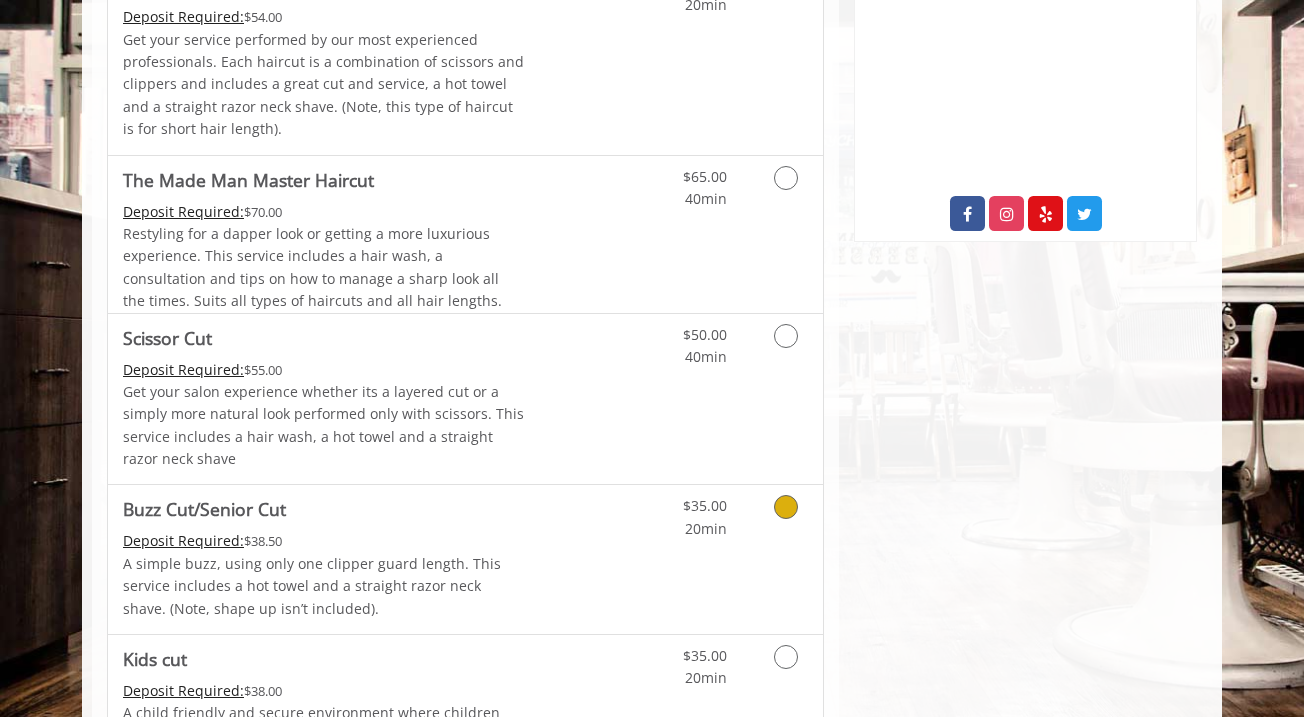 scroll, scrollTop: 1000, scrollLeft: 0, axis: vertical 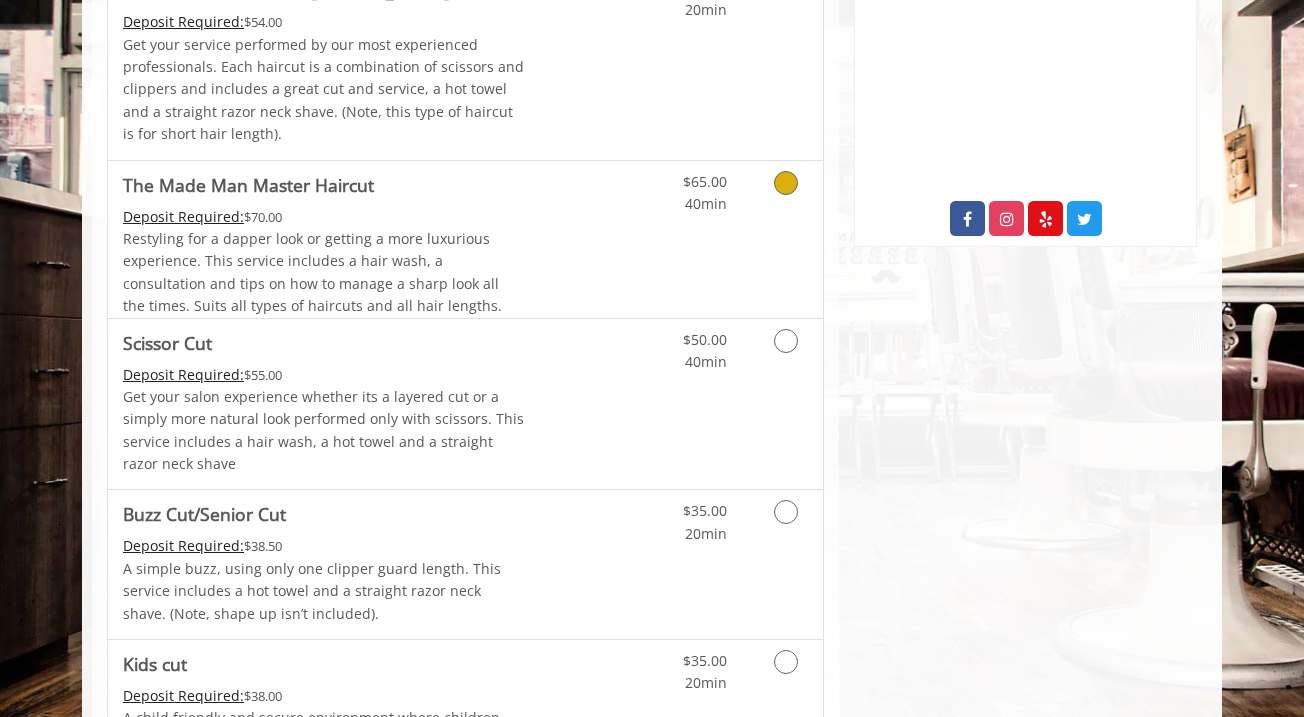 click at bounding box center [786, 183] 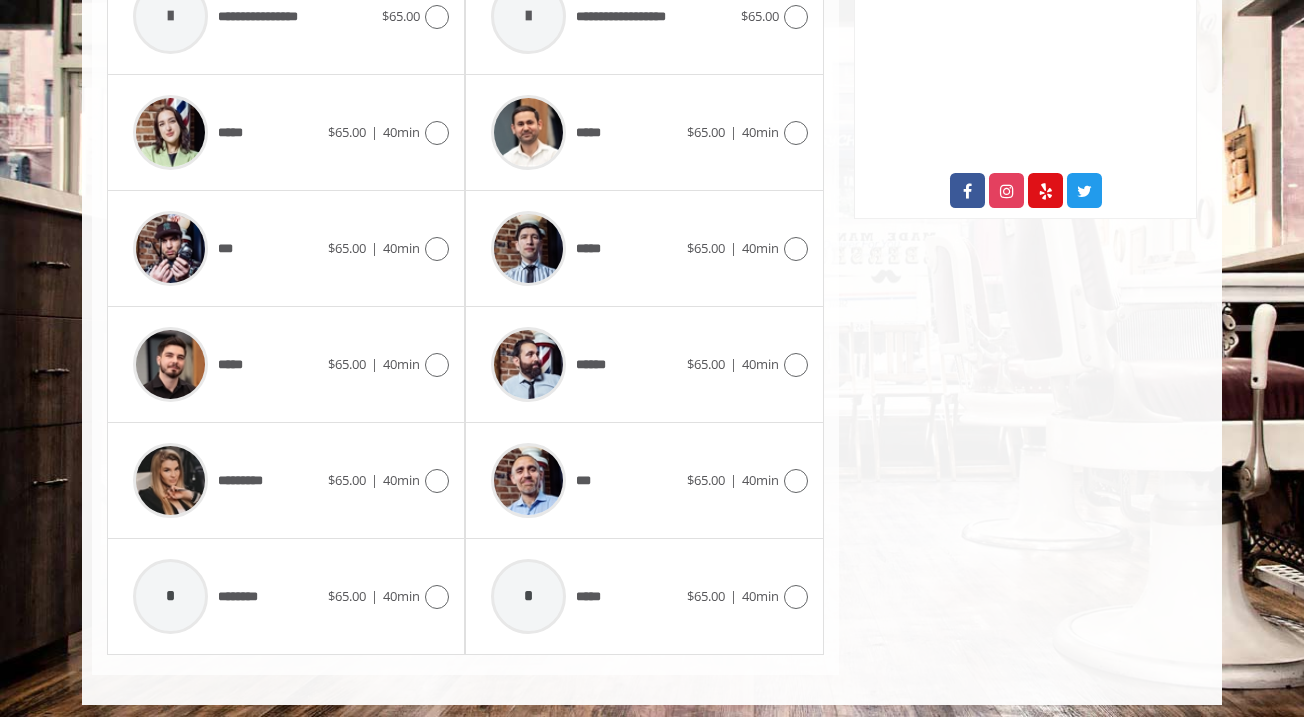 scroll, scrollTop: 1027, scrollLeft: 0, axis: vertical 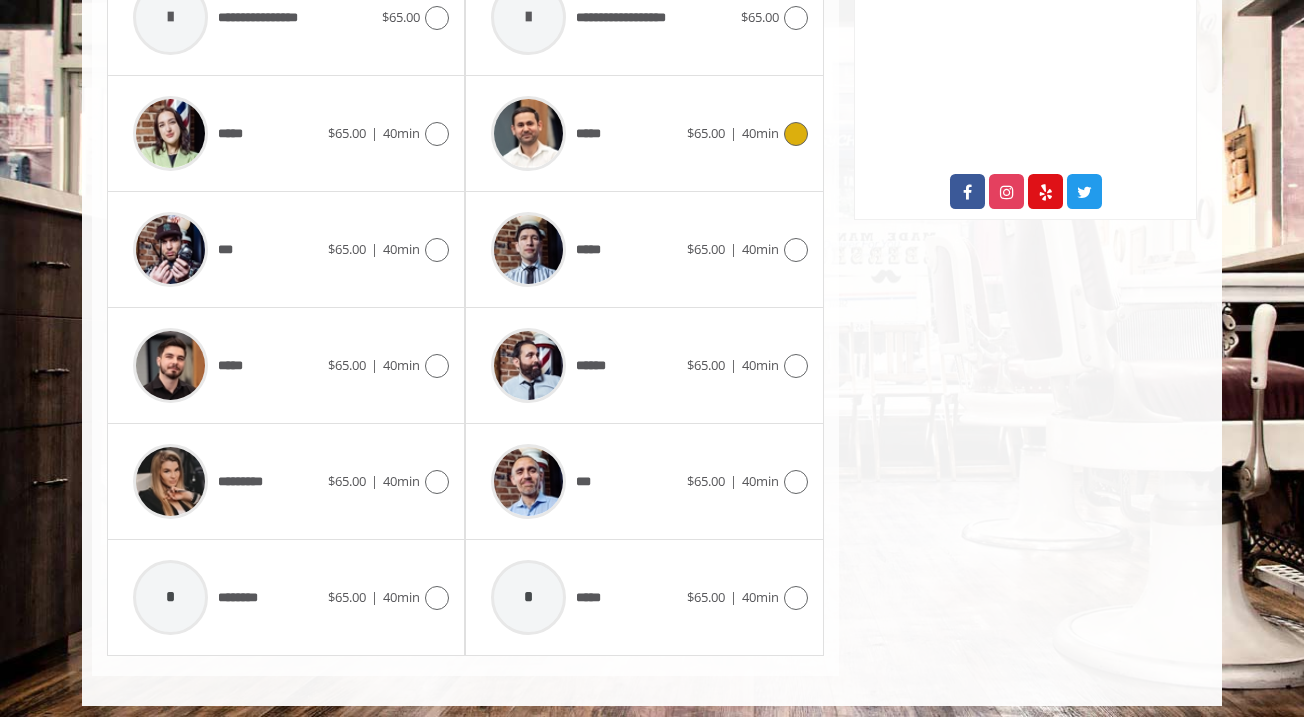 click at bounding box center [796, 134] 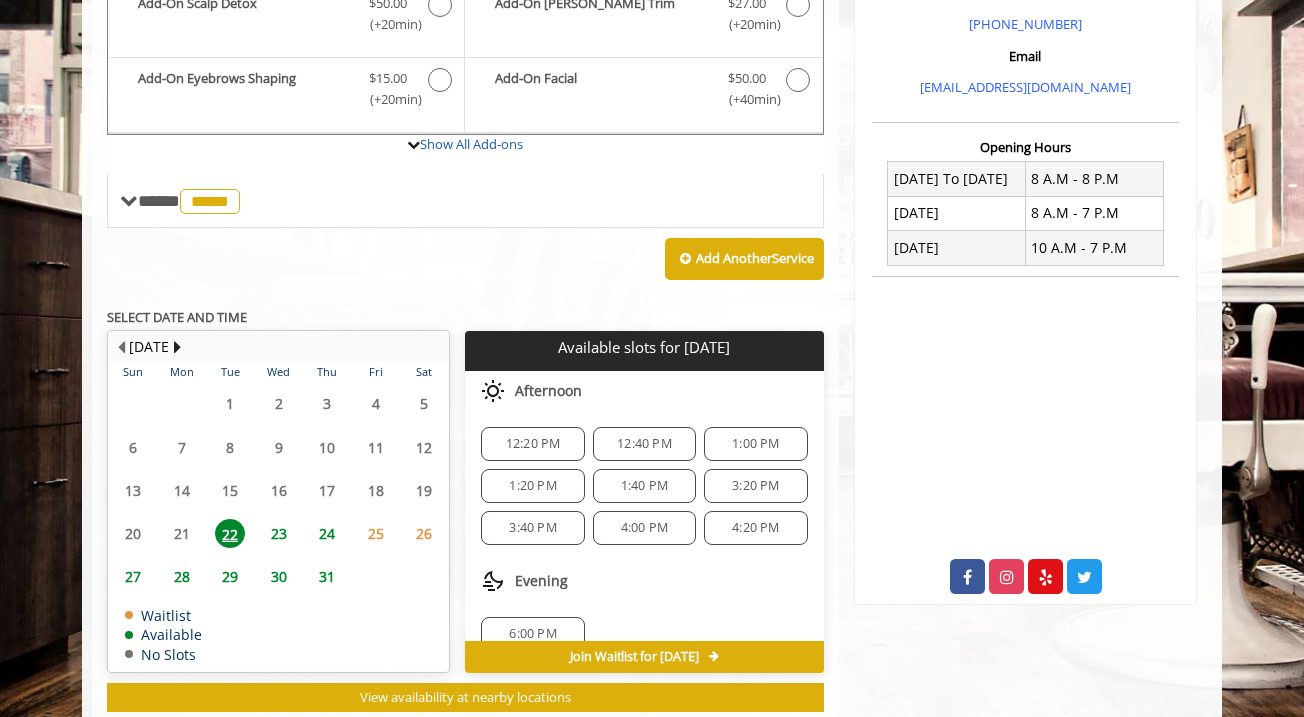 scroll, scrollTop: 656, scrollLeft: 0, axis: vertical 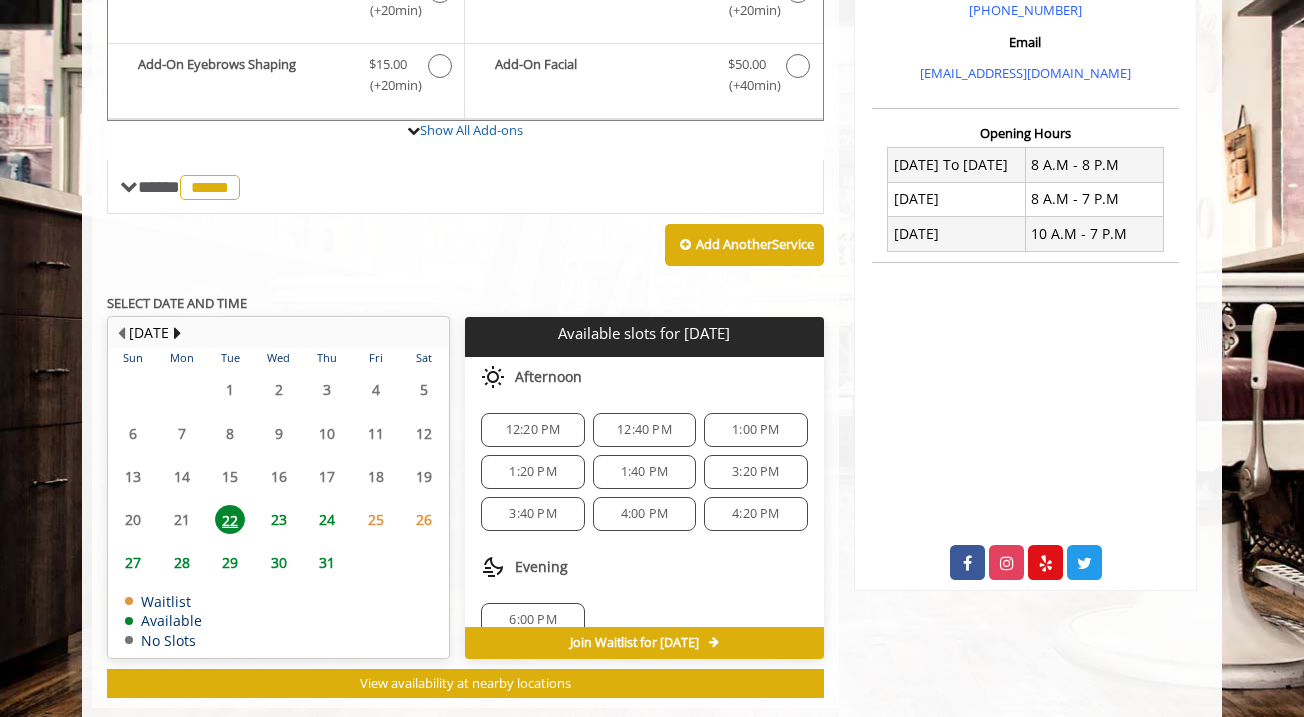 click on "26" 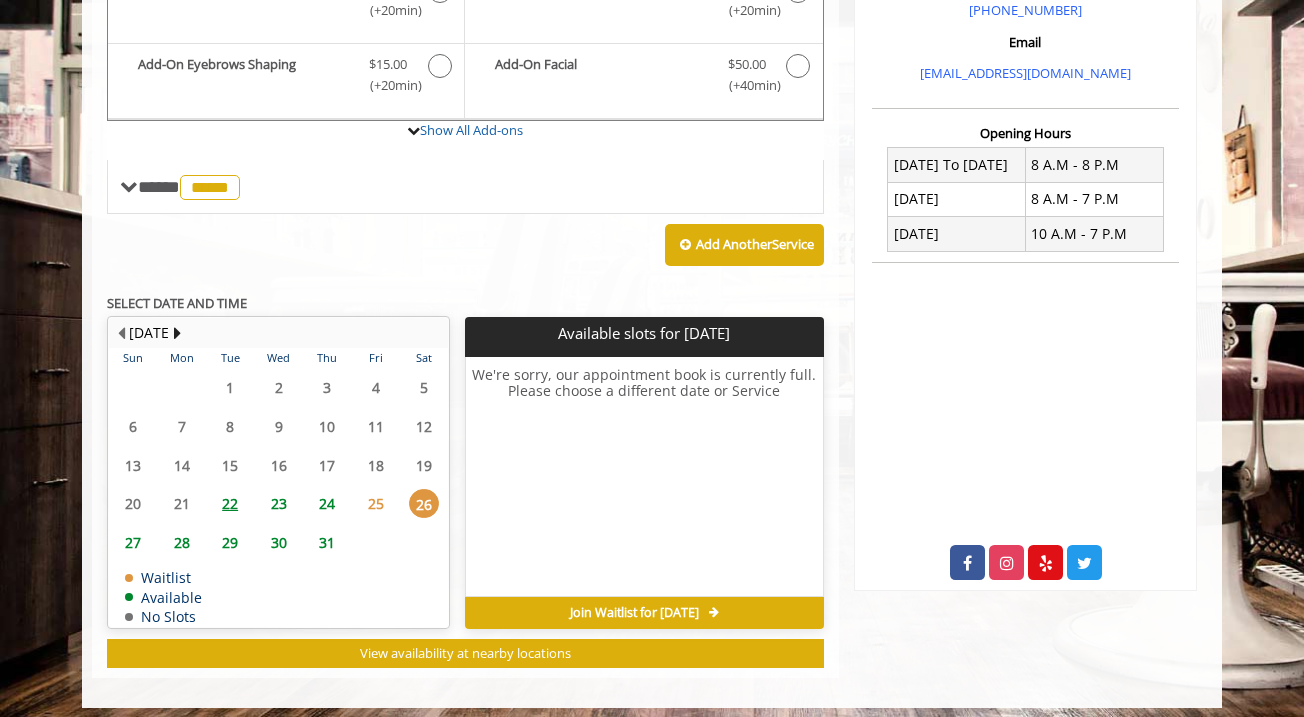 click on "25" 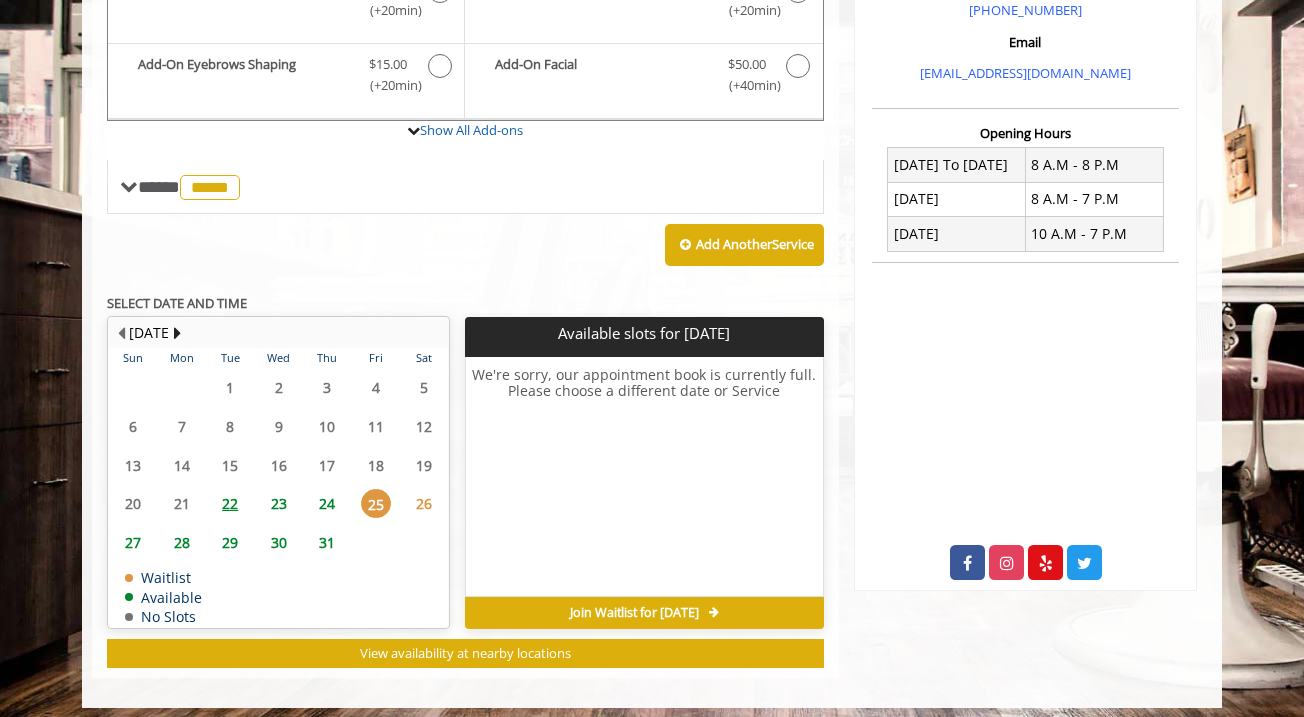 click on "24" 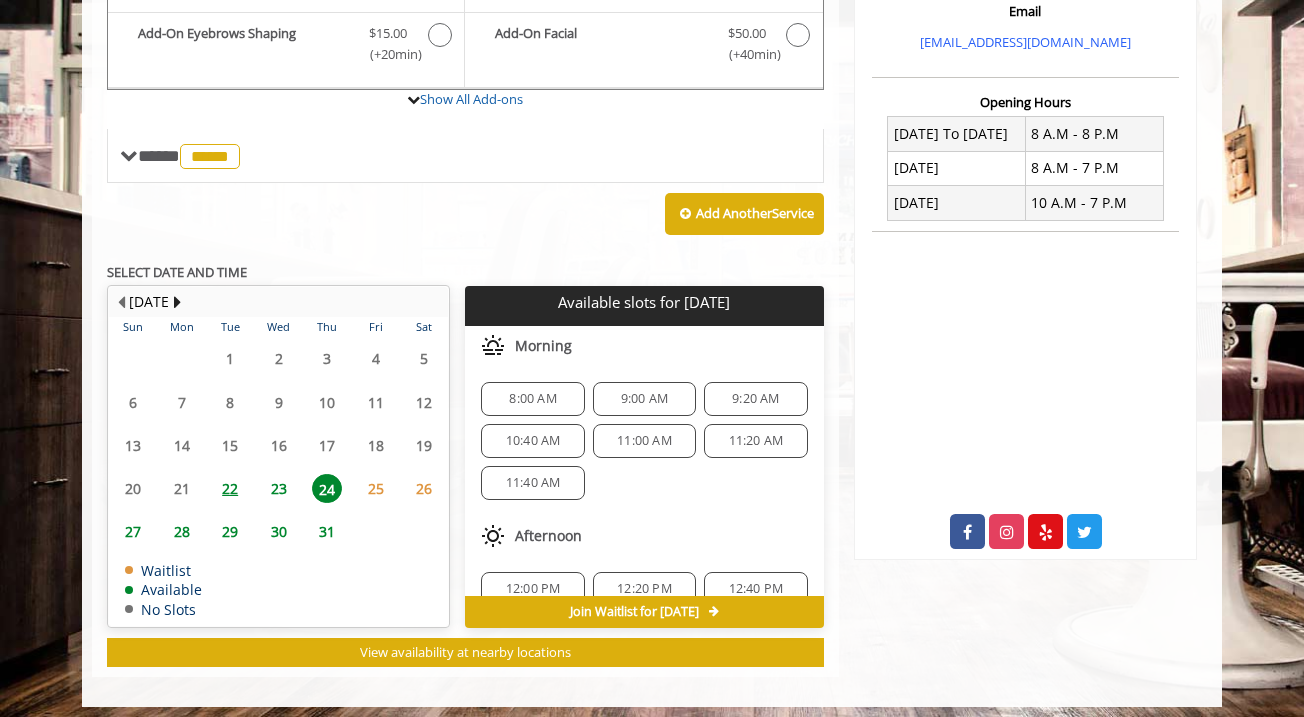 scroll, scrollTop: 686, scrollLeft: 0, axis: vertical 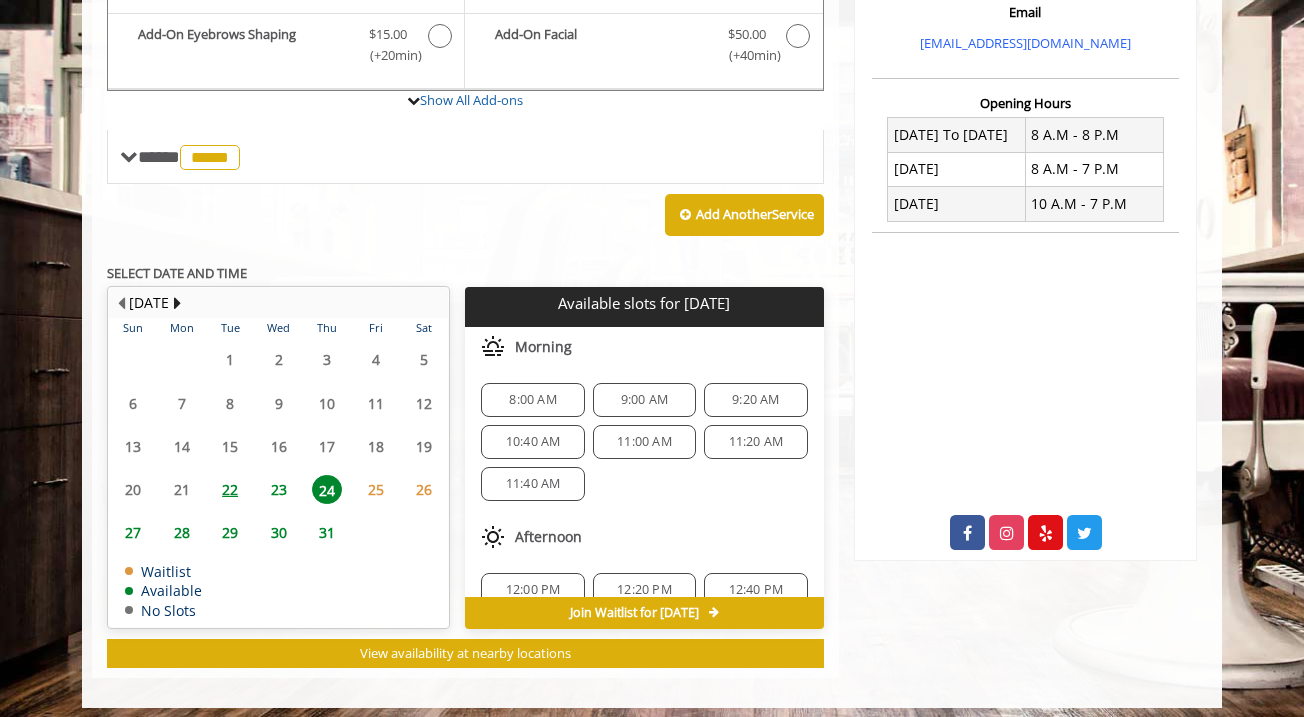 click on "27" 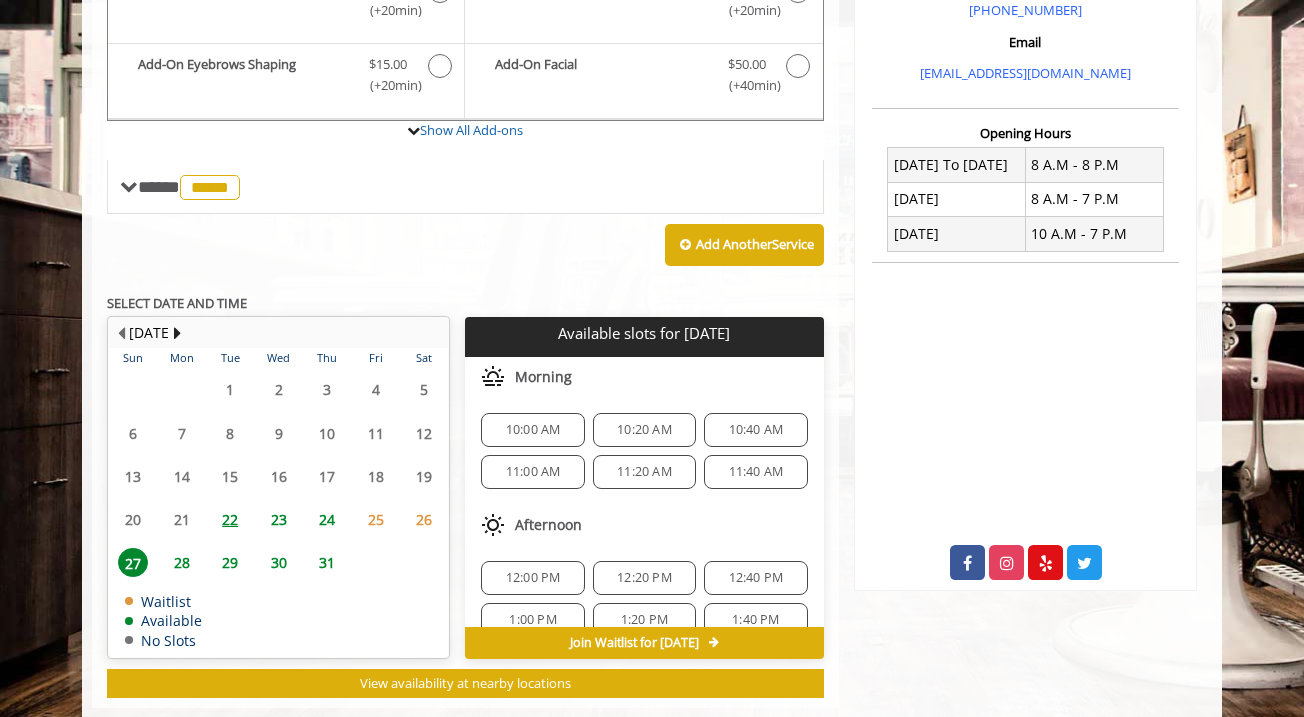 scroll, scrollTop: 686, scrollLeft: 0, axis: vertical 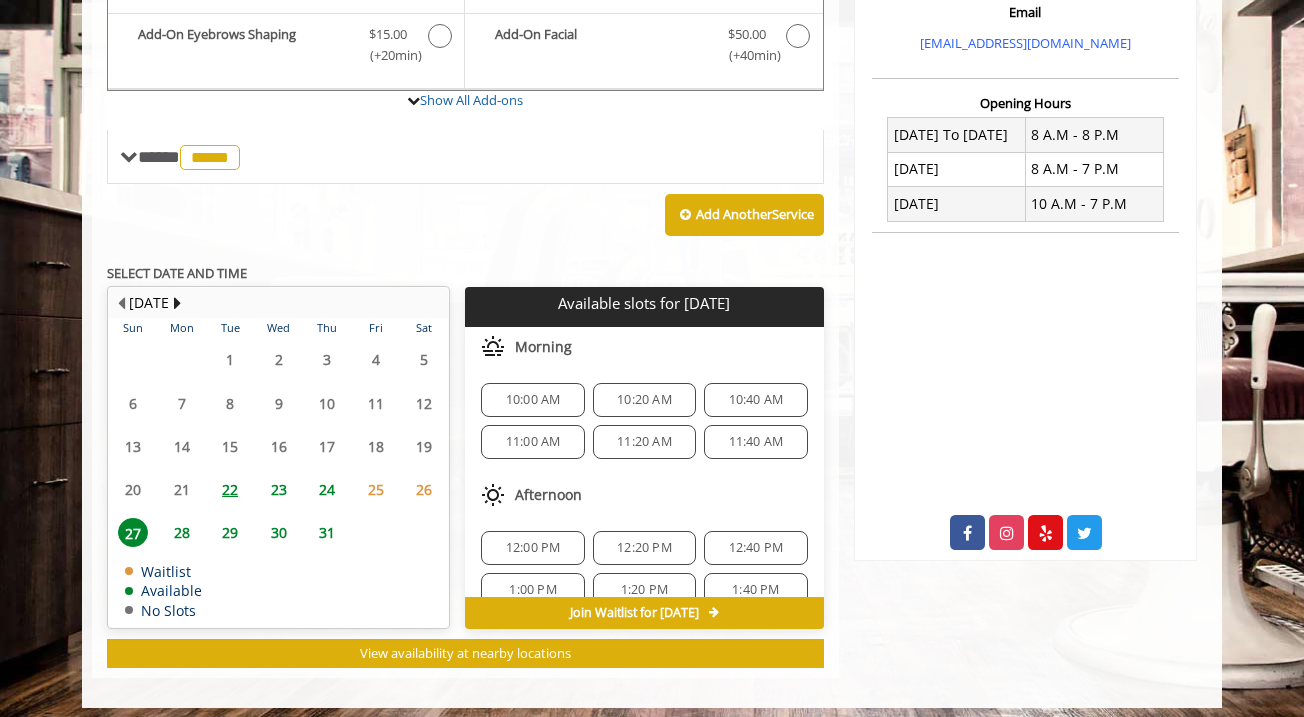 click on "28" 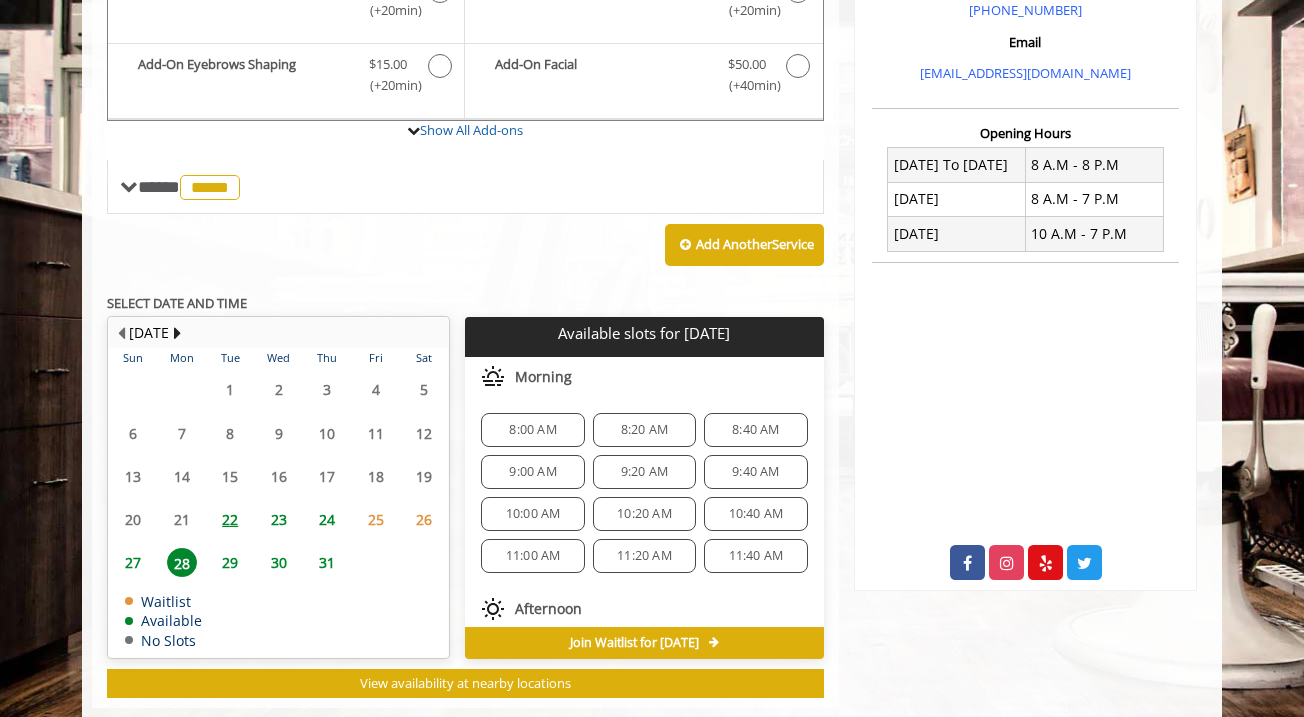 scroll, scrollTop: 686, scrollLeft: 0, axis: vertical 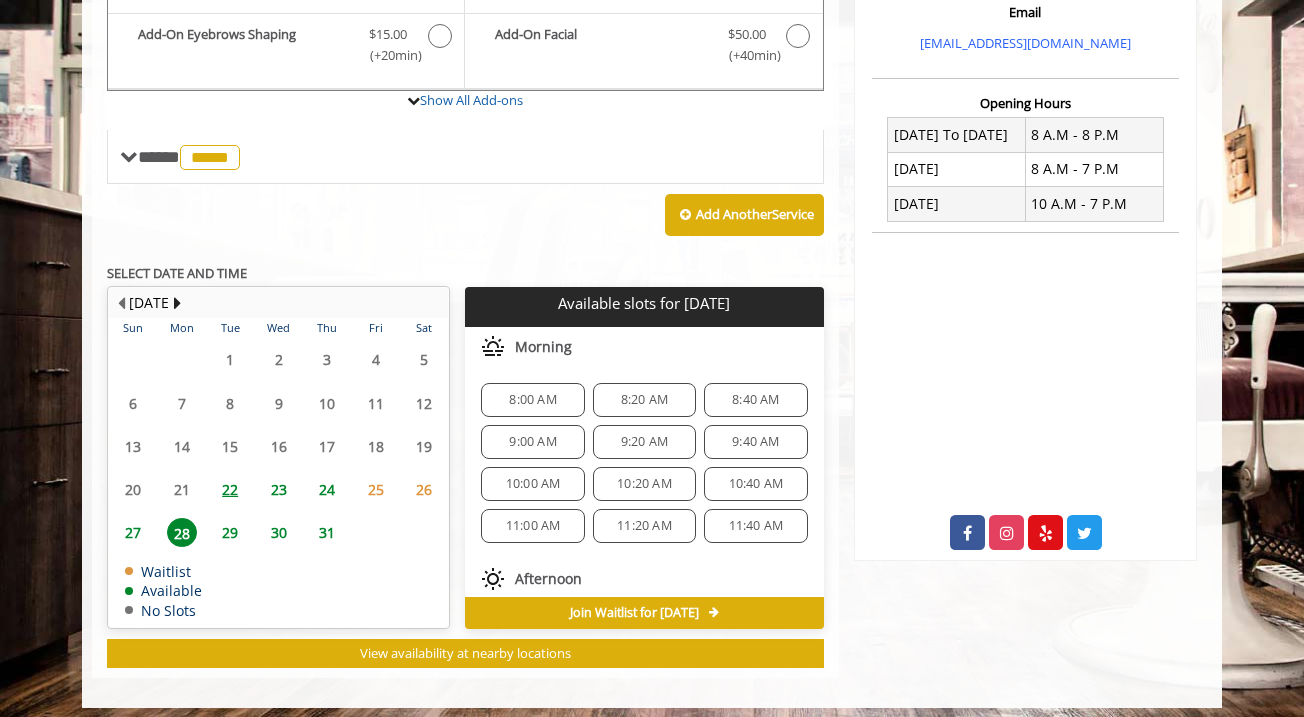 click on "8:00 AM" 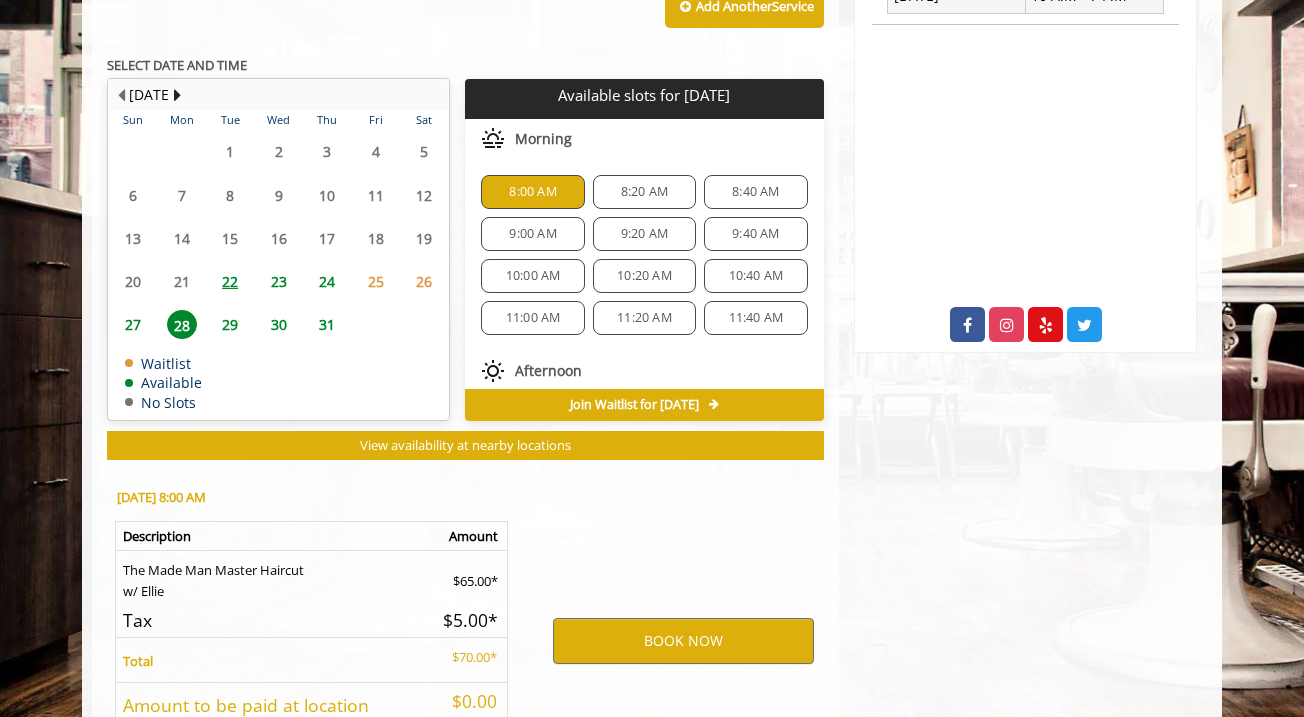 scroll, scrollTop: 1042, scrollLeft: 0, axis: vertical 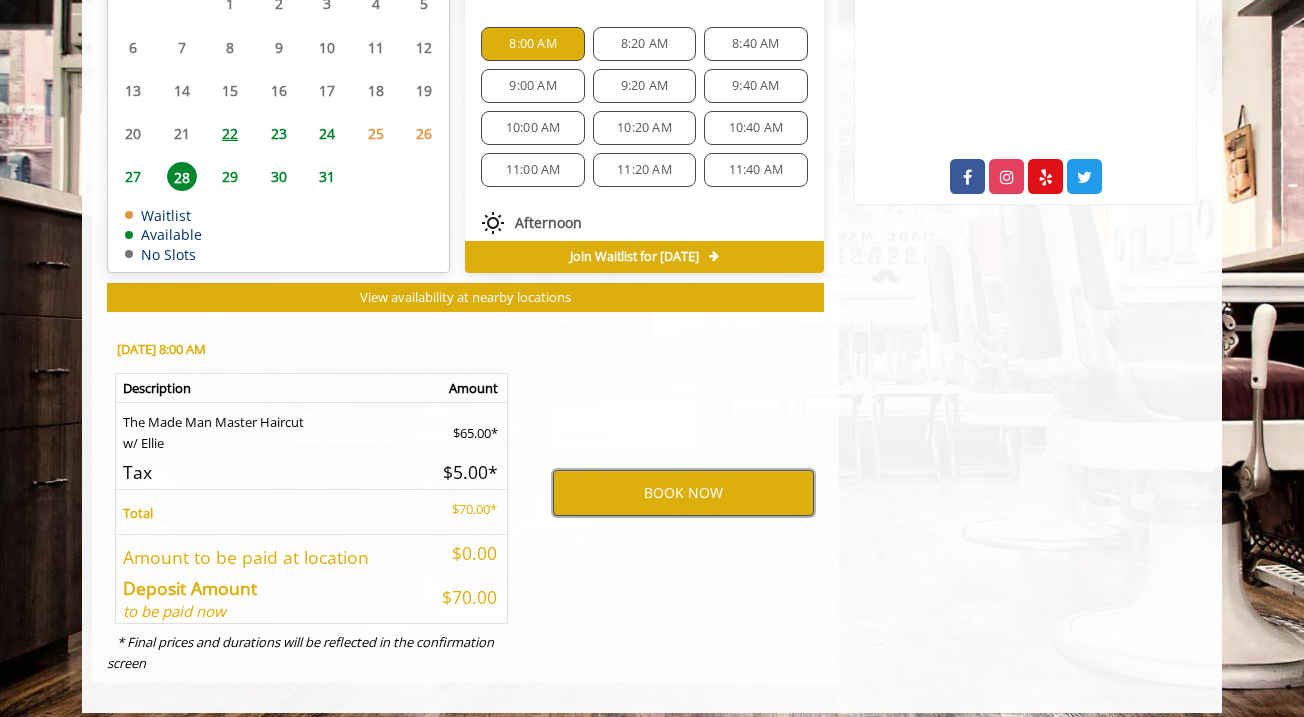 click on "BOOK NOW" at bounding box center [683, 493] 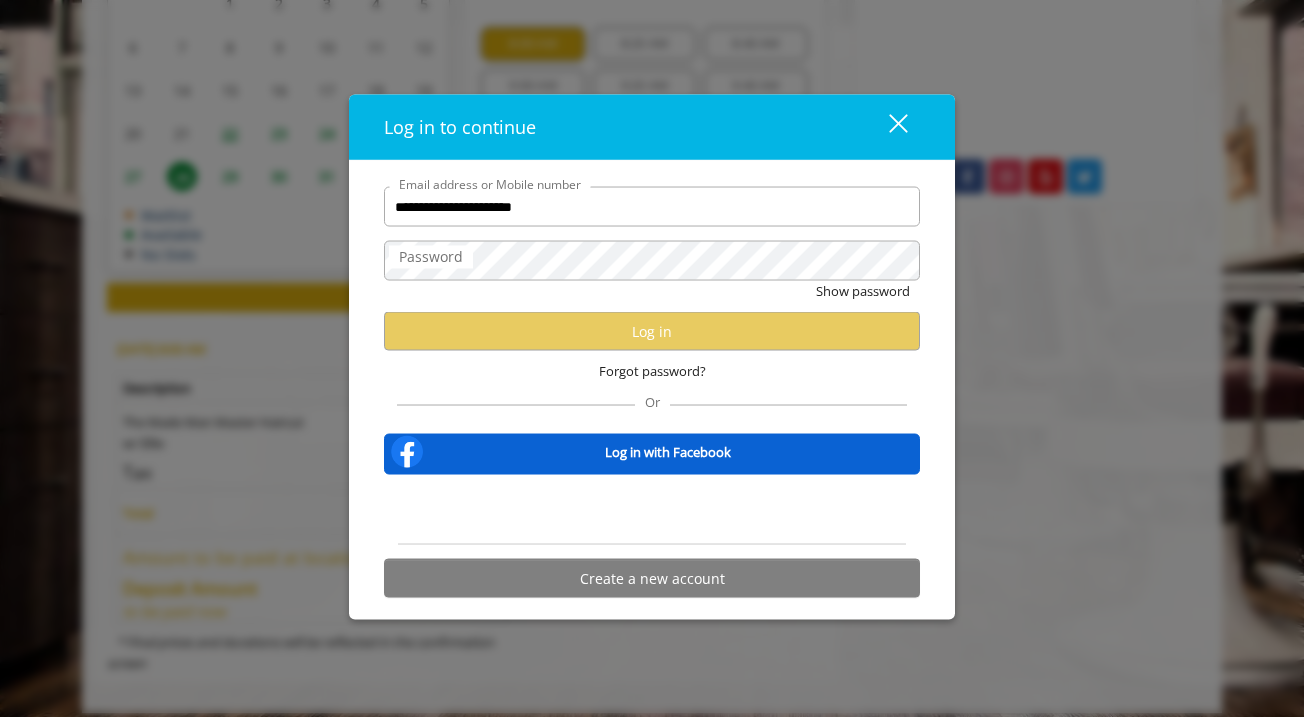scroll, scrollTop: 0, scrollLeft: 0, axis: both 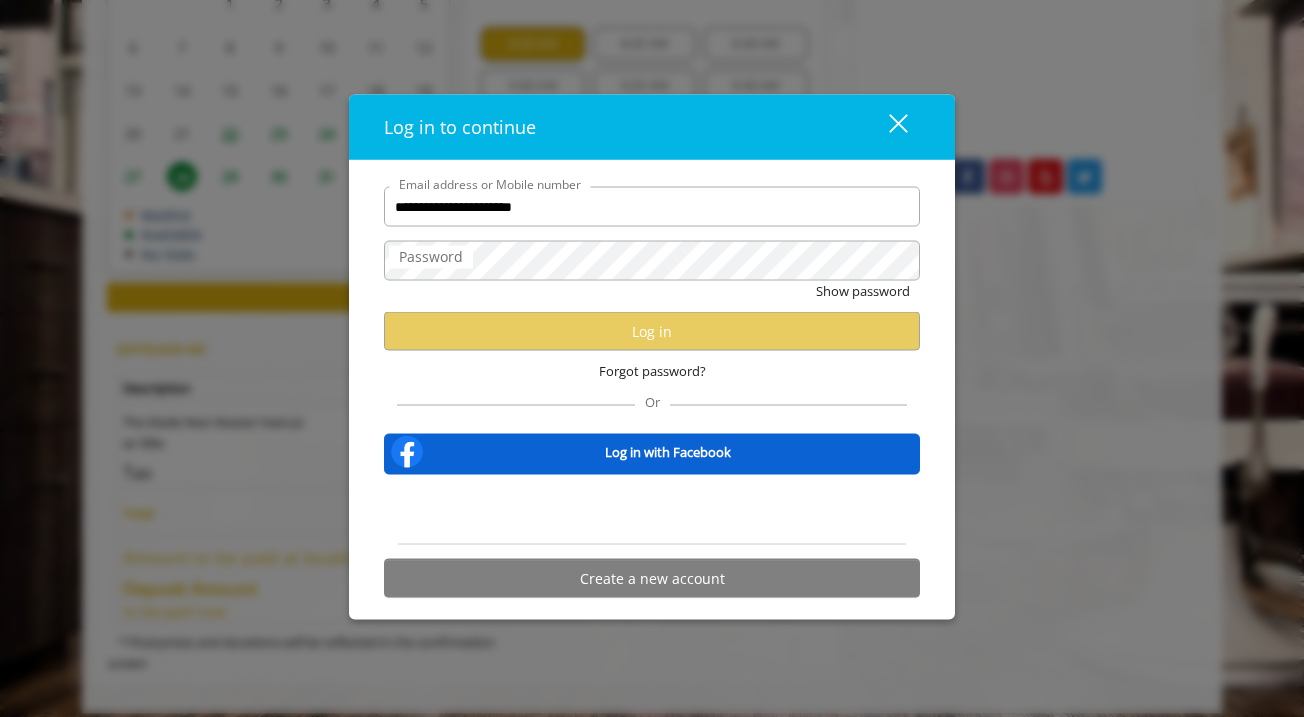 click on "Or" at bounding box center (652, 402) 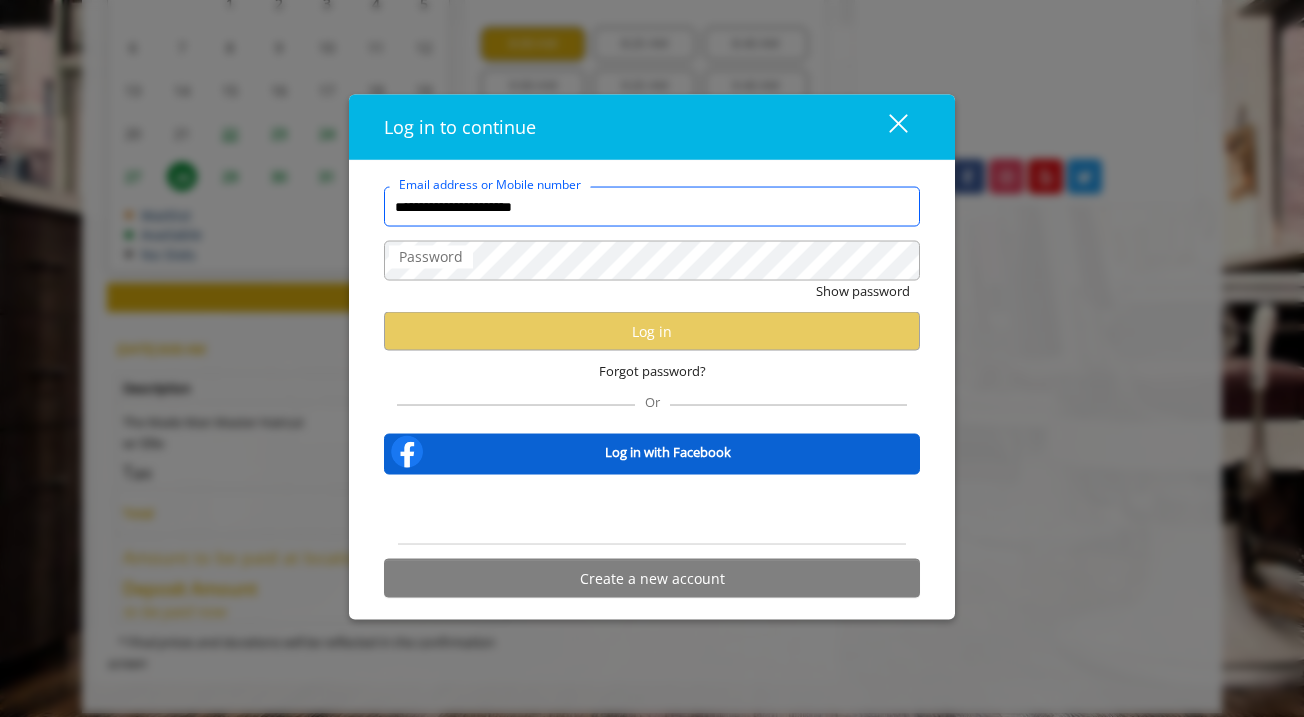 click on "**********" at bounding box center [652, 207] 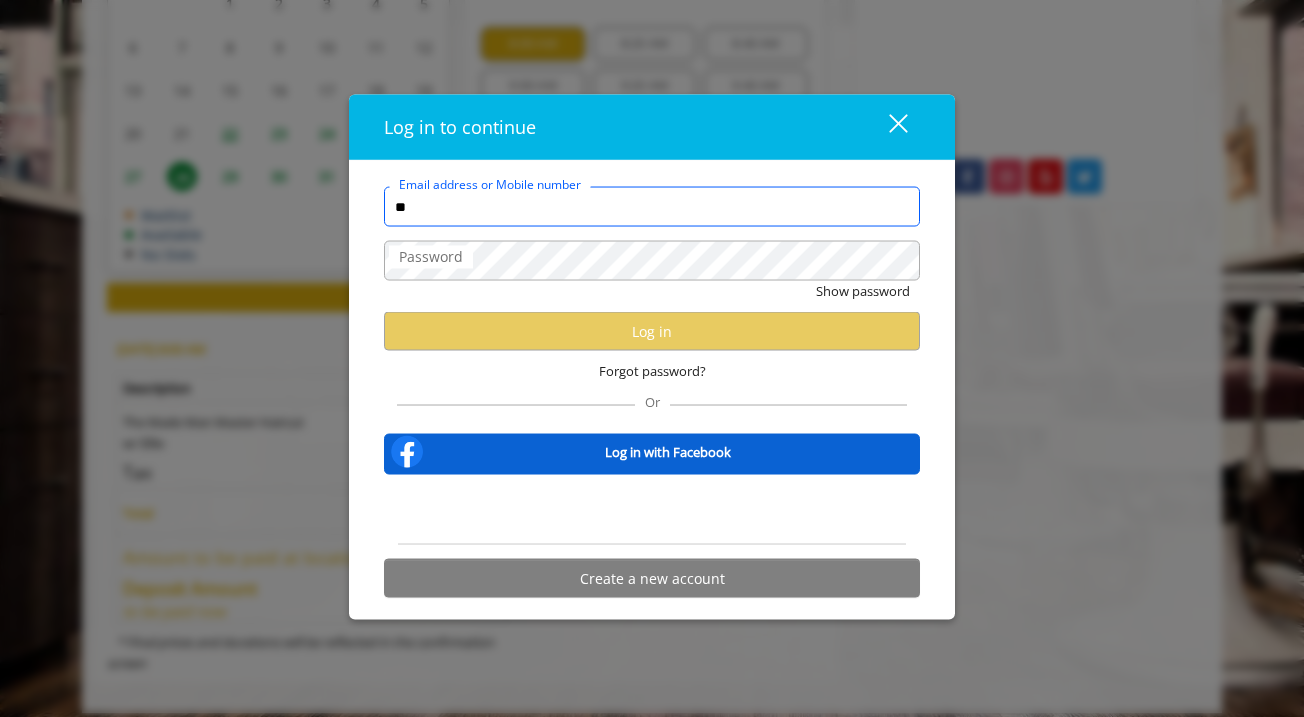 type on "*" 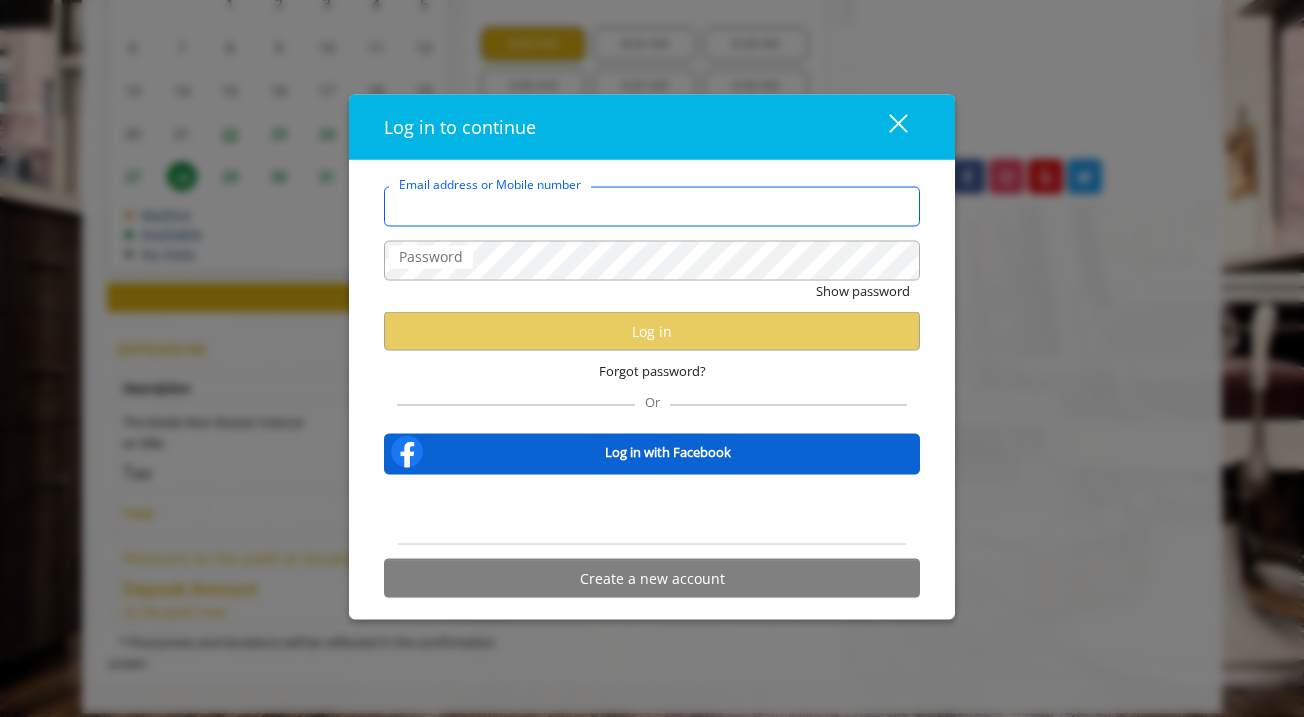 type on "*" 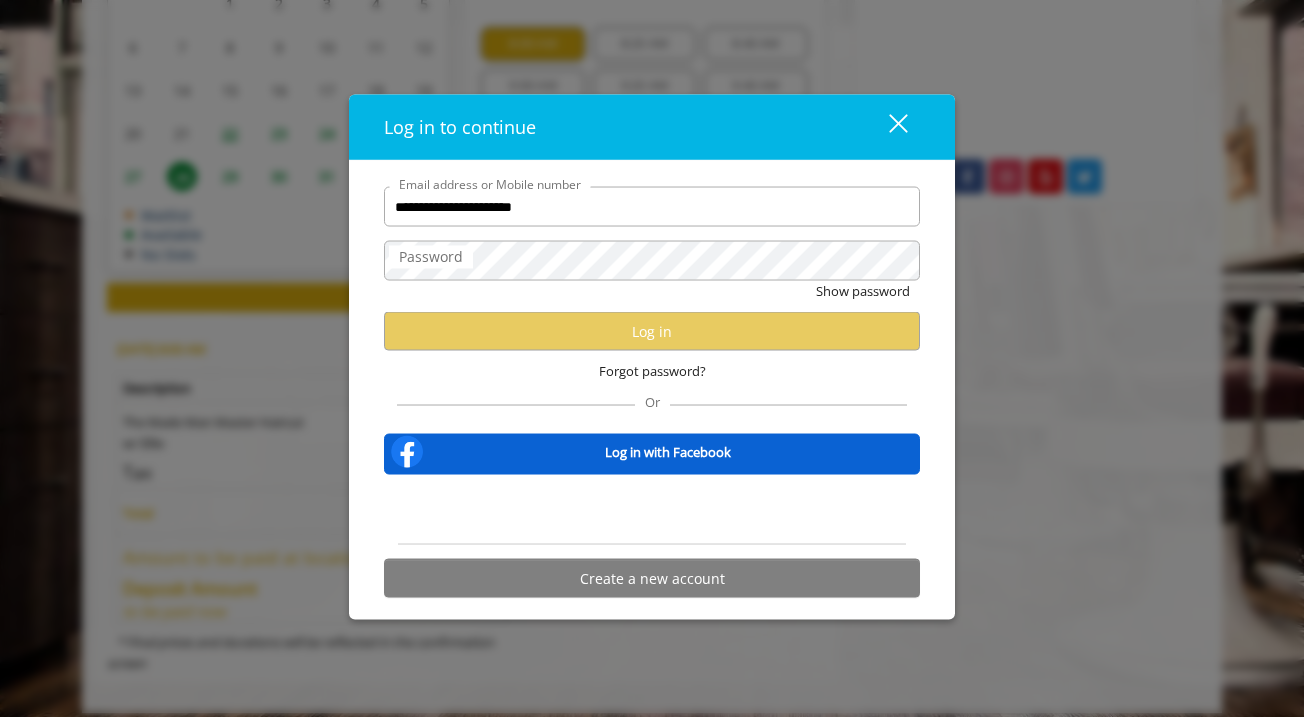 click at bounding box center (898, 123) 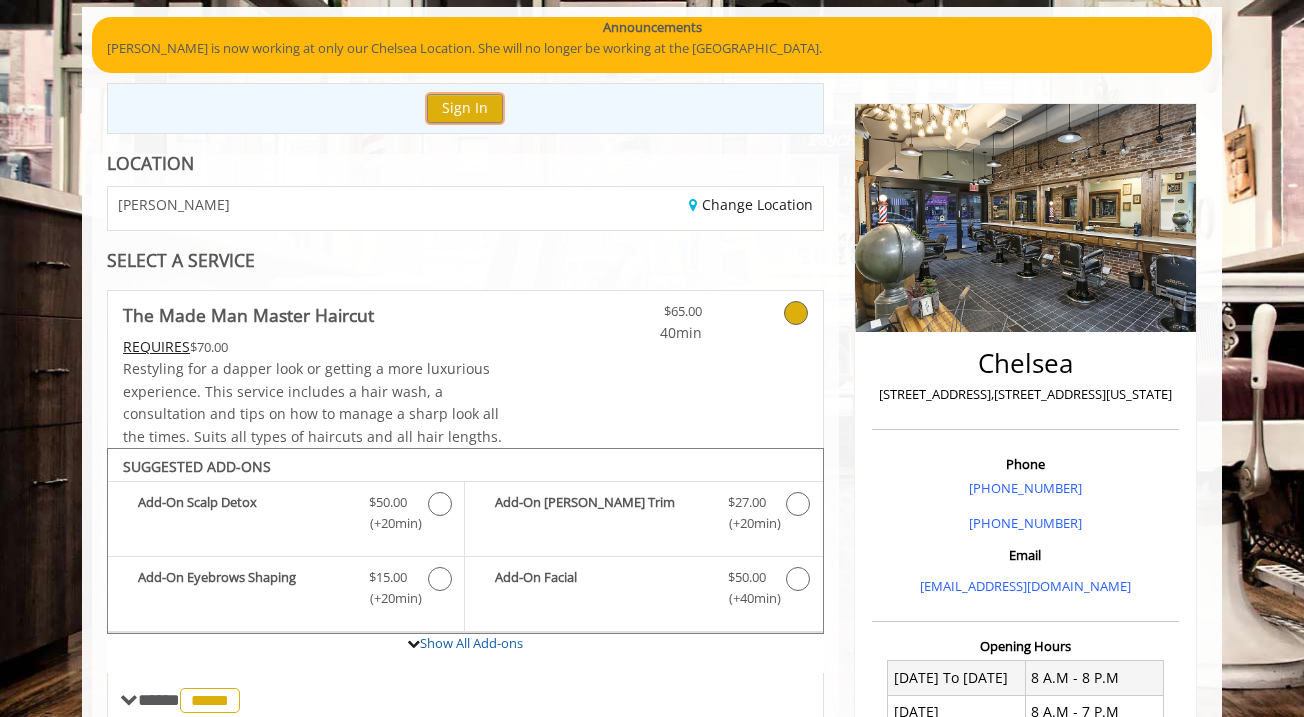 scroll, scrollTop: 145, scrollLeft: 1, axis: both 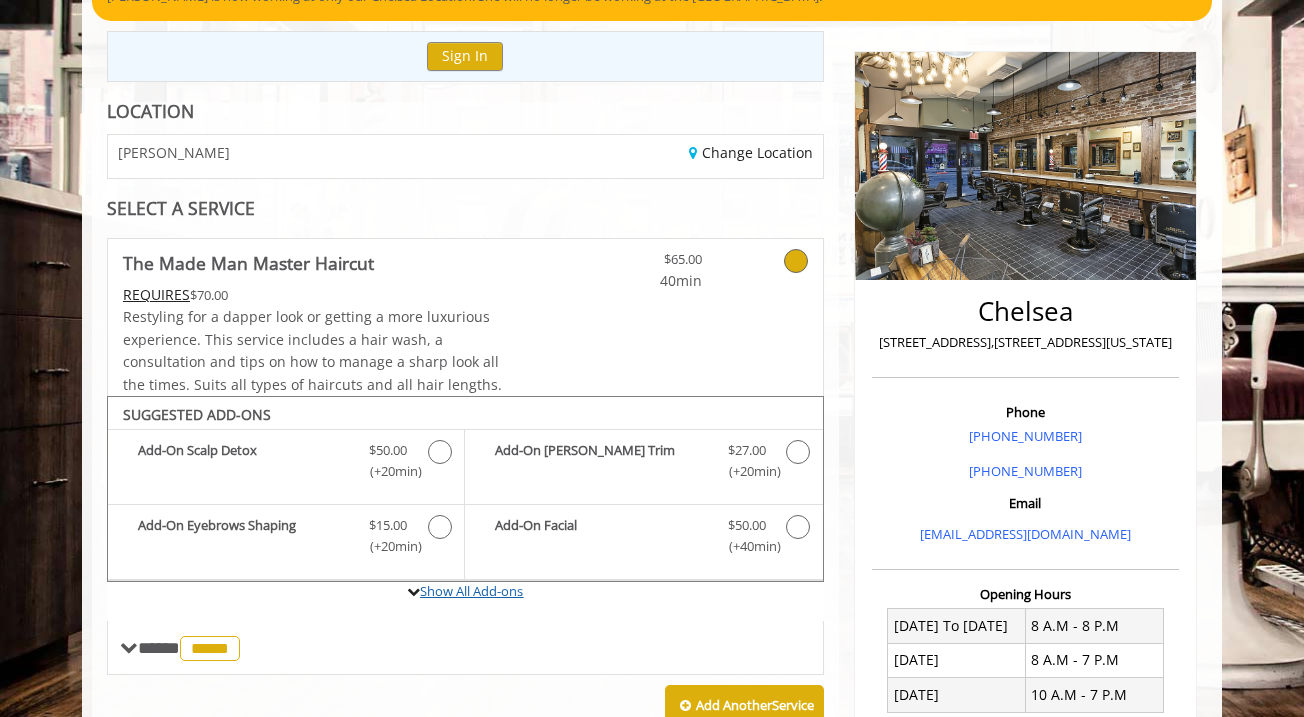 click on "Show All Add-ons" 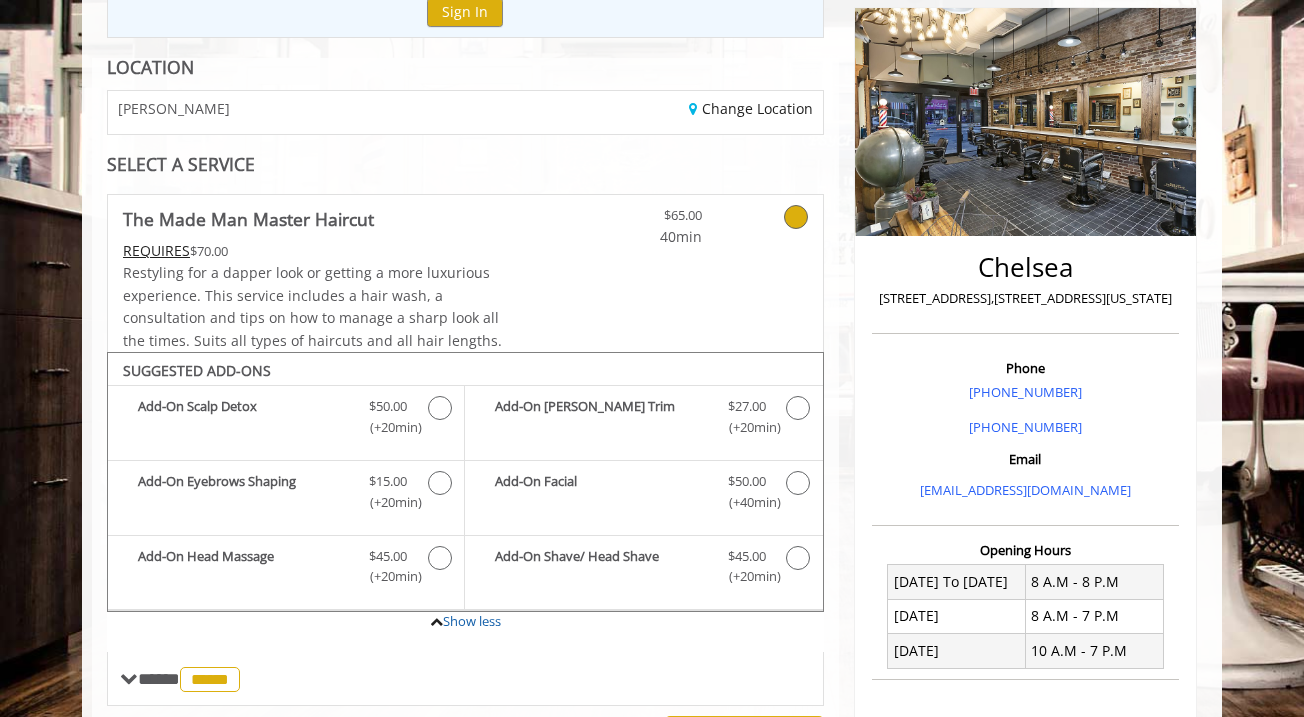 scroll, scrollTop: 245, scrollLeft: 0, axis: vertical 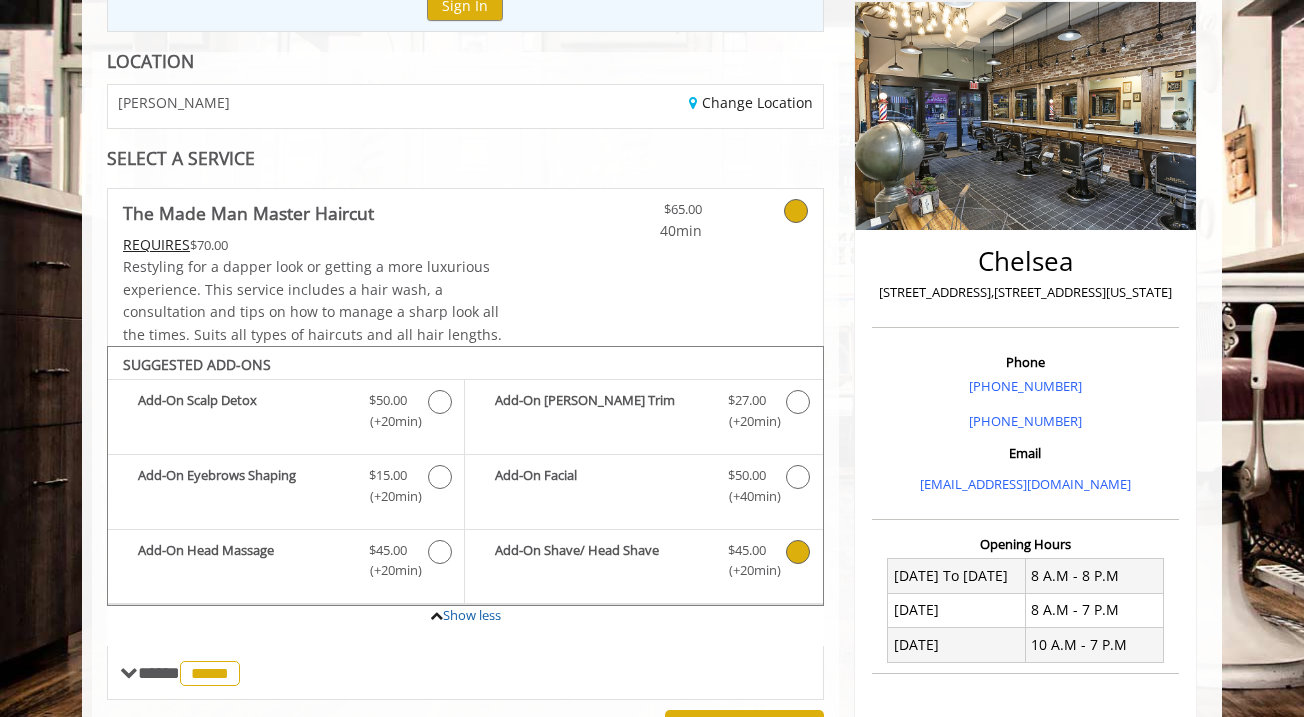 click at bounding box center [798, 552] 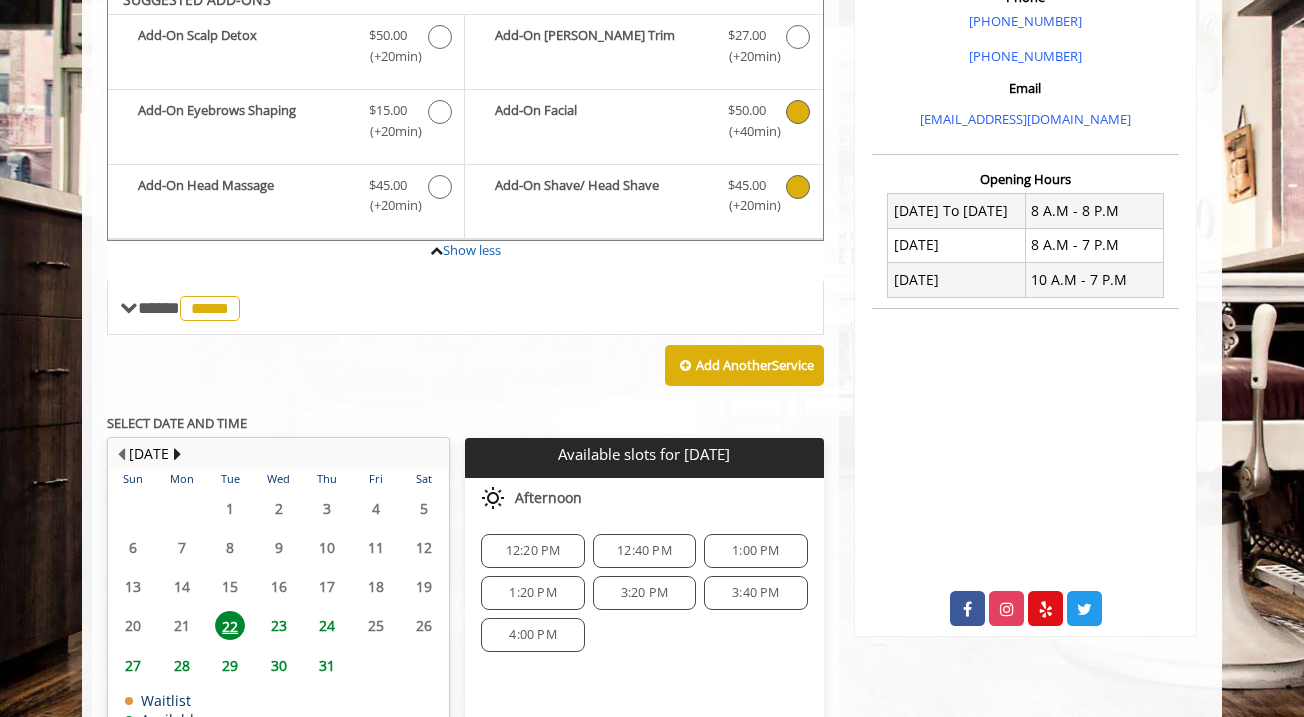scroll, scrollTop: 611, scrollLeft: 0, axis: vertical 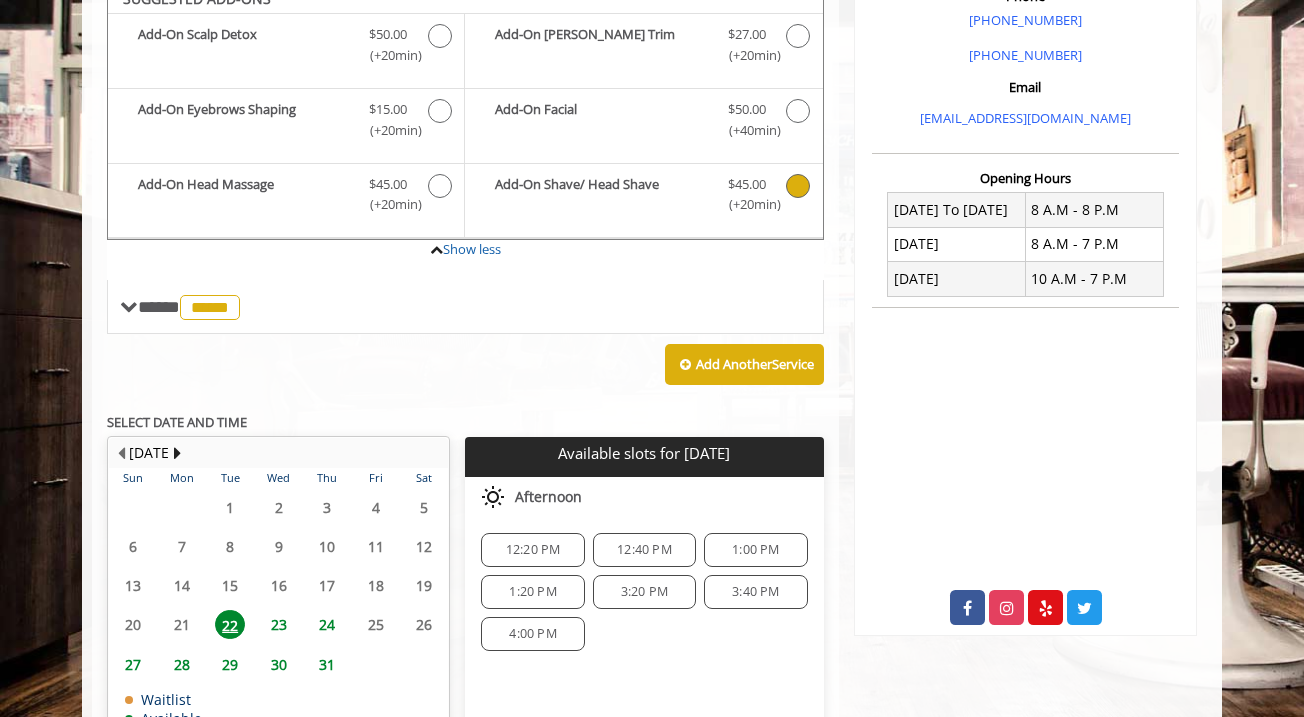 click on "28" 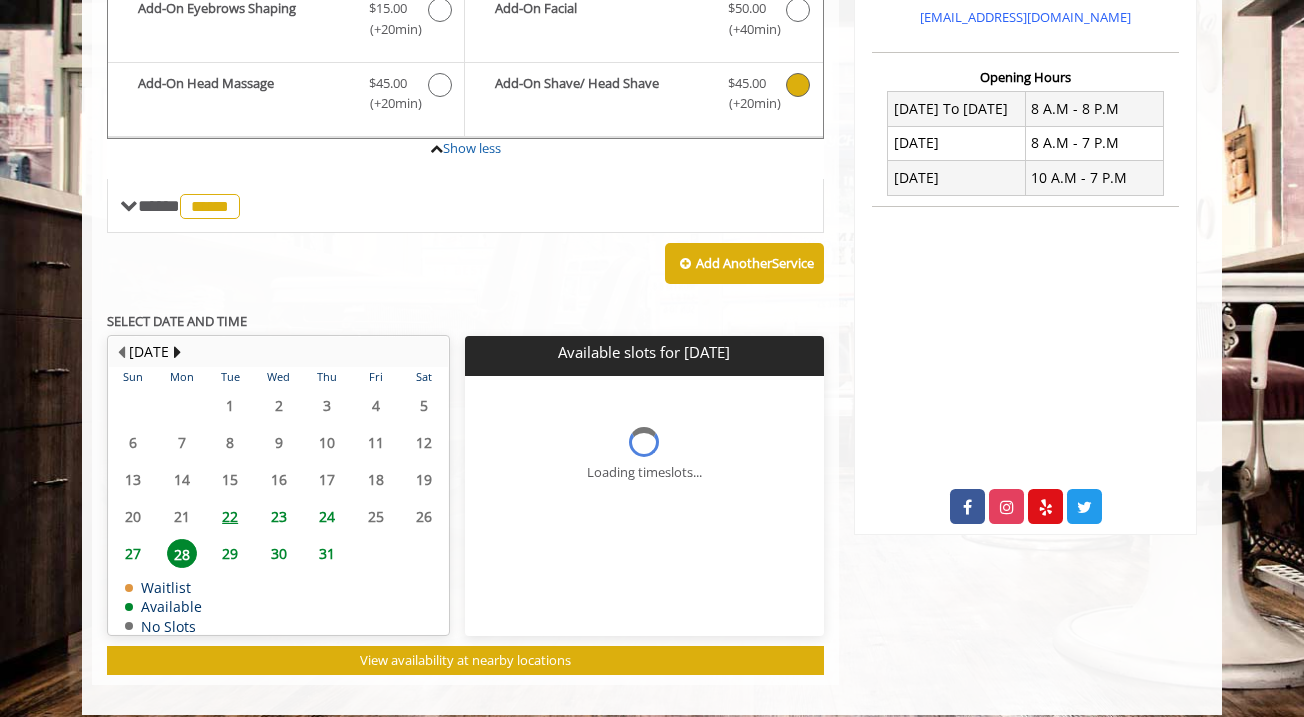 scroll, scrollTop: 761, scrollLeft: 0, axis: vertical 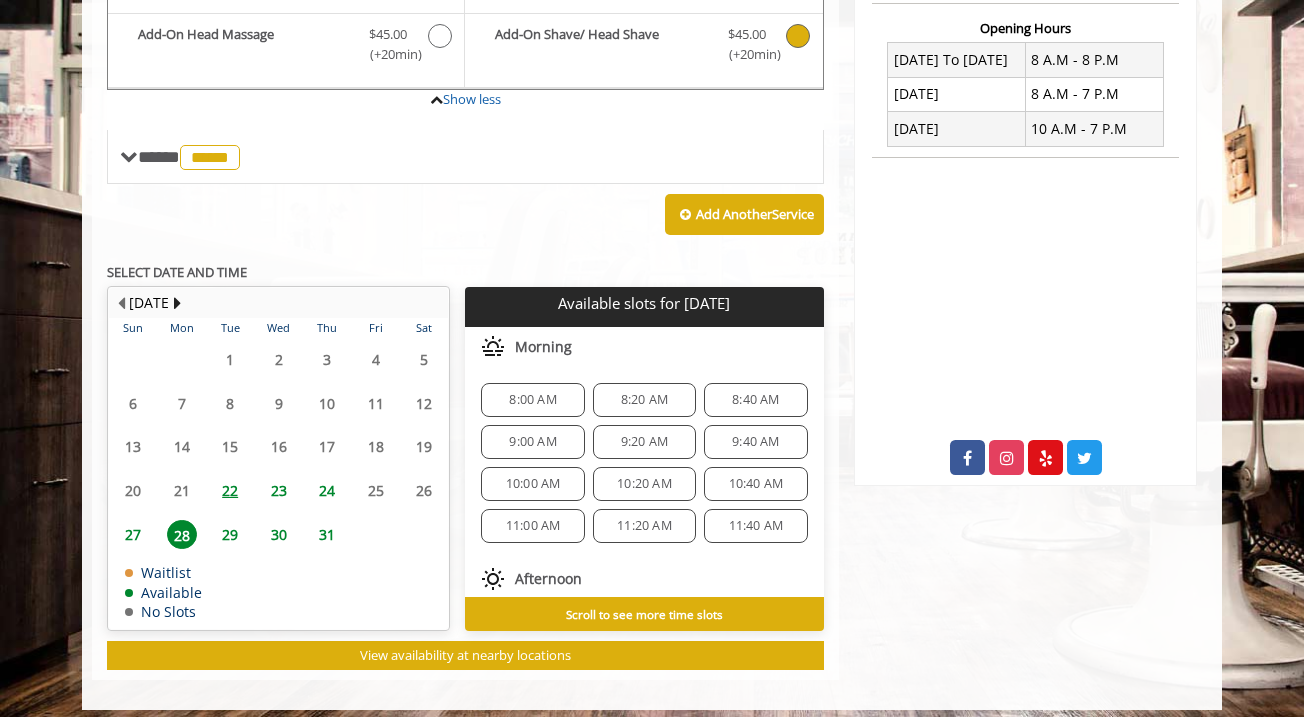 click on "8:00 AM" 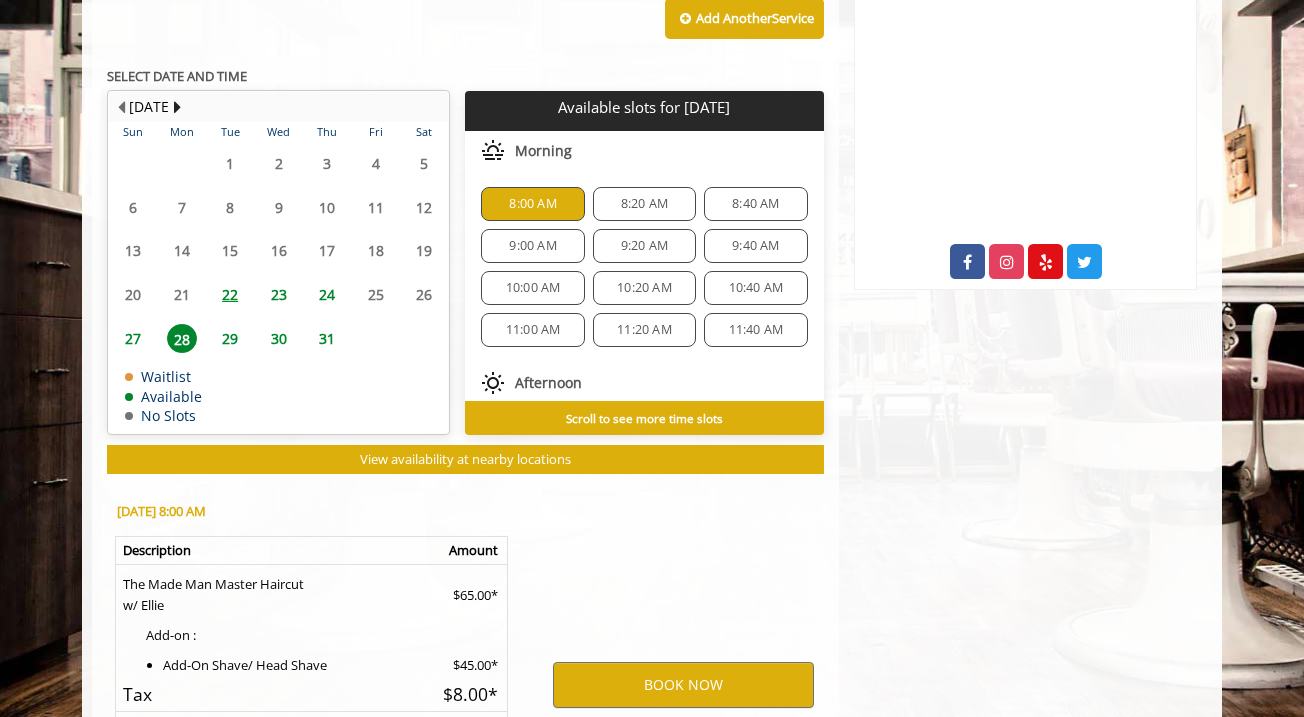 scroll, scrollTop: 1176, scrollLeft: 0, axis: vertical 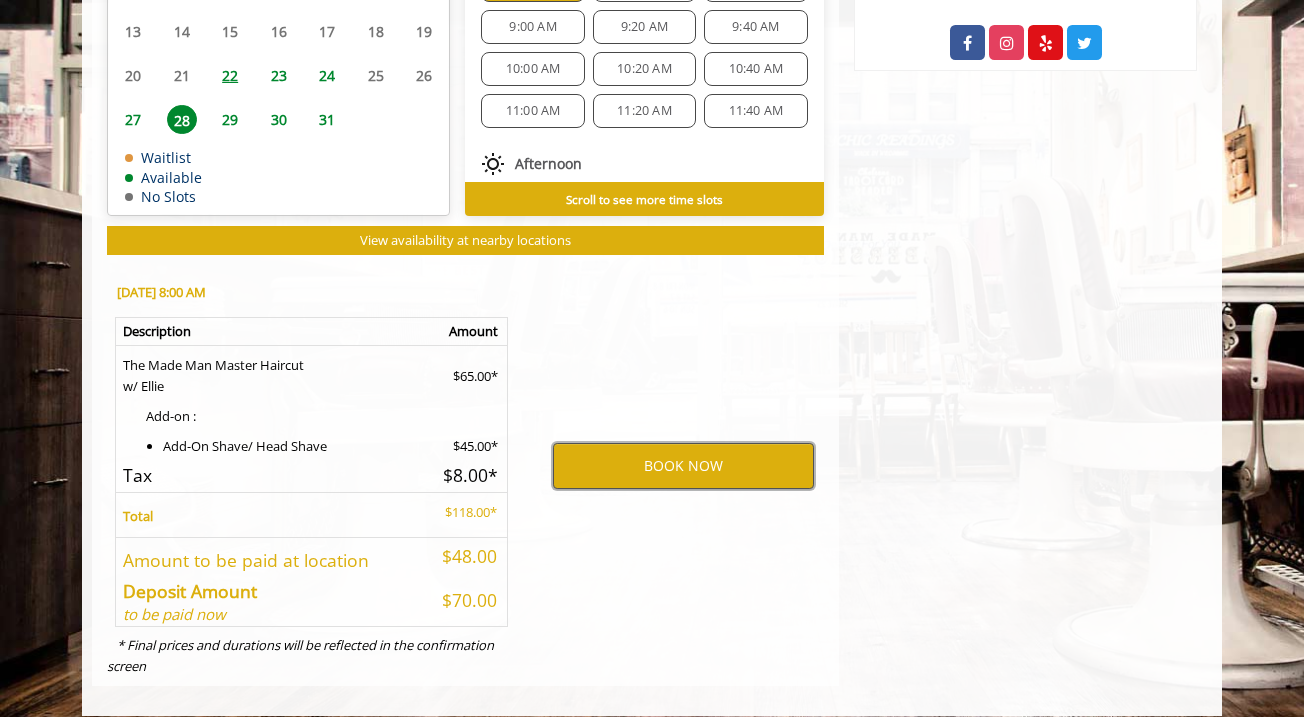 click on "BOOK NOW" at bounding box center (683, 466) 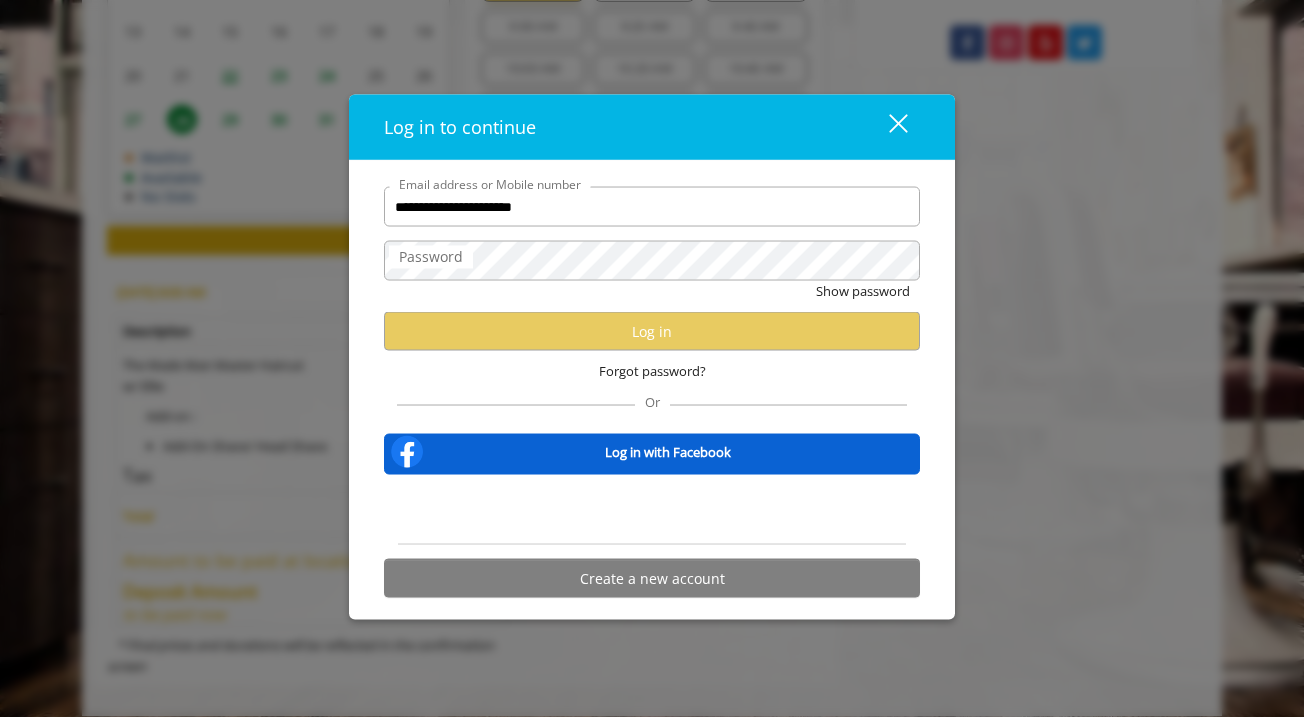 click at bounding box center [652, 510] 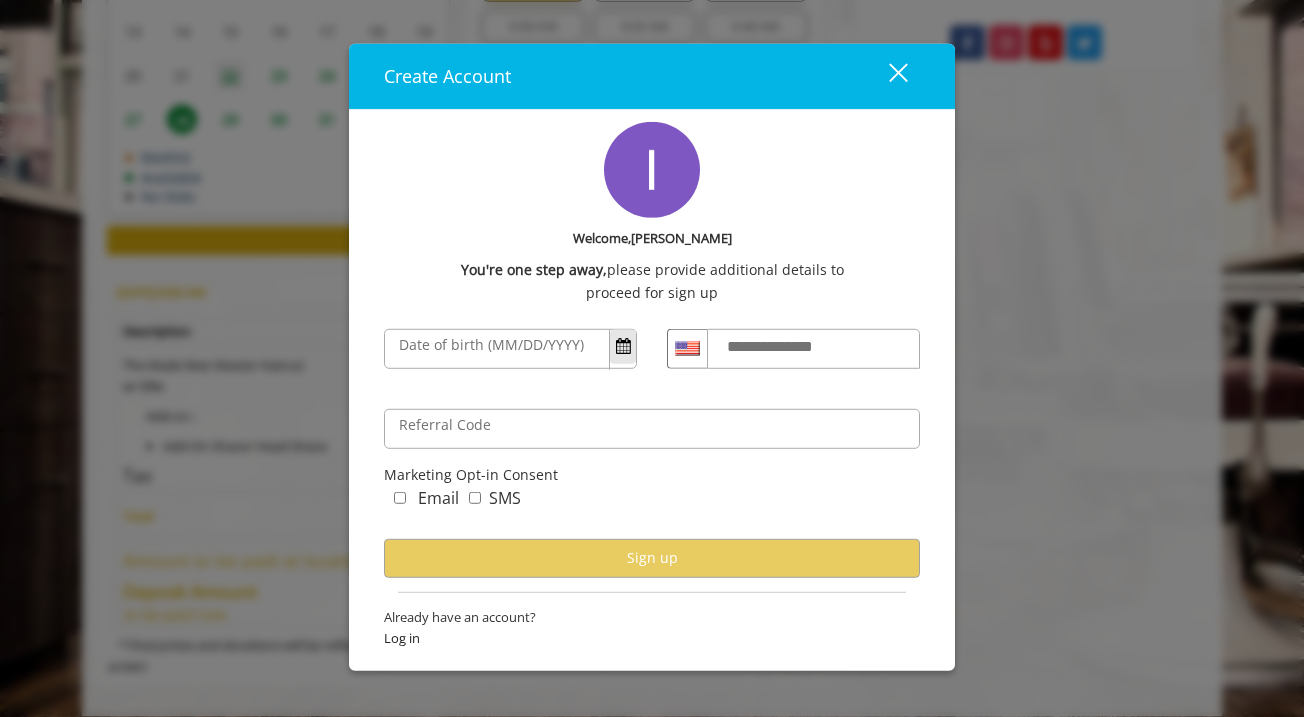 click at bounding box center [623, 346] 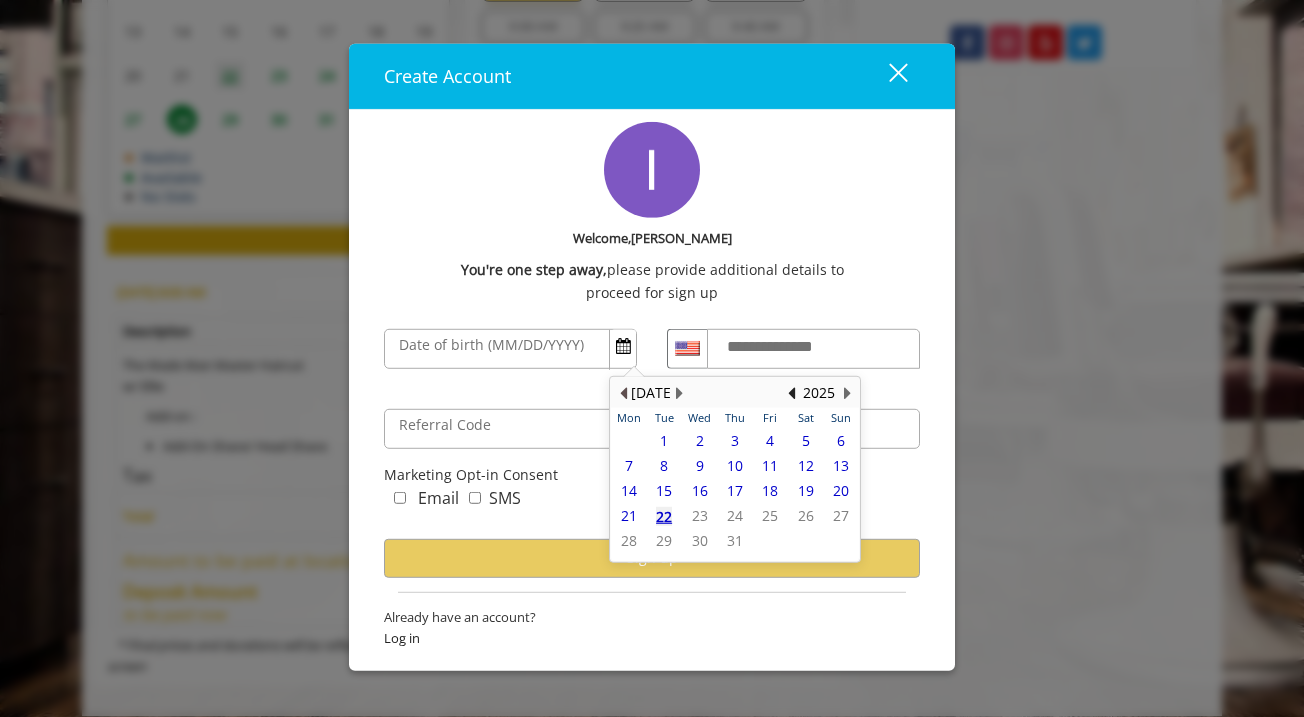 click at bounding box center (623, 393) 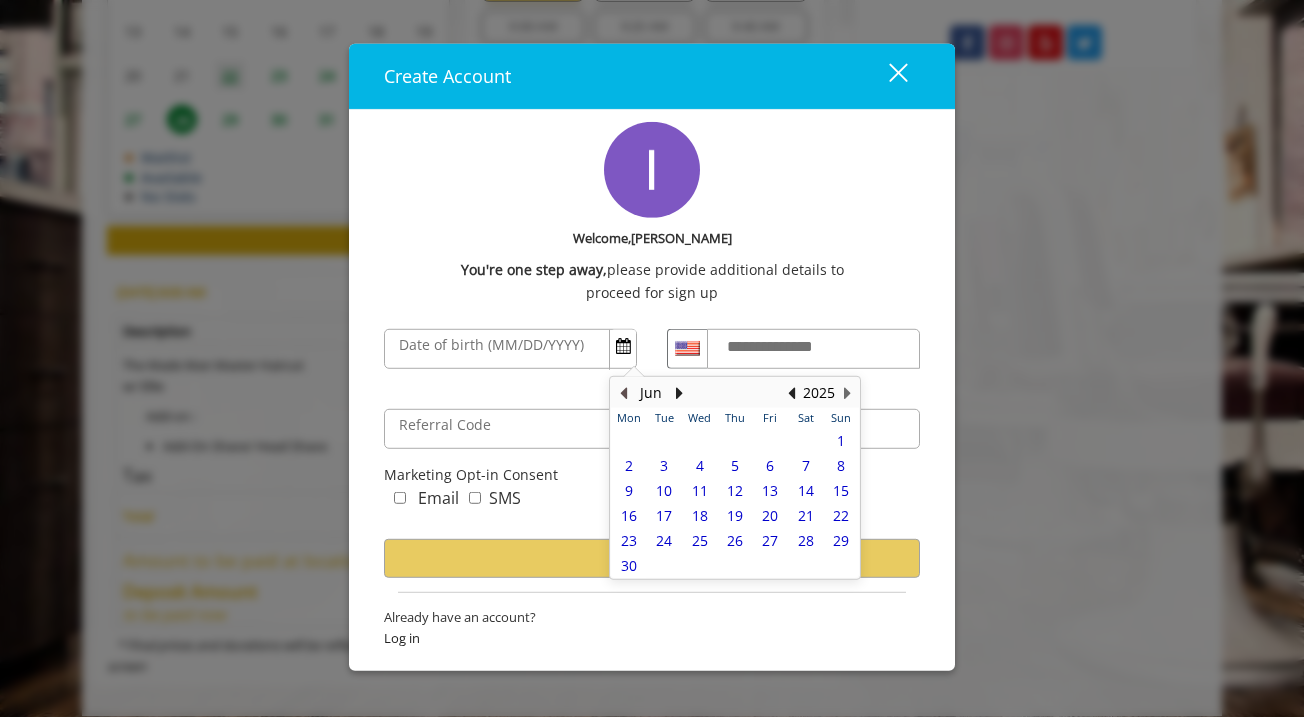 click at bounding box center [623, 393] 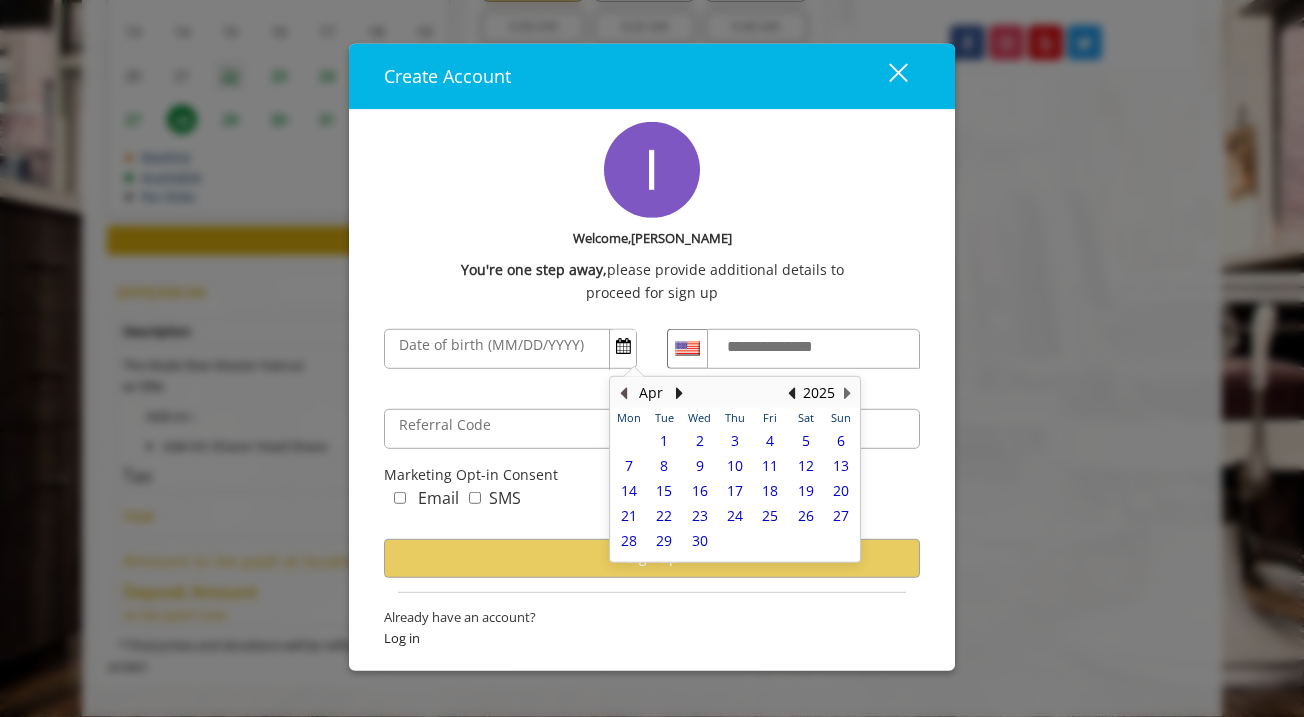 click at bounding box center (623, 393) 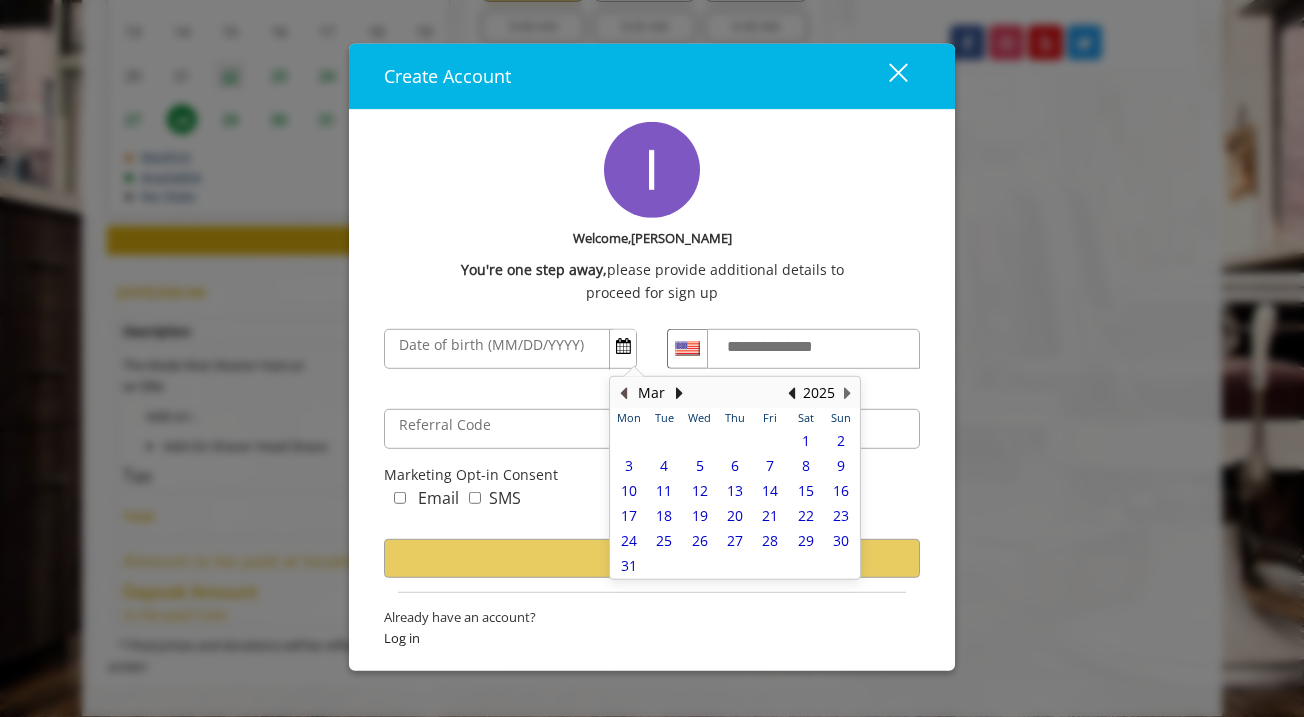 click at bounding box center [623, 393] 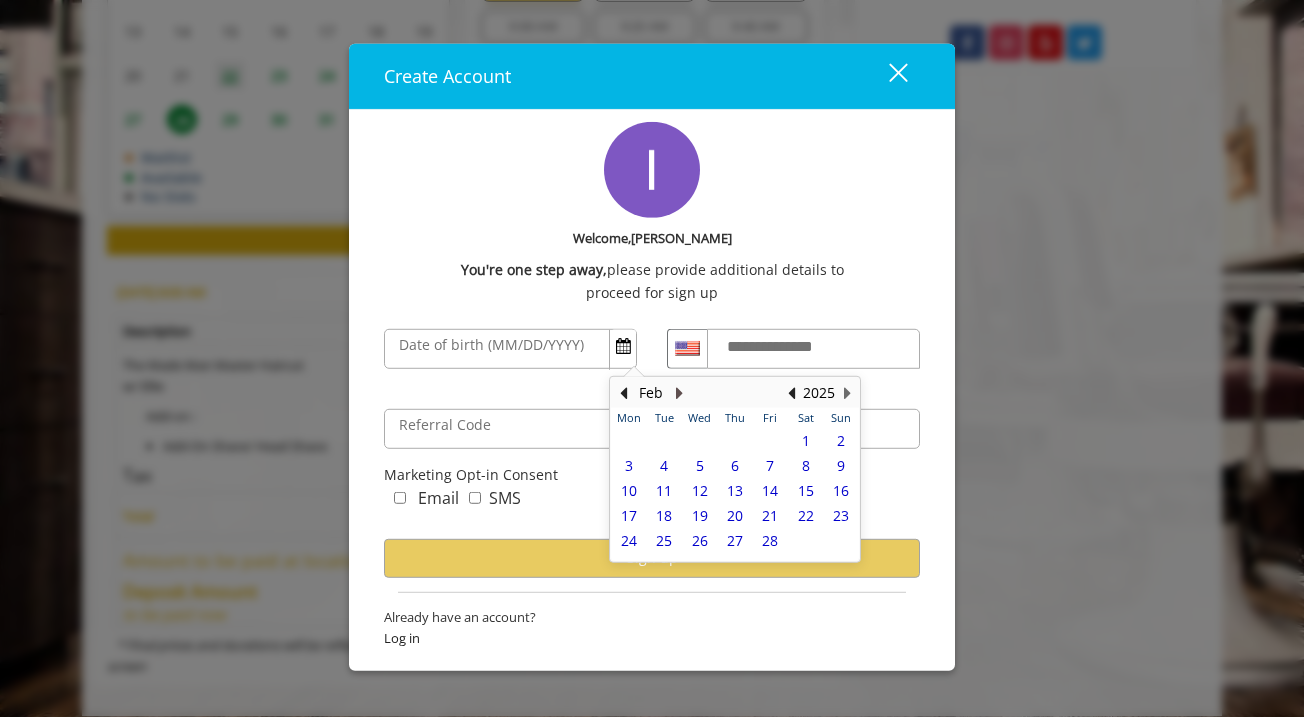 click at bounding box center (679, 393) 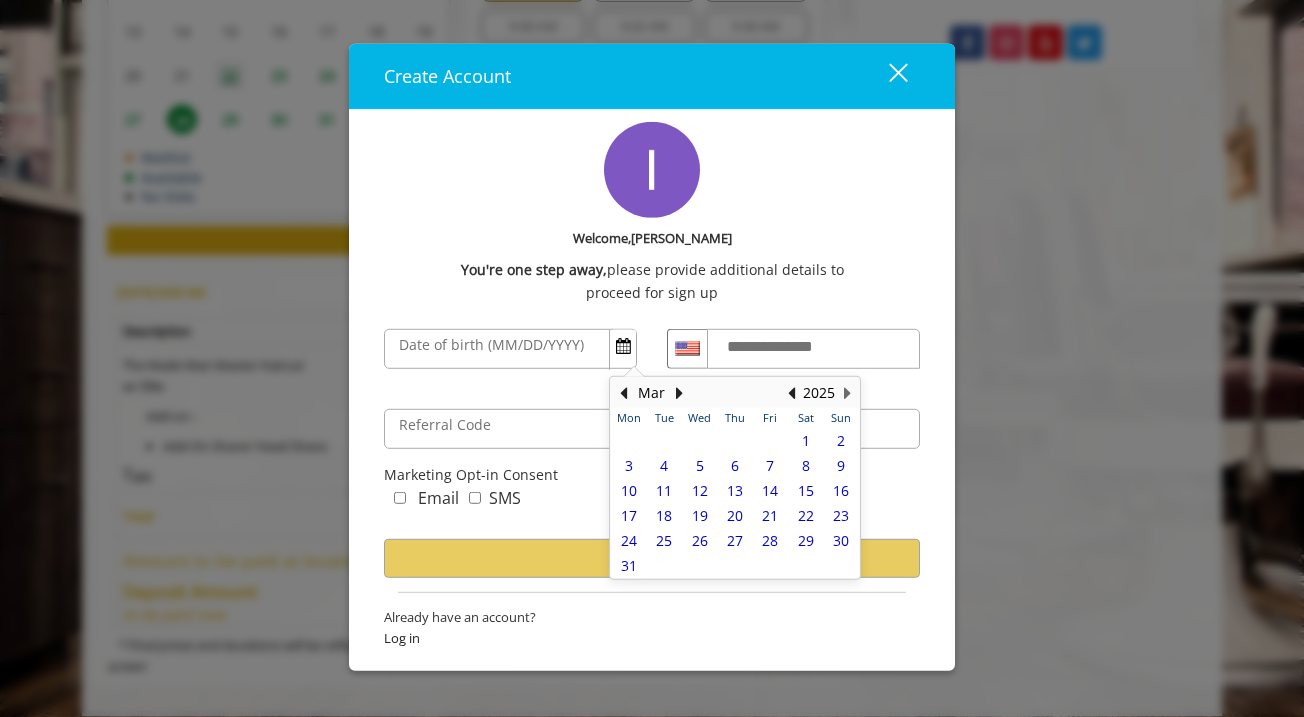 click on "14" at bounding box center (770, 490) 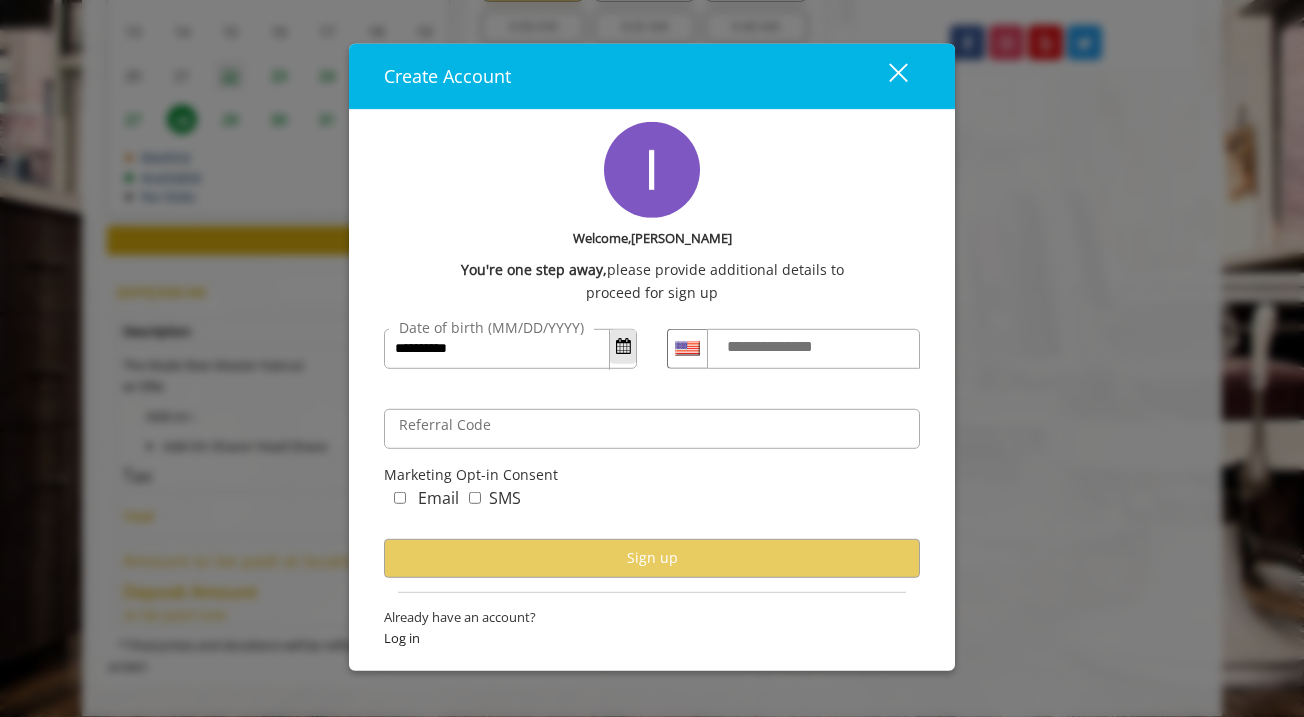click at bounding box center [623, 347] 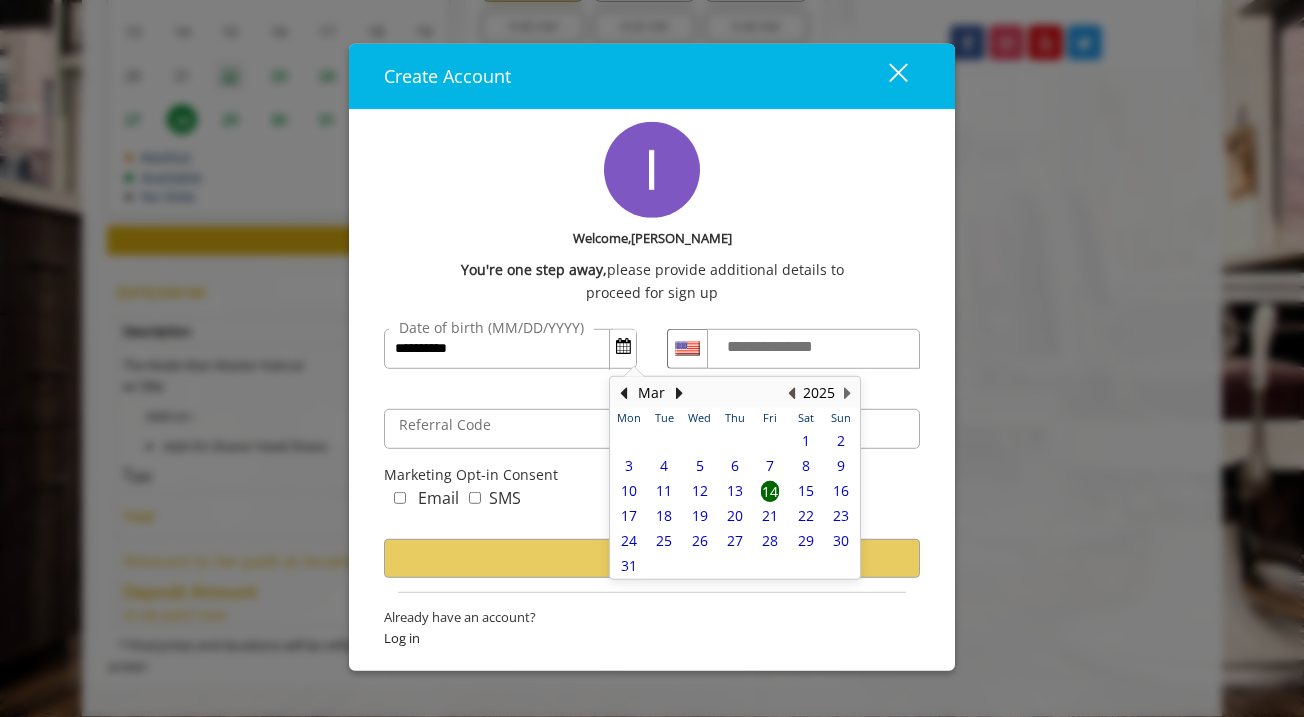 click at bounding box center (791, 393) 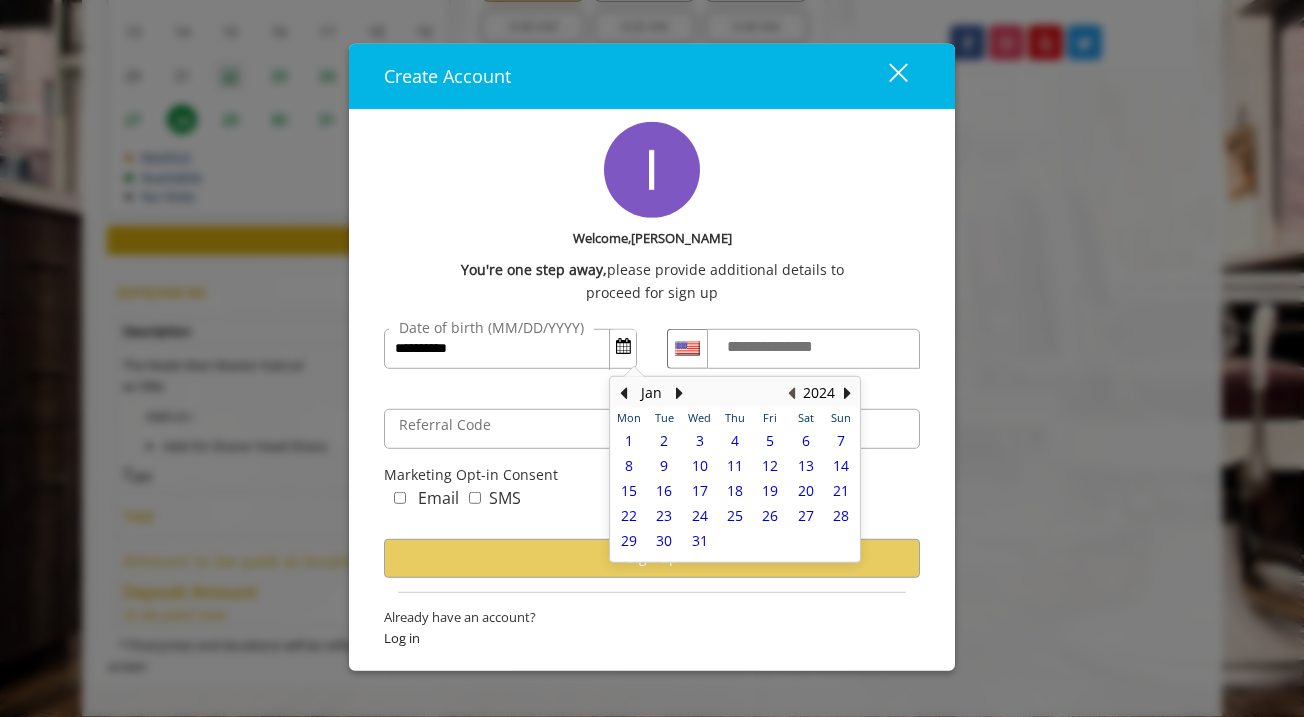 click at bounding box center (791, 393) 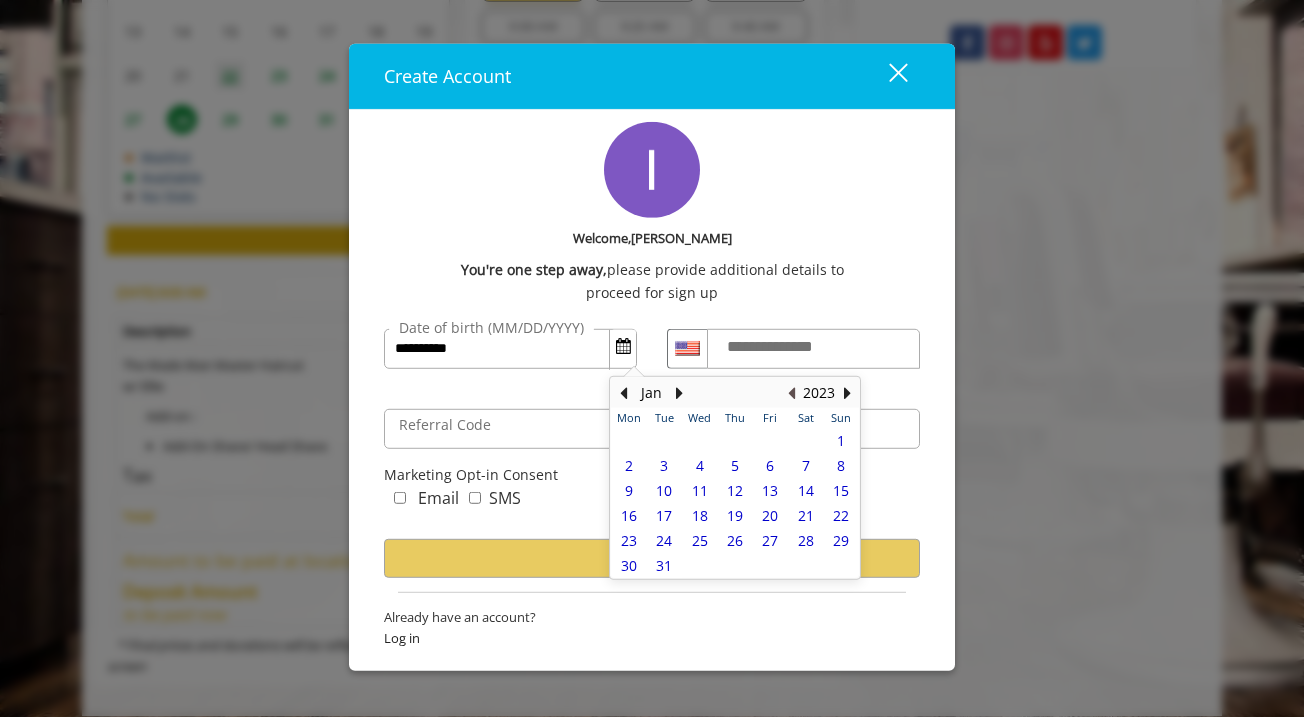 click at bounding box center [791, 393] 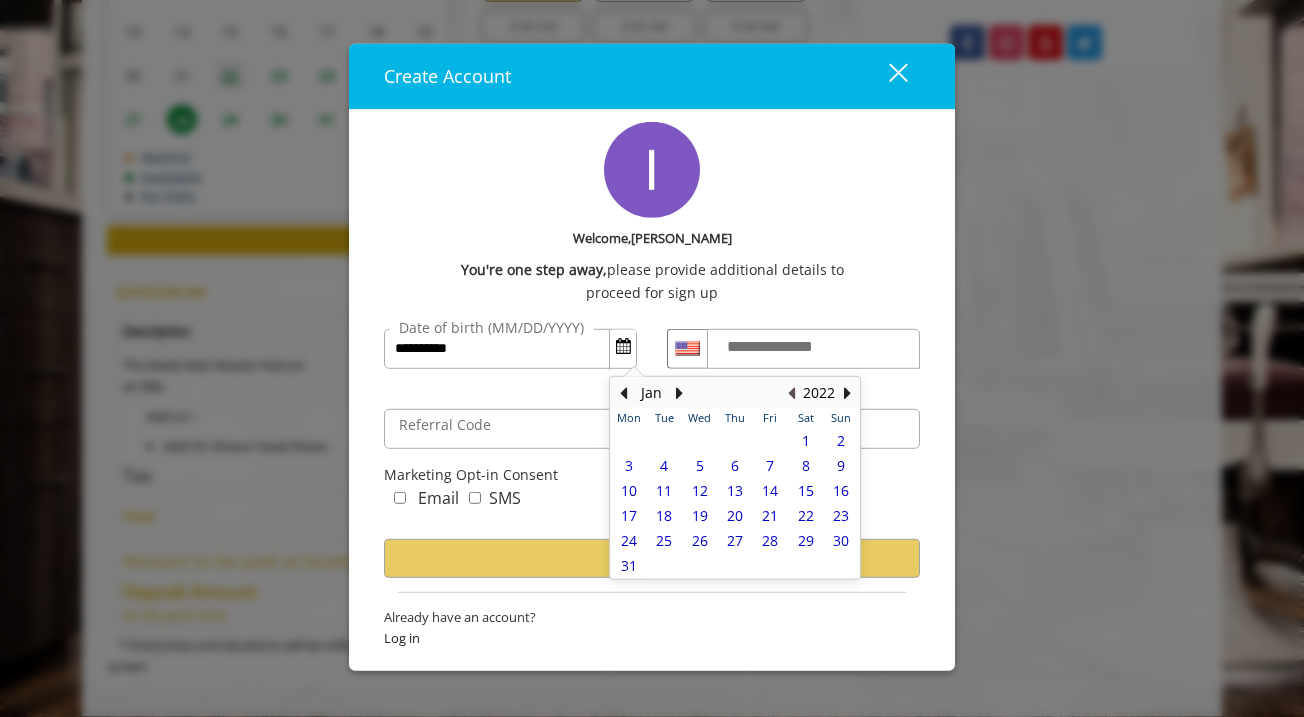 click at bounding box center [791, 393] 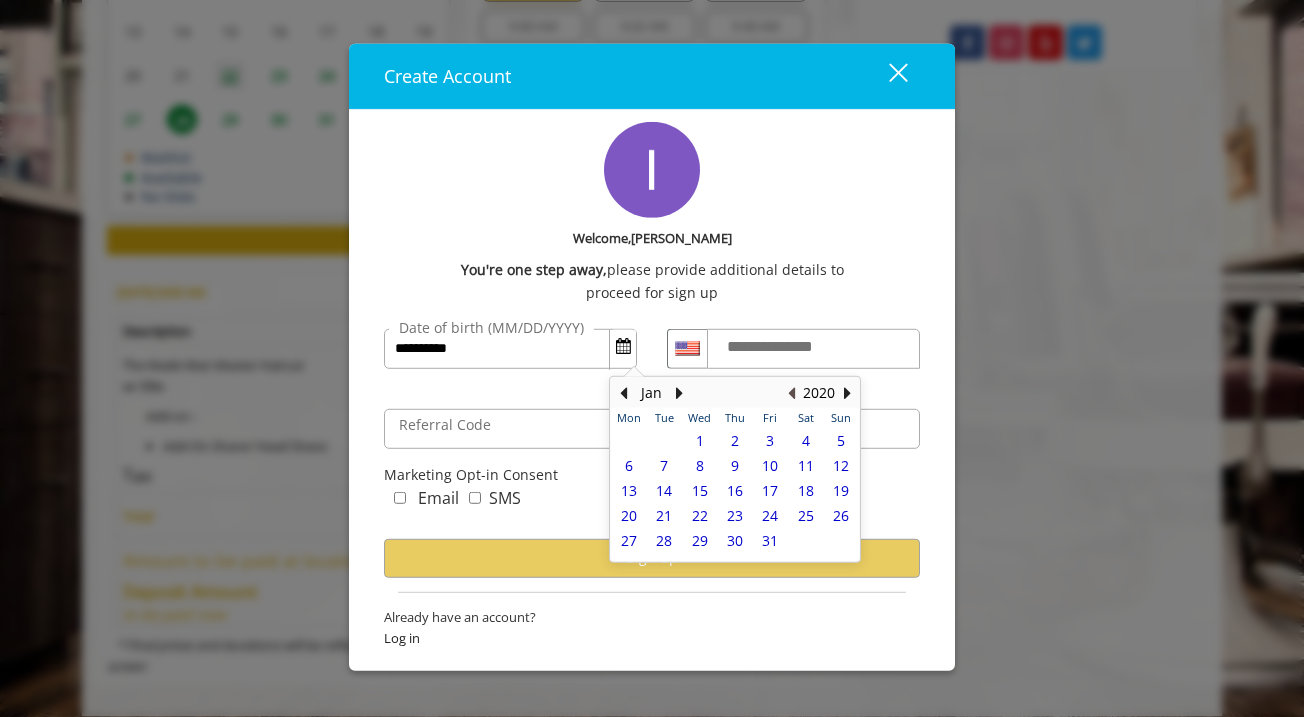 click at bounding box center [791, 393] 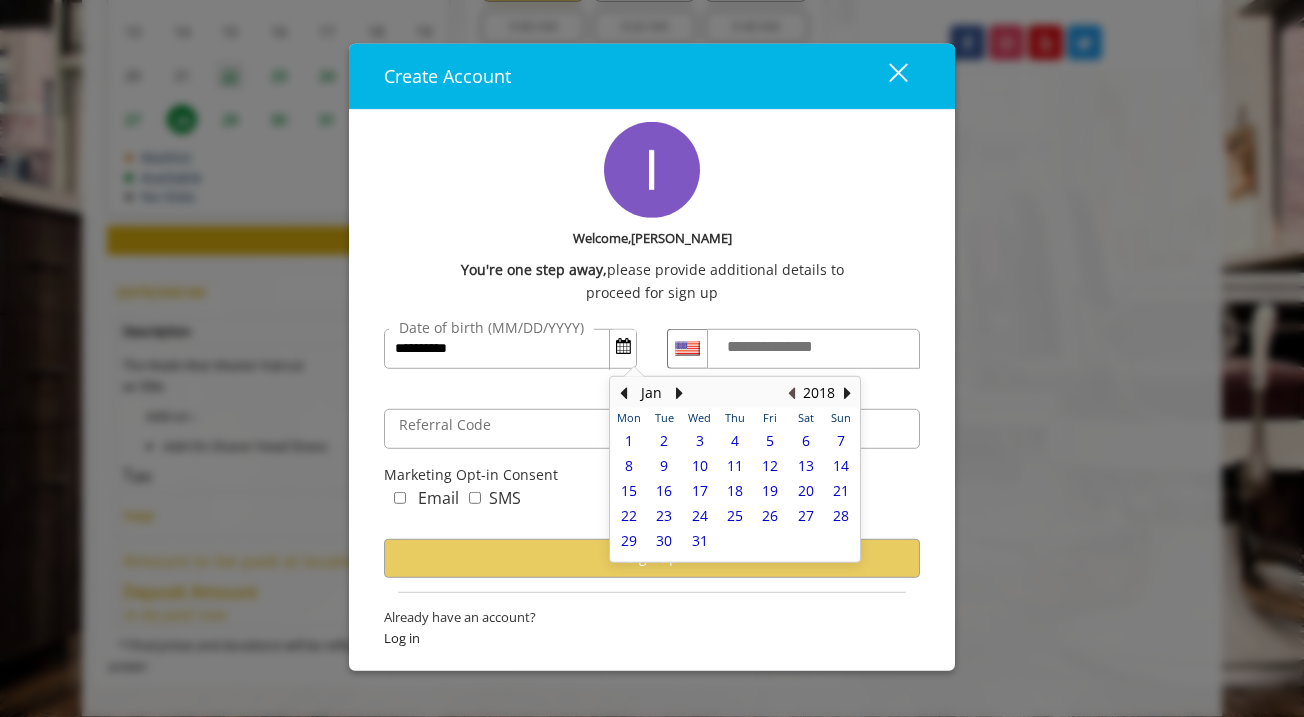click at bounding box center [791, 393] 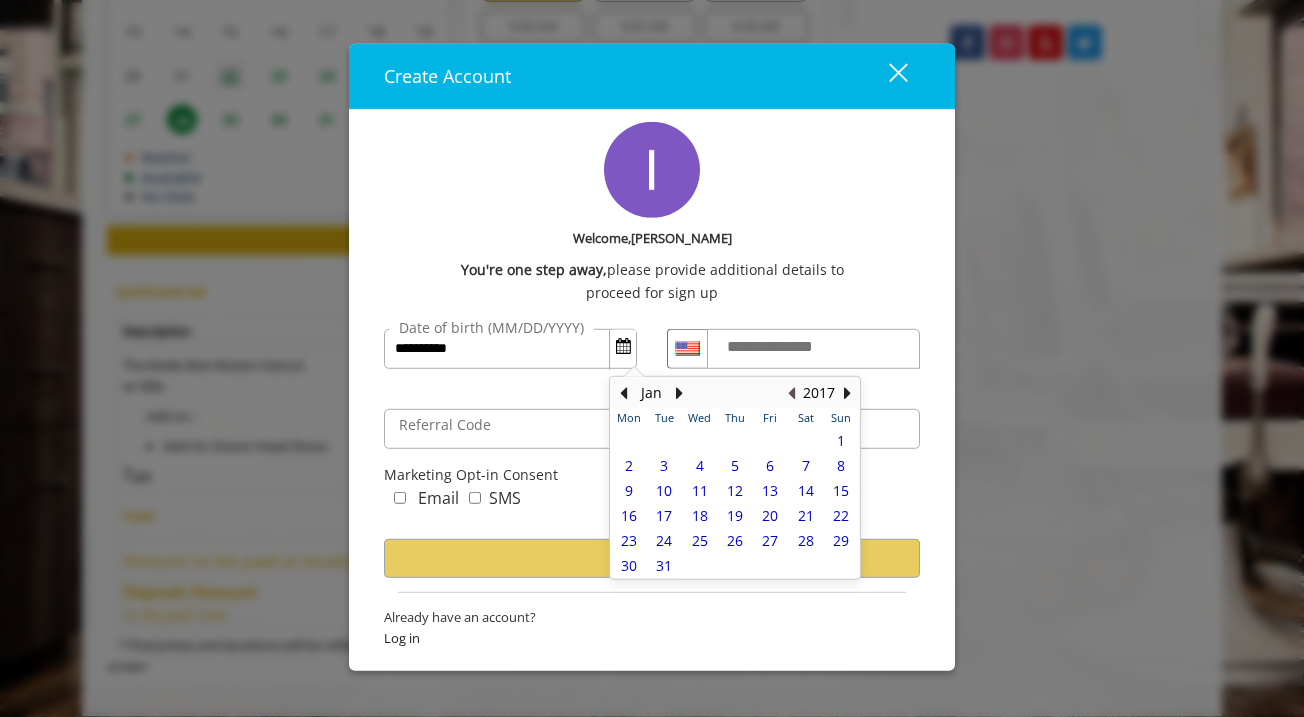 click at bounding box center (791, 393) 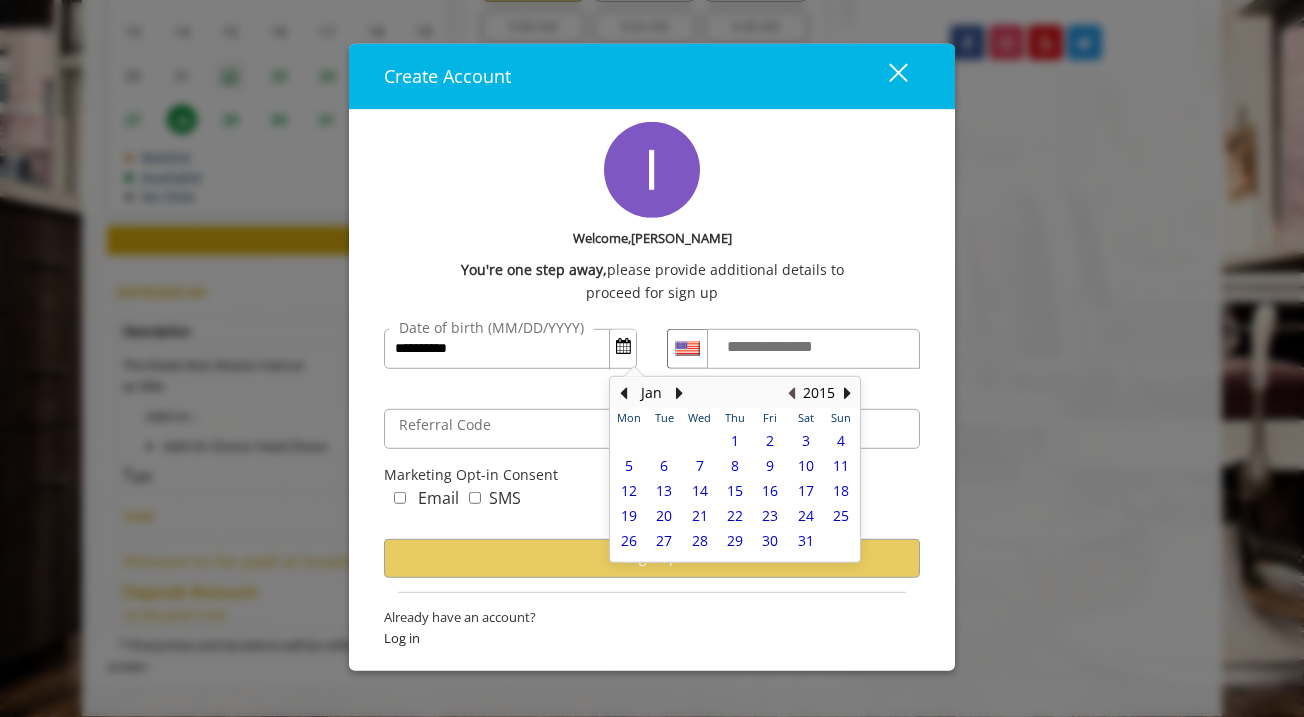click at bounding box center [791, 393] 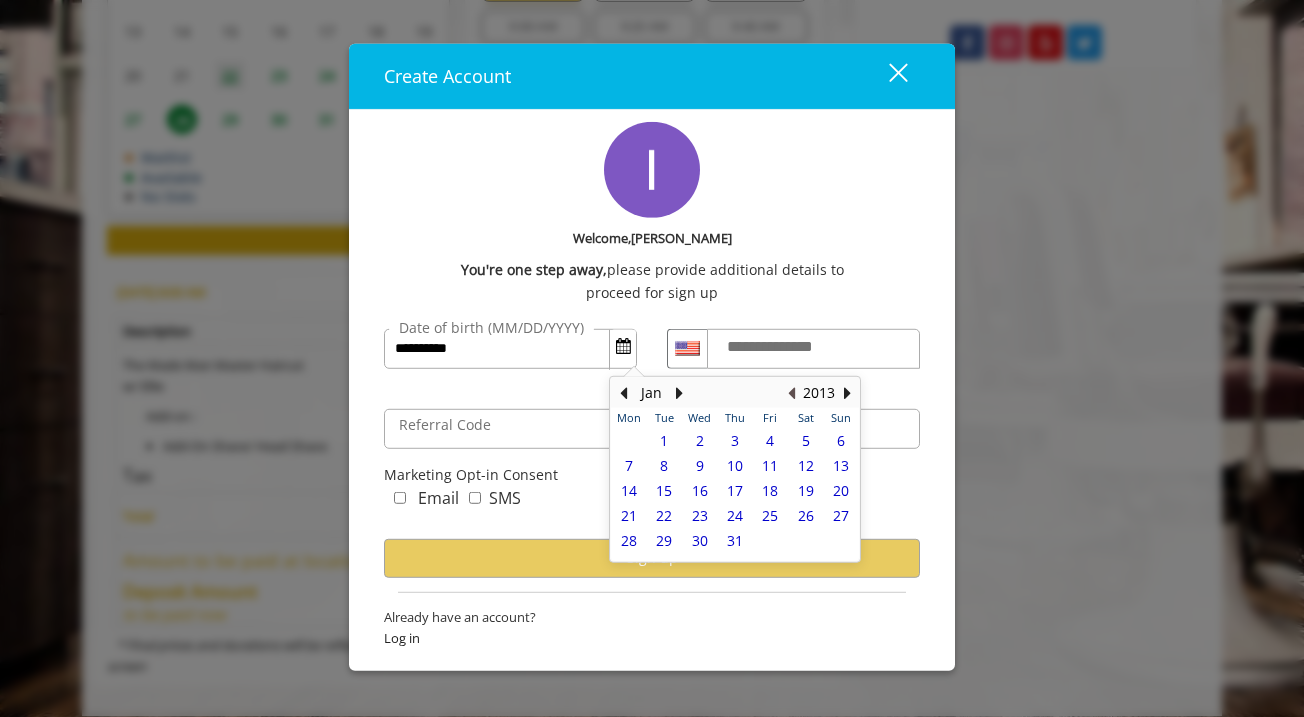 click at bounding box center (791, 393) 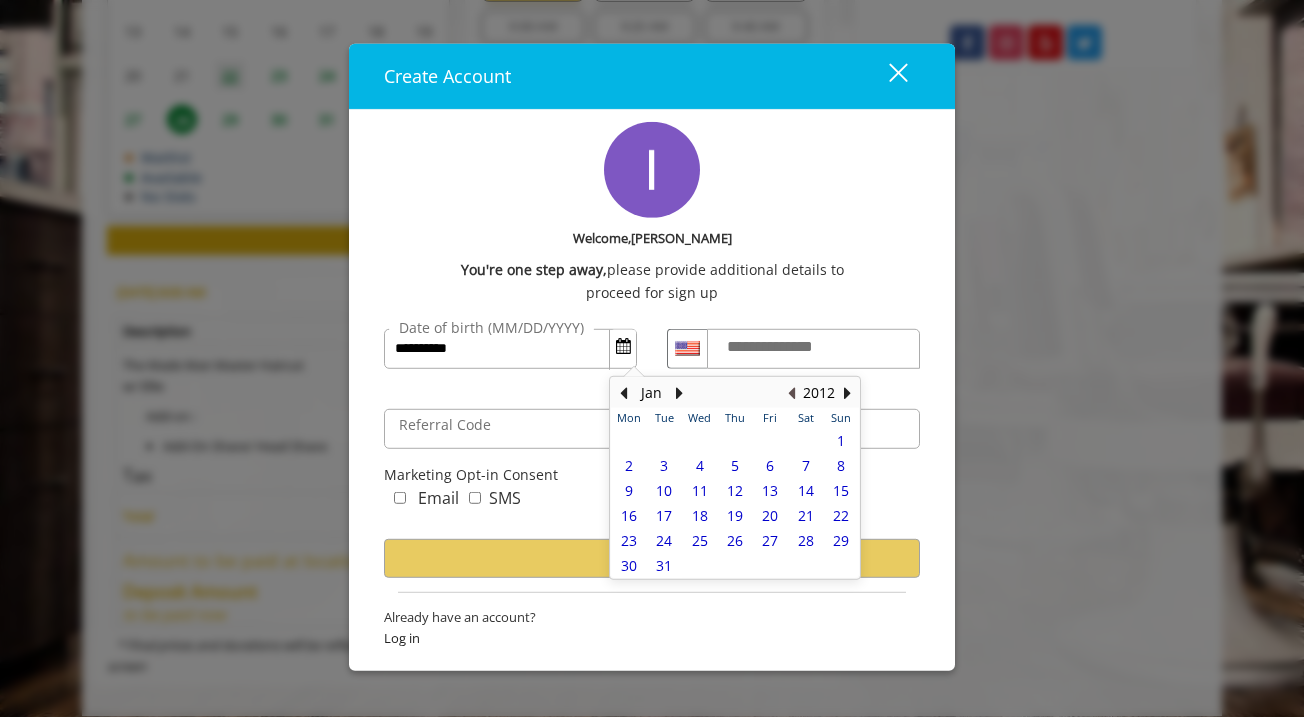 click at bounding box center (791, 393) 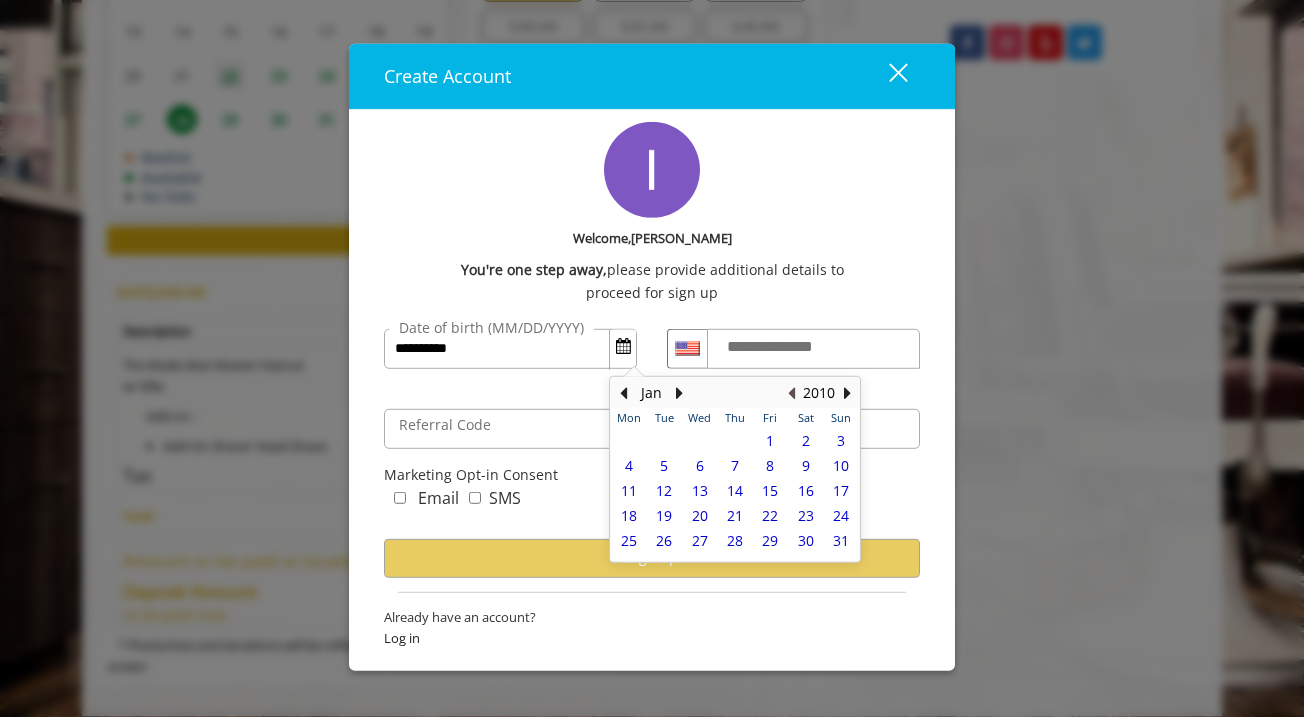 click at bounding box center (791, 393) 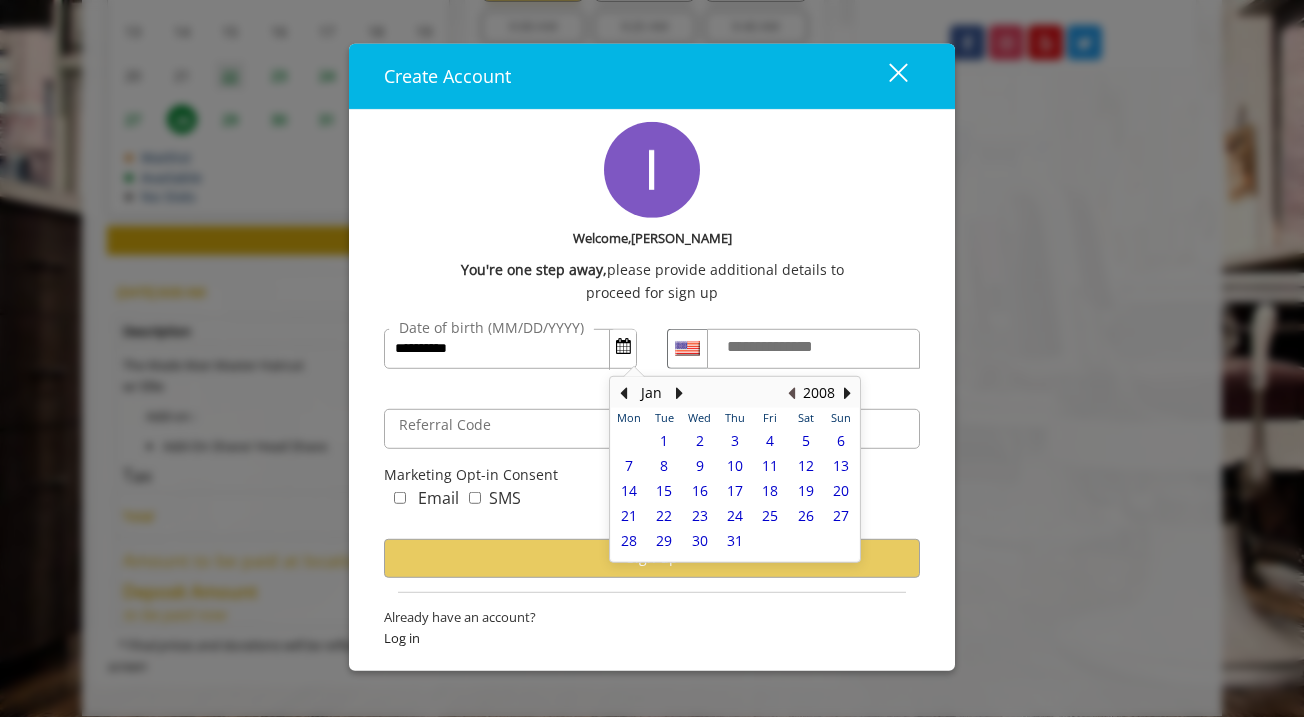 click at bounding box center (791, 393) 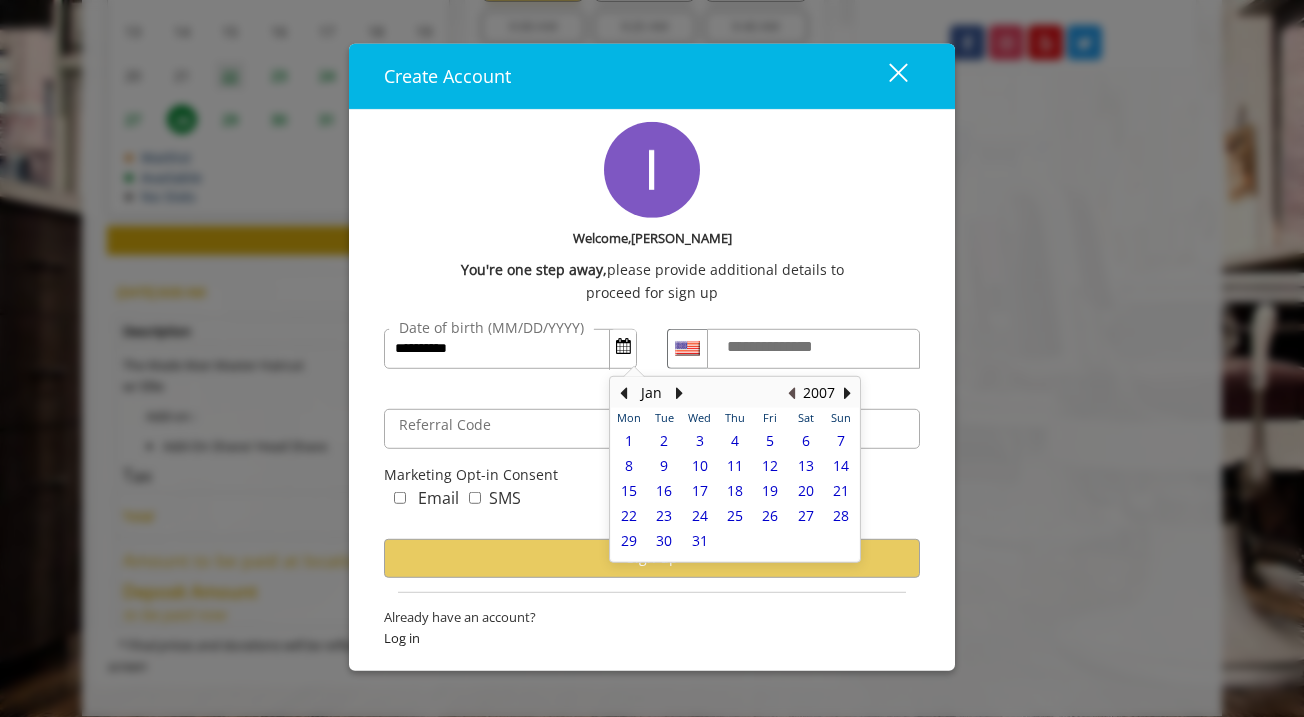 click at bounding box center [791, 393] 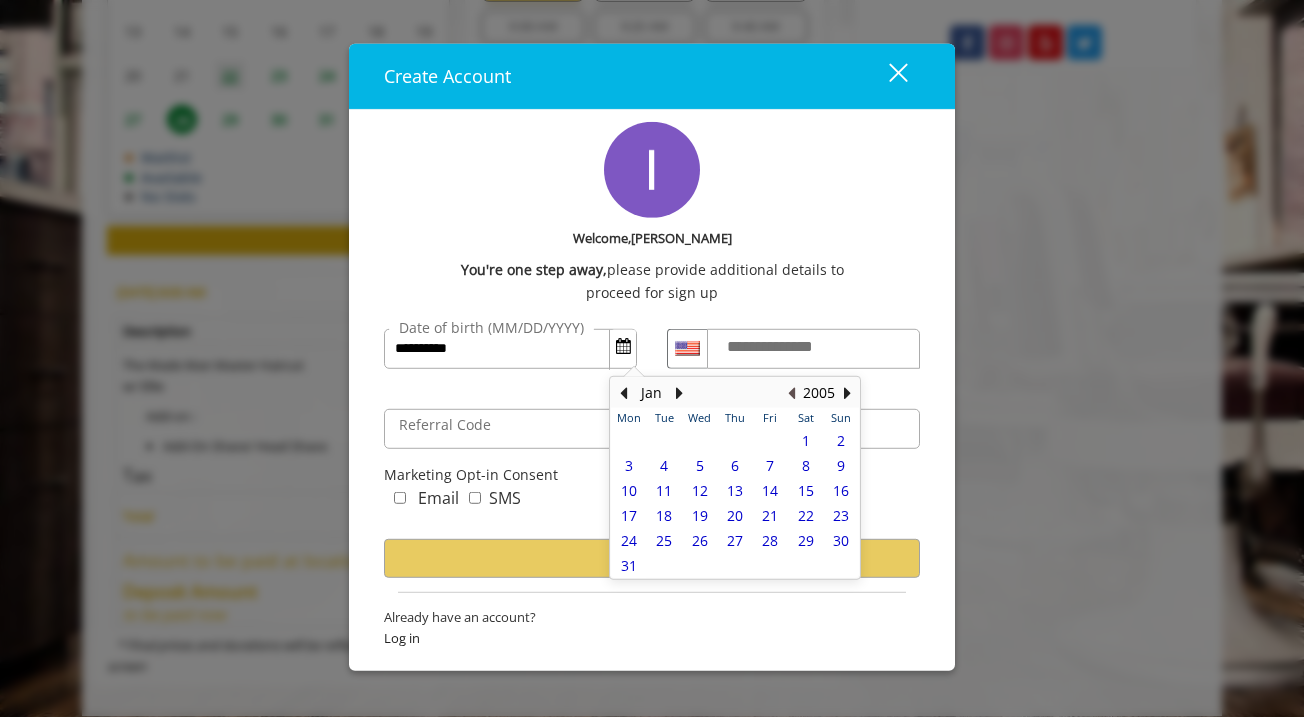 click at bounding box center [791, 393] 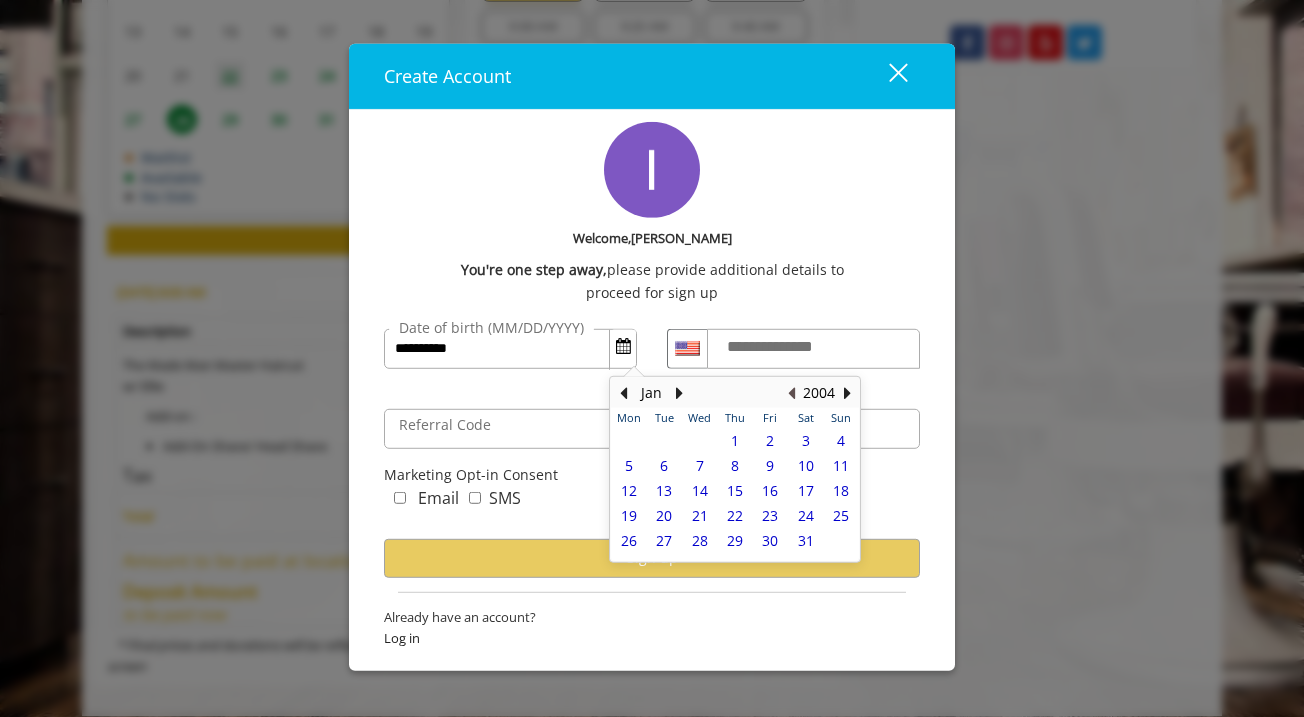 click at bounding box center (791, 393) 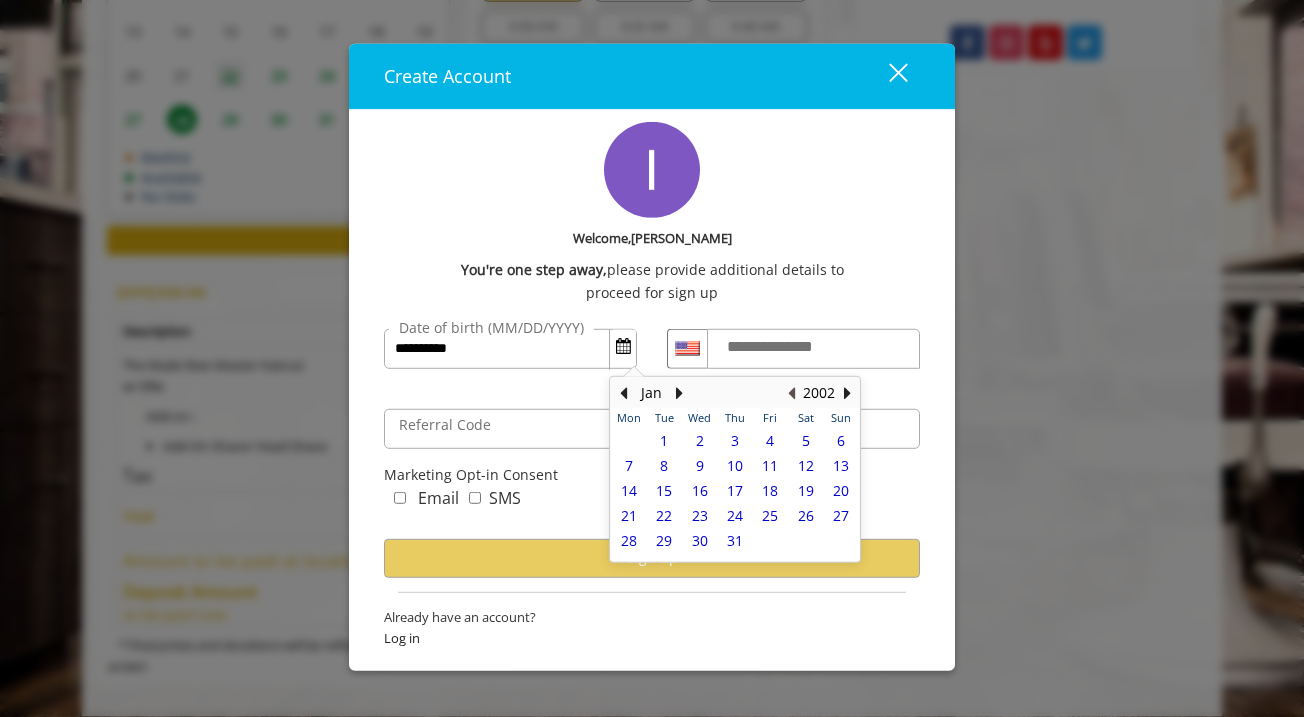 click at bounding box center [791, 393] 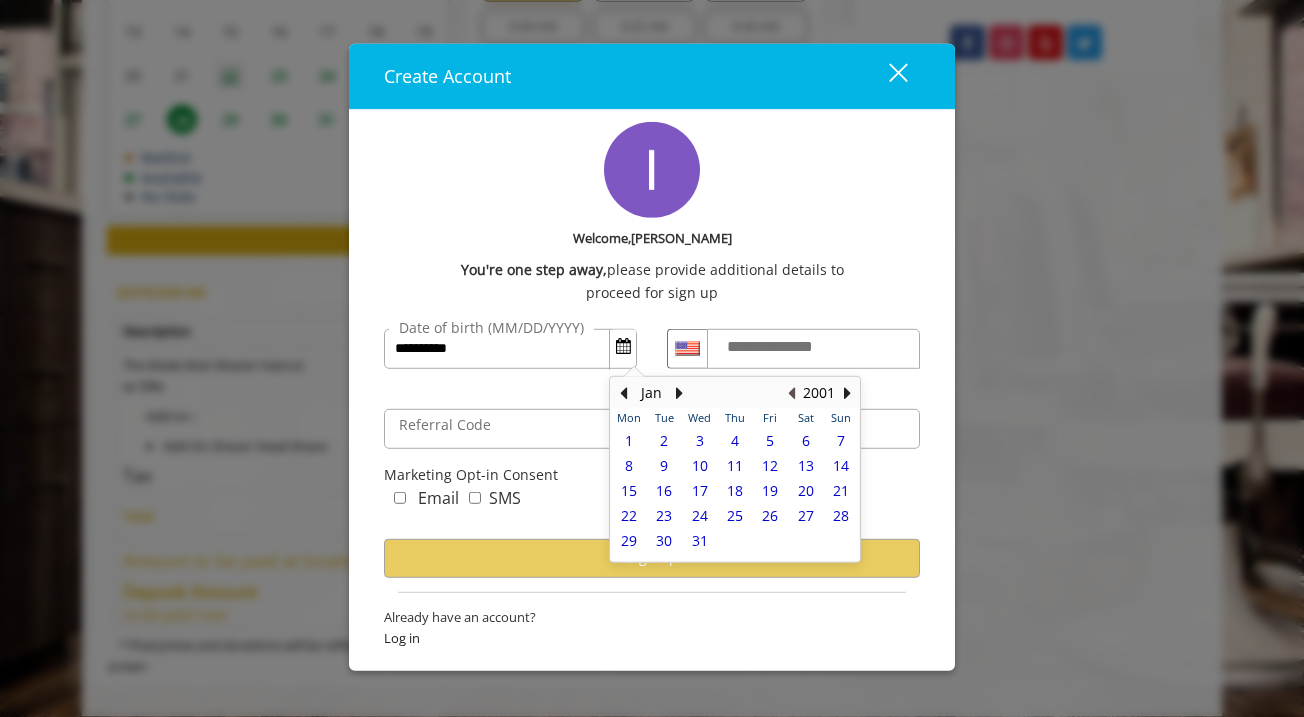click at bounding box center [791, 393] 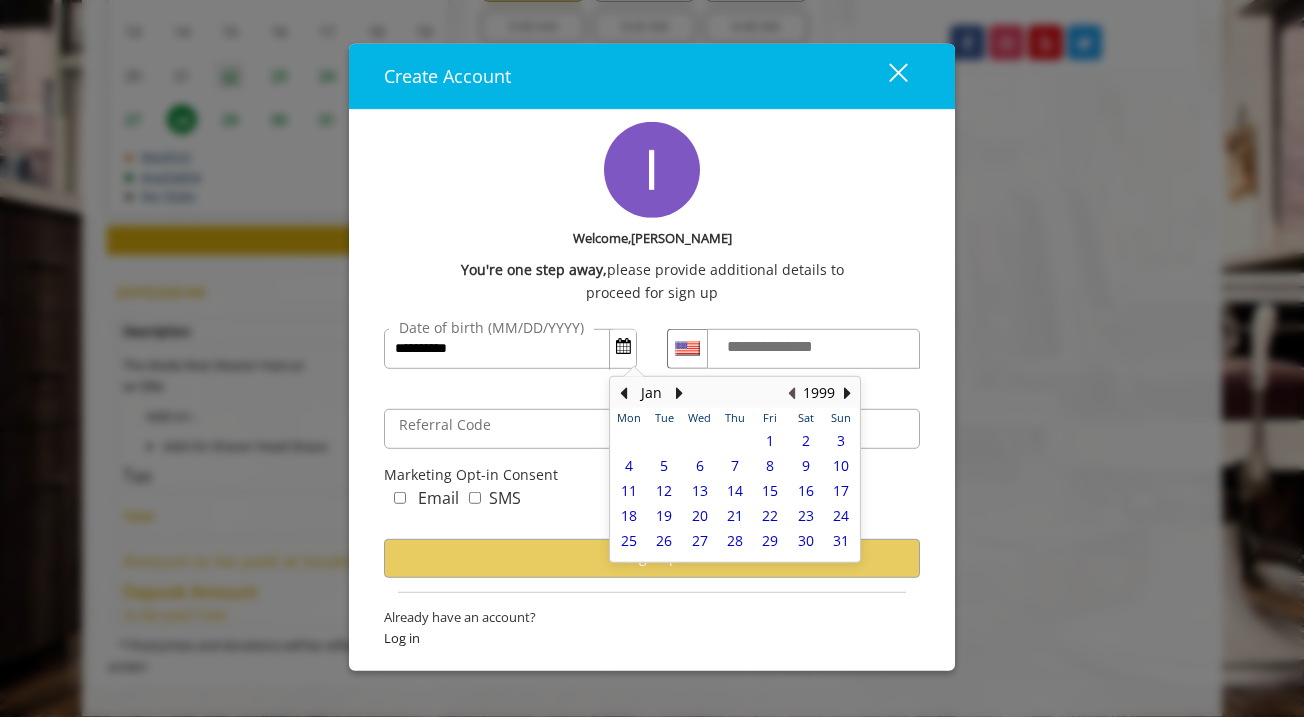click at bounding box center (791, 393) 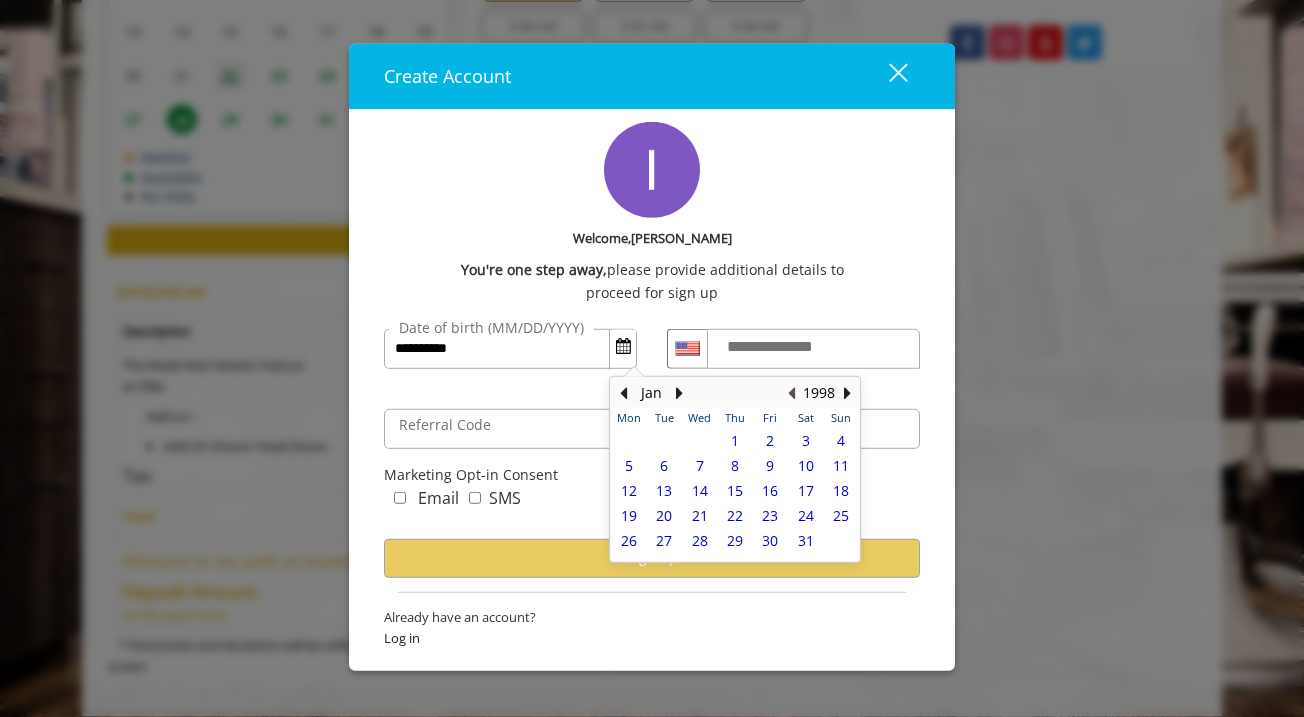 click at bounding box center (791, 393) 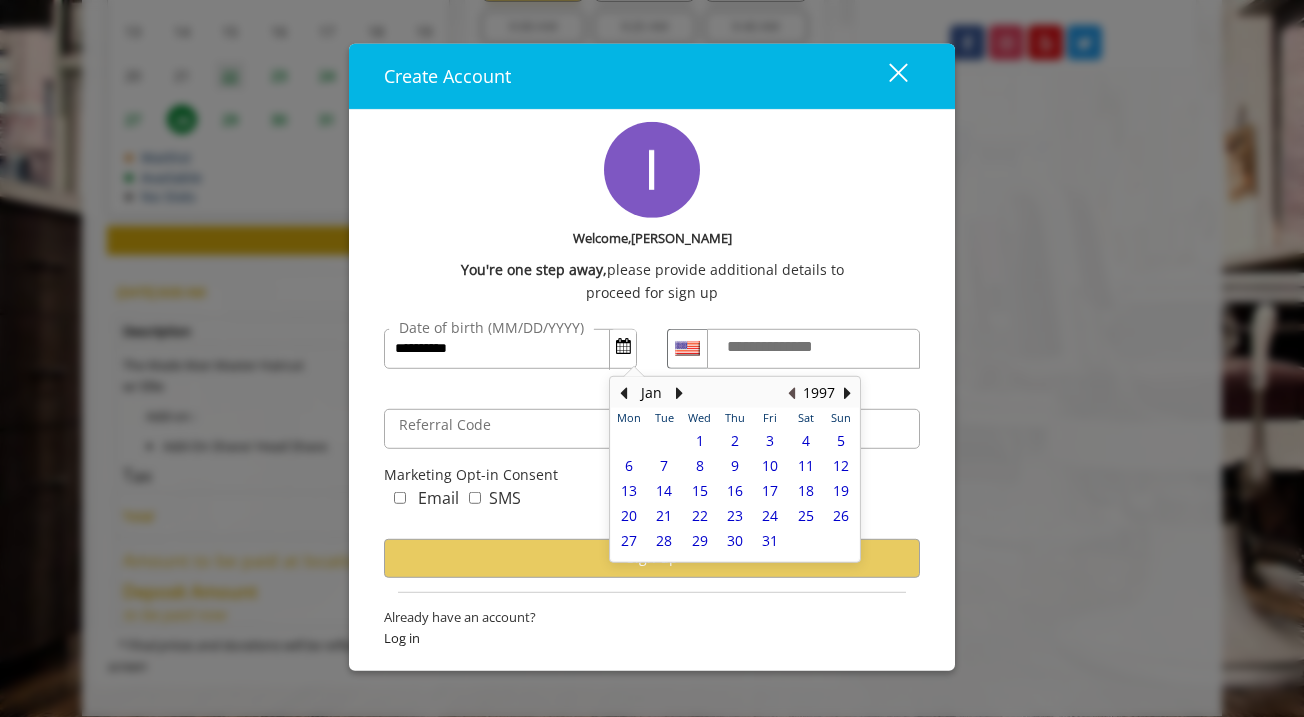click at bounding box center (791, 393) 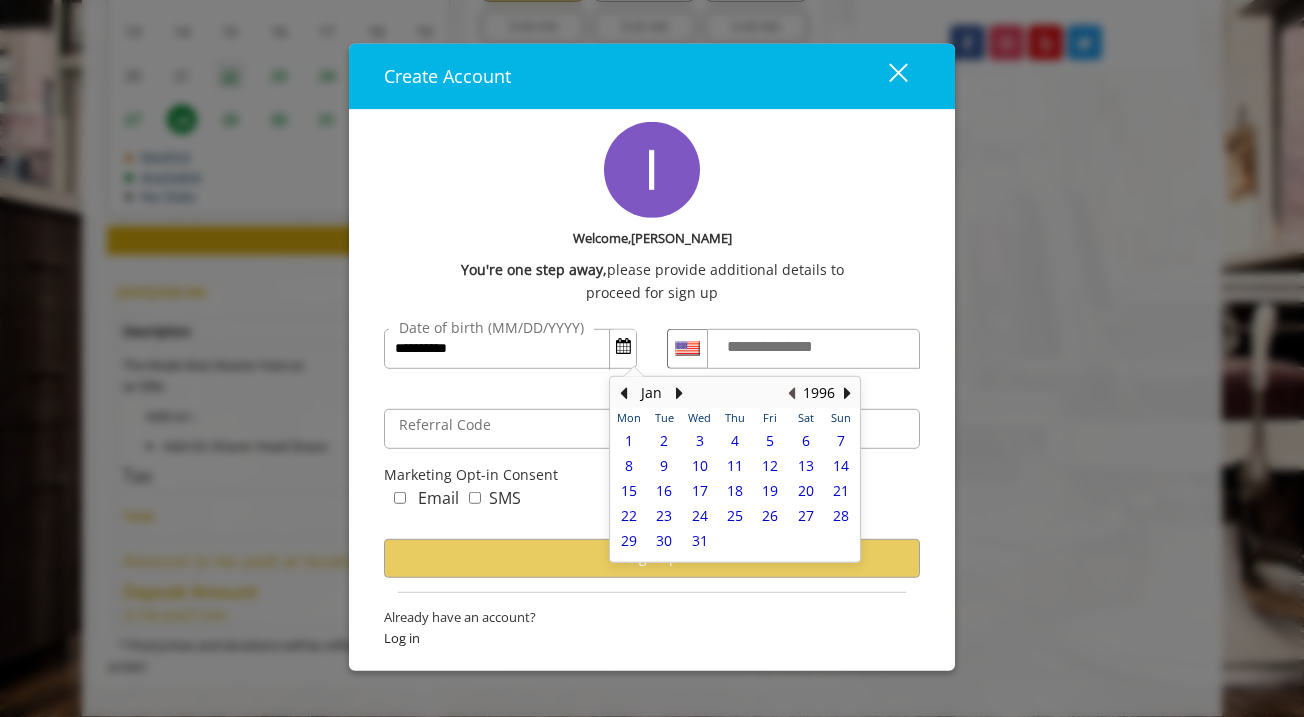 click at bounding box center (791, 393) 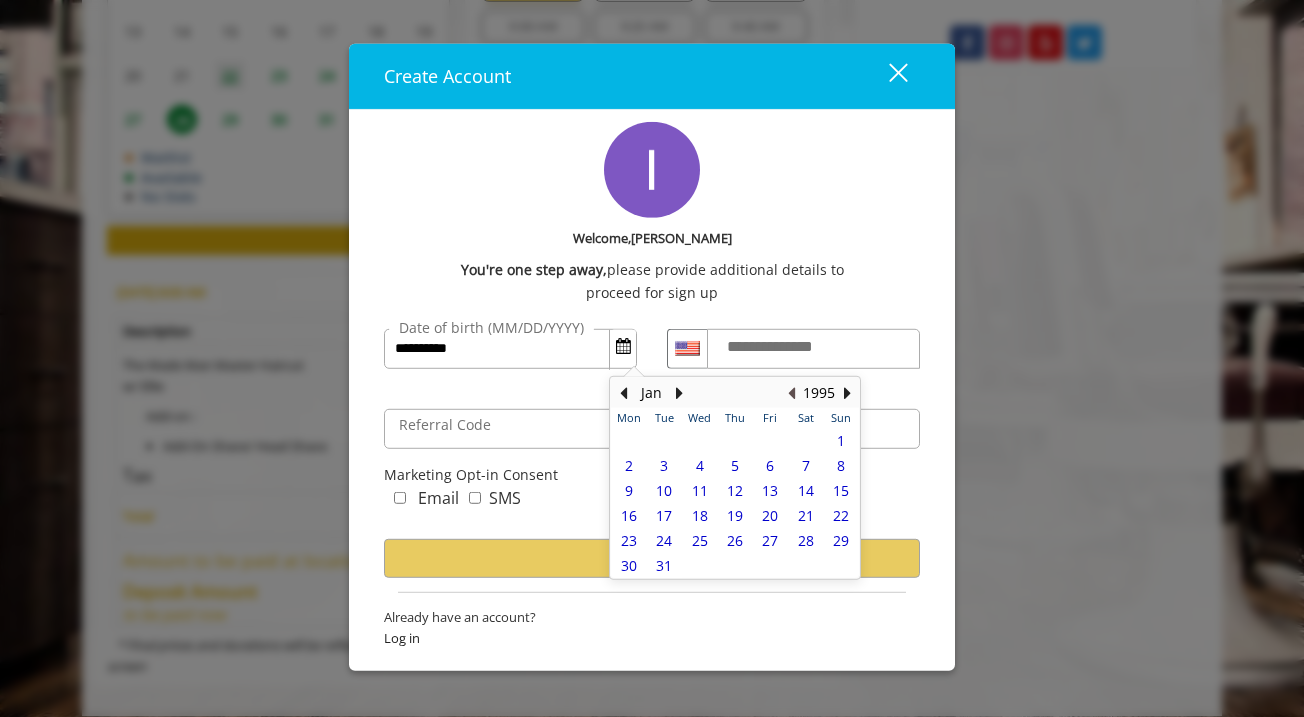 click at bounding box center (791, 393) 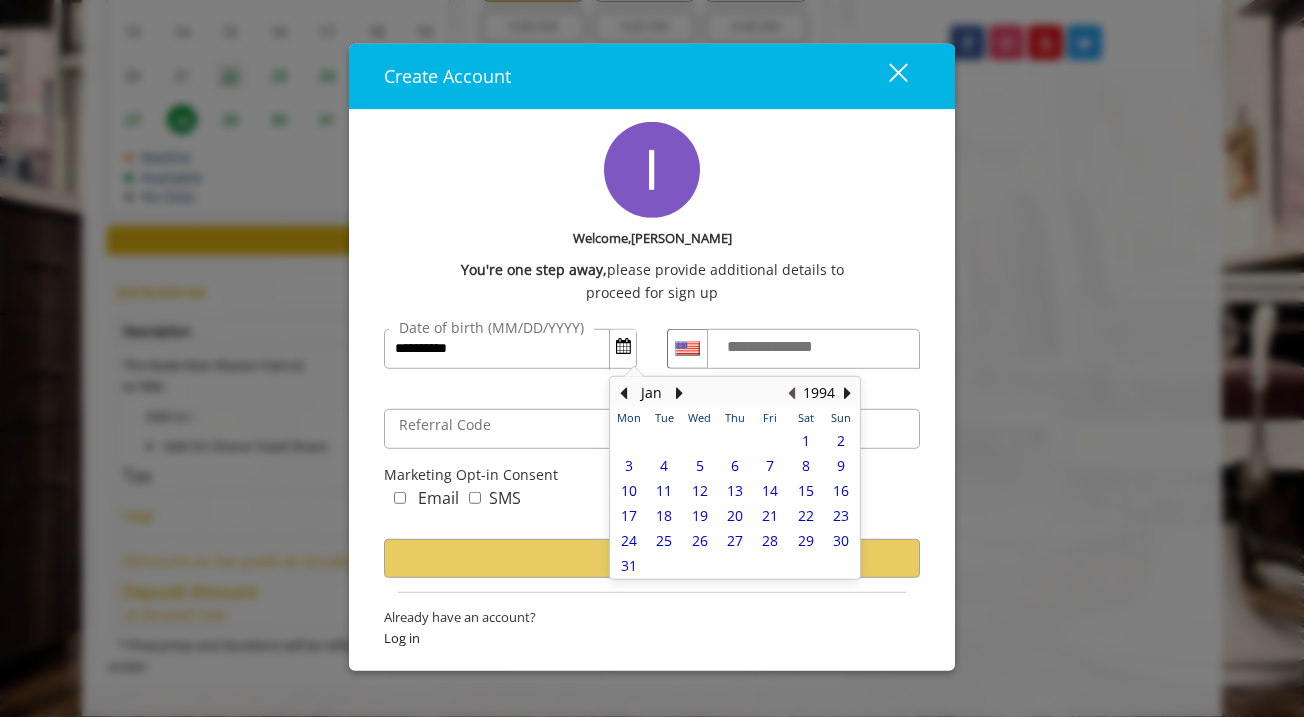 click at bounding box center [791, 393] 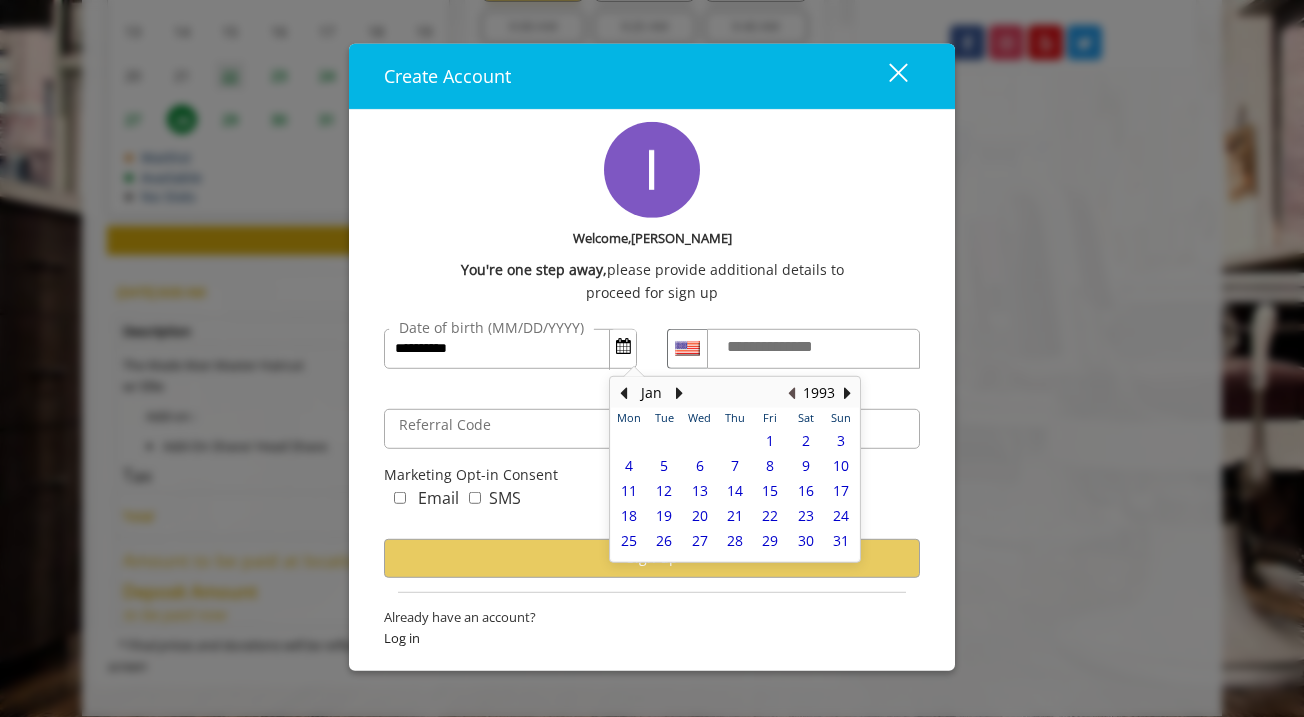 click at bounding box center [791, 393] 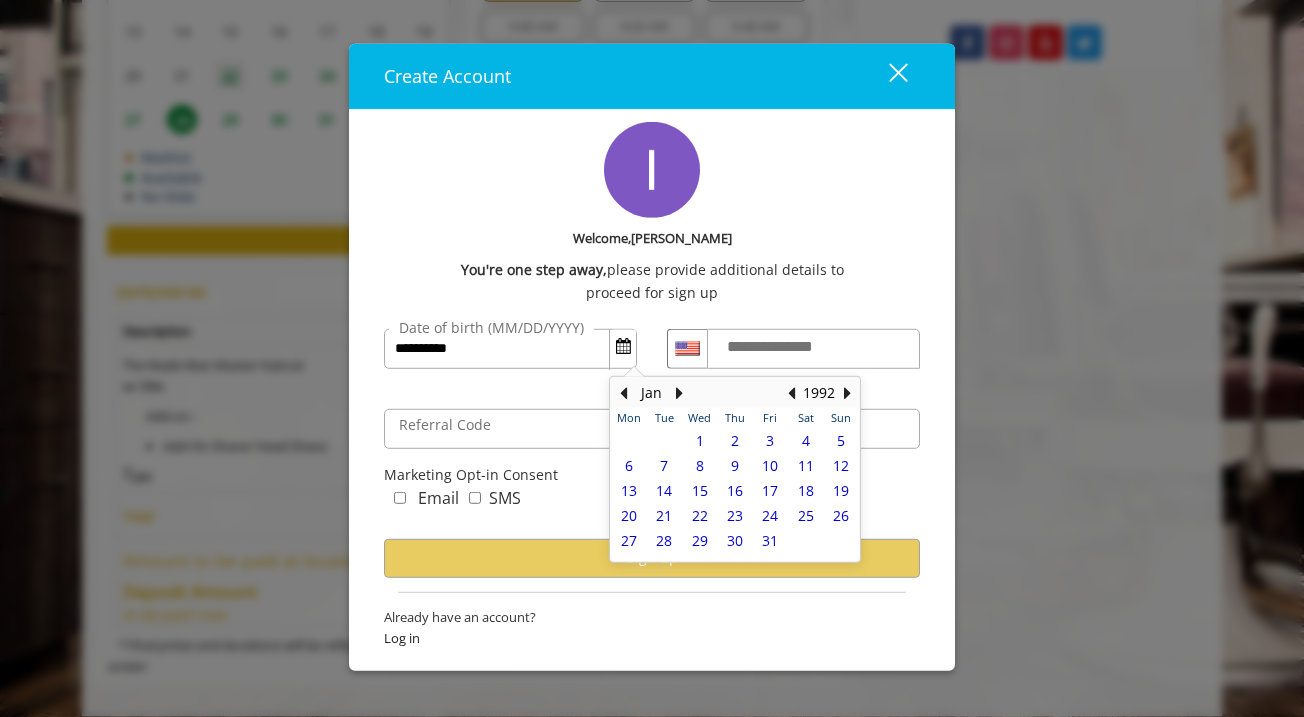 click at bounding box center [791, 393] 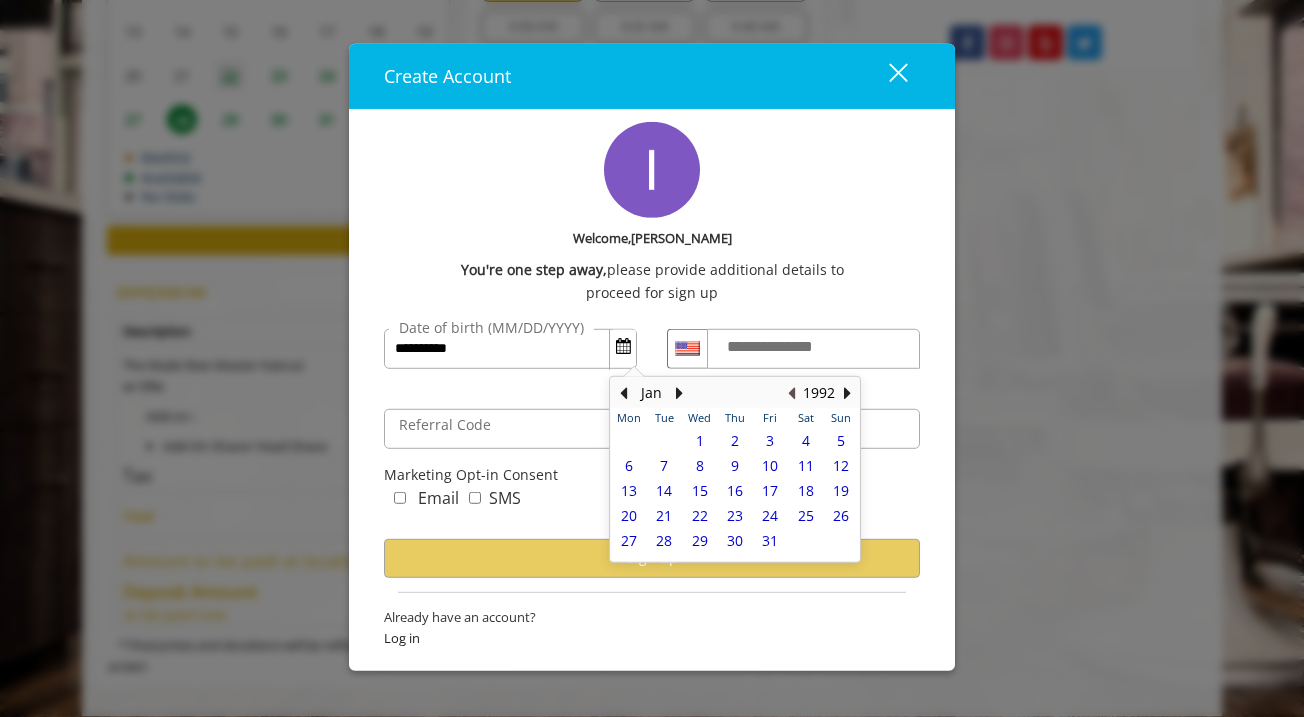click at bounding box center [791, 393] 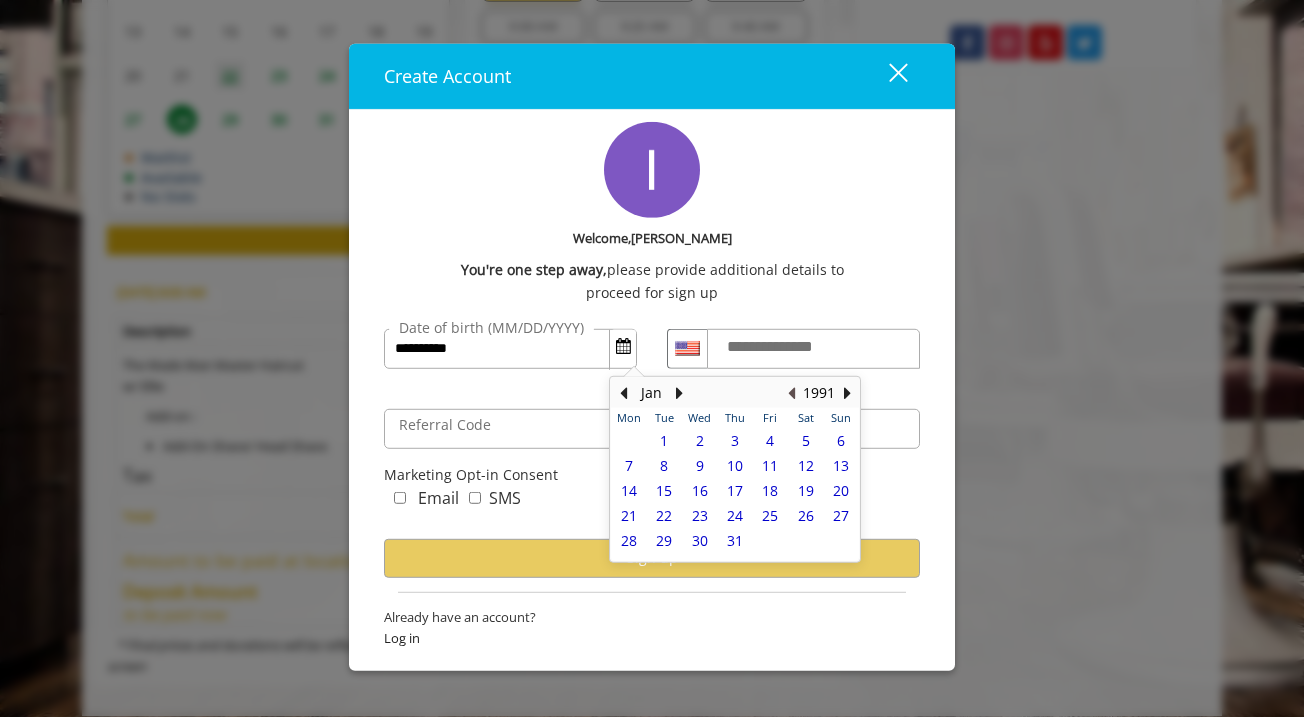click at bounding box center [791, 393] 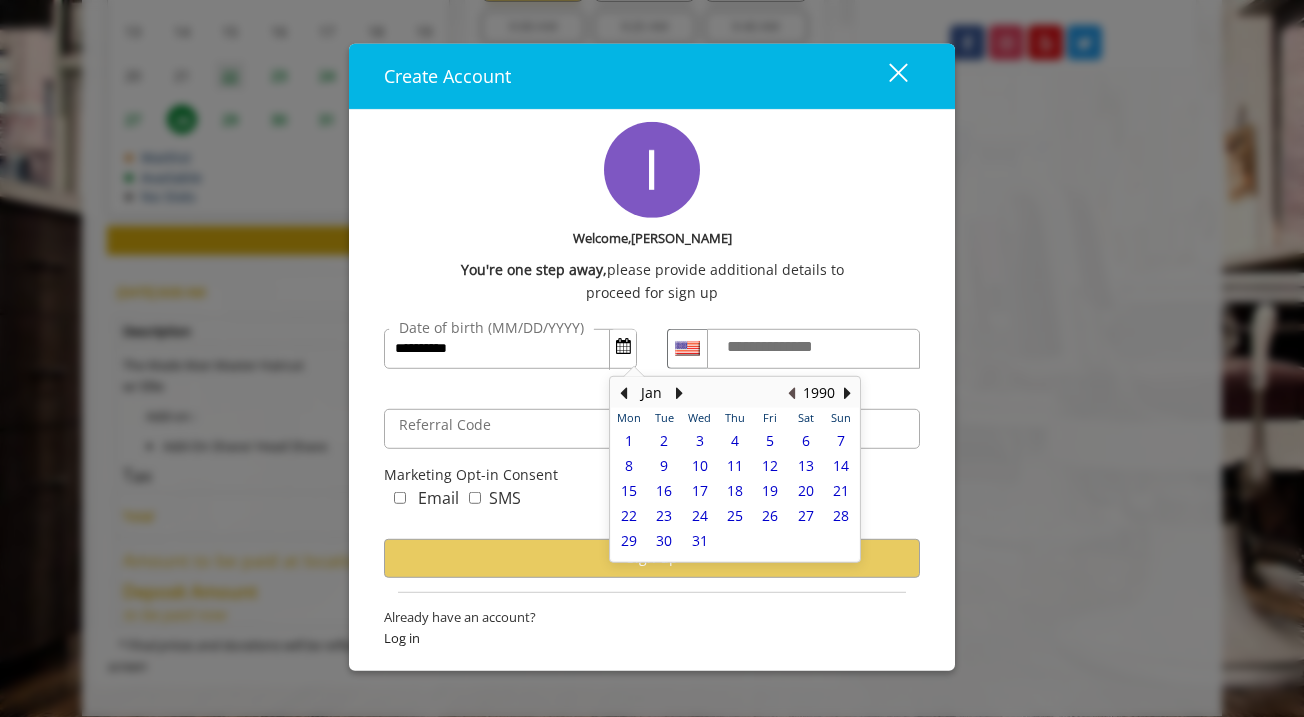 click at bounding box center [791, 393] 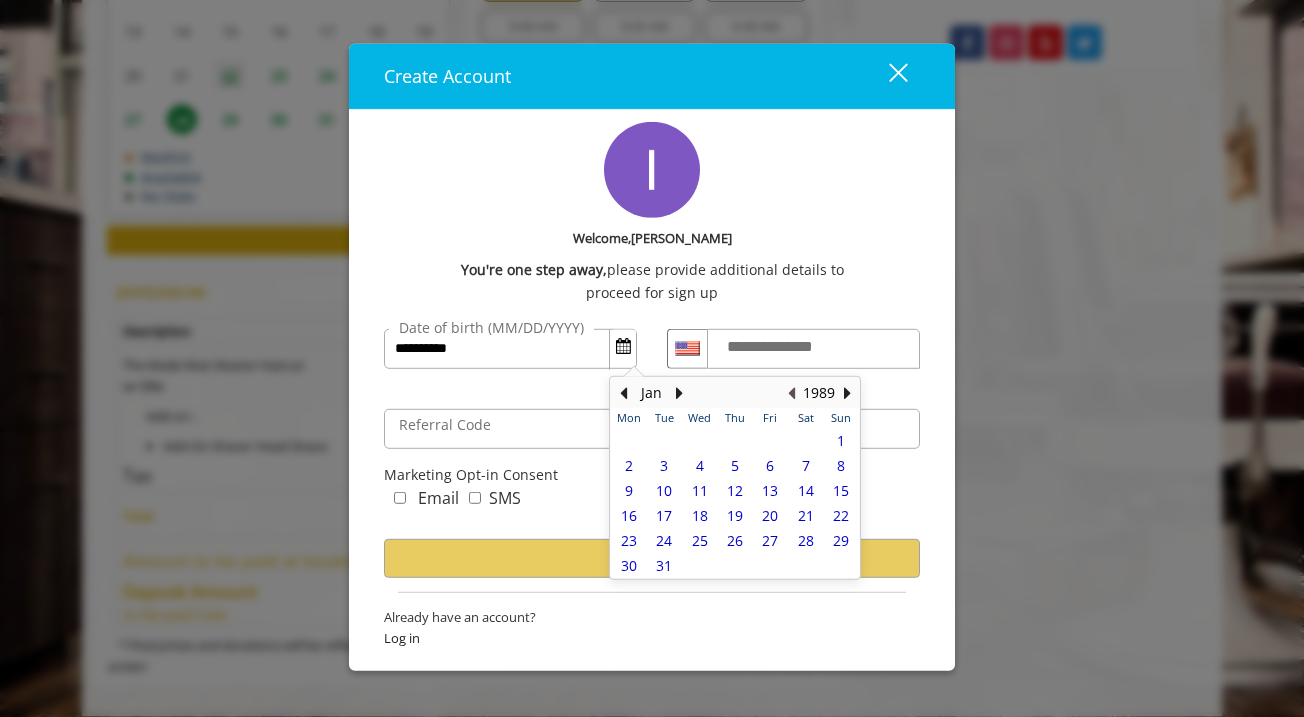 click at bounding box center [791, 393] 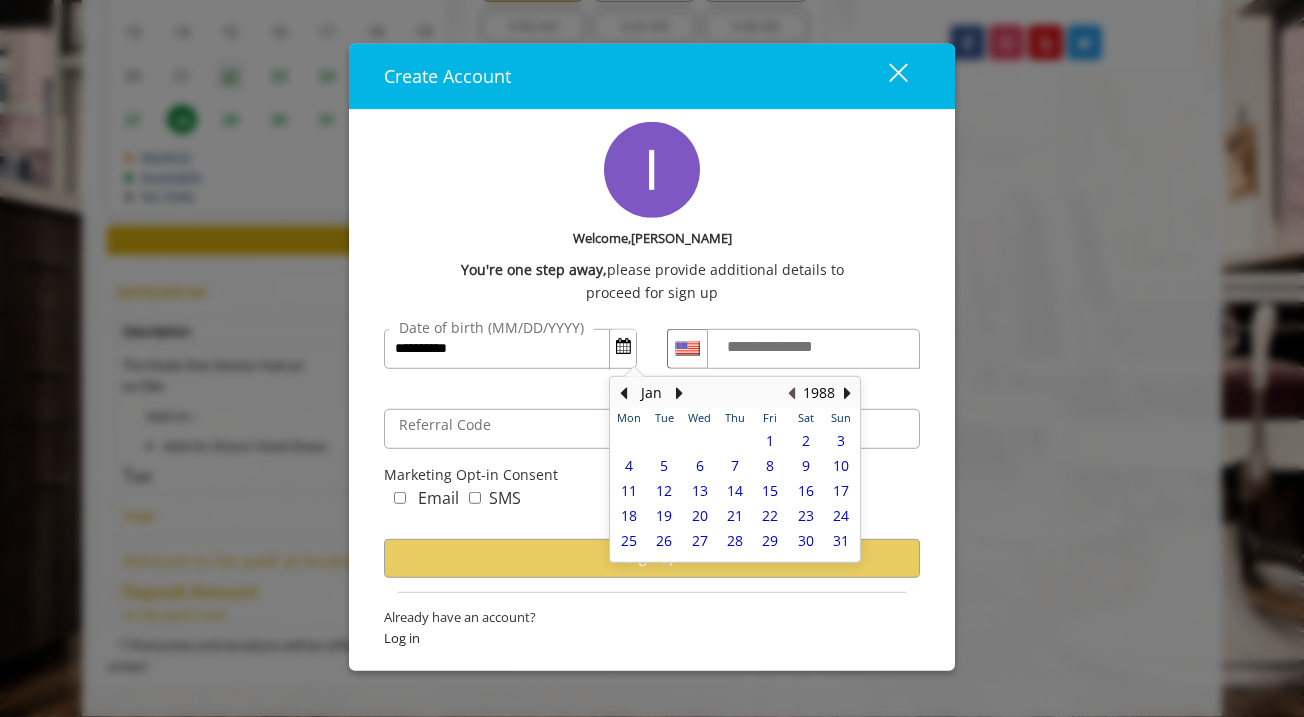 click at bounding box center (791, 393) 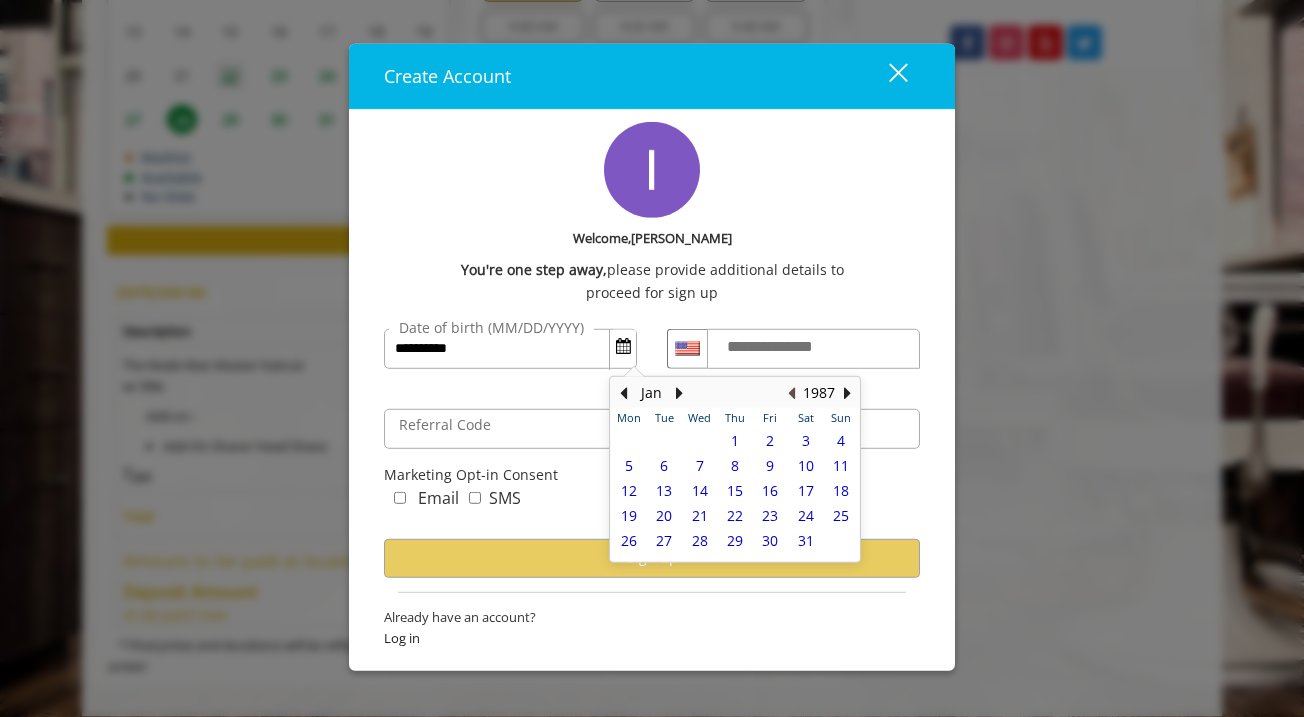 click at bounding box center (791, 393) 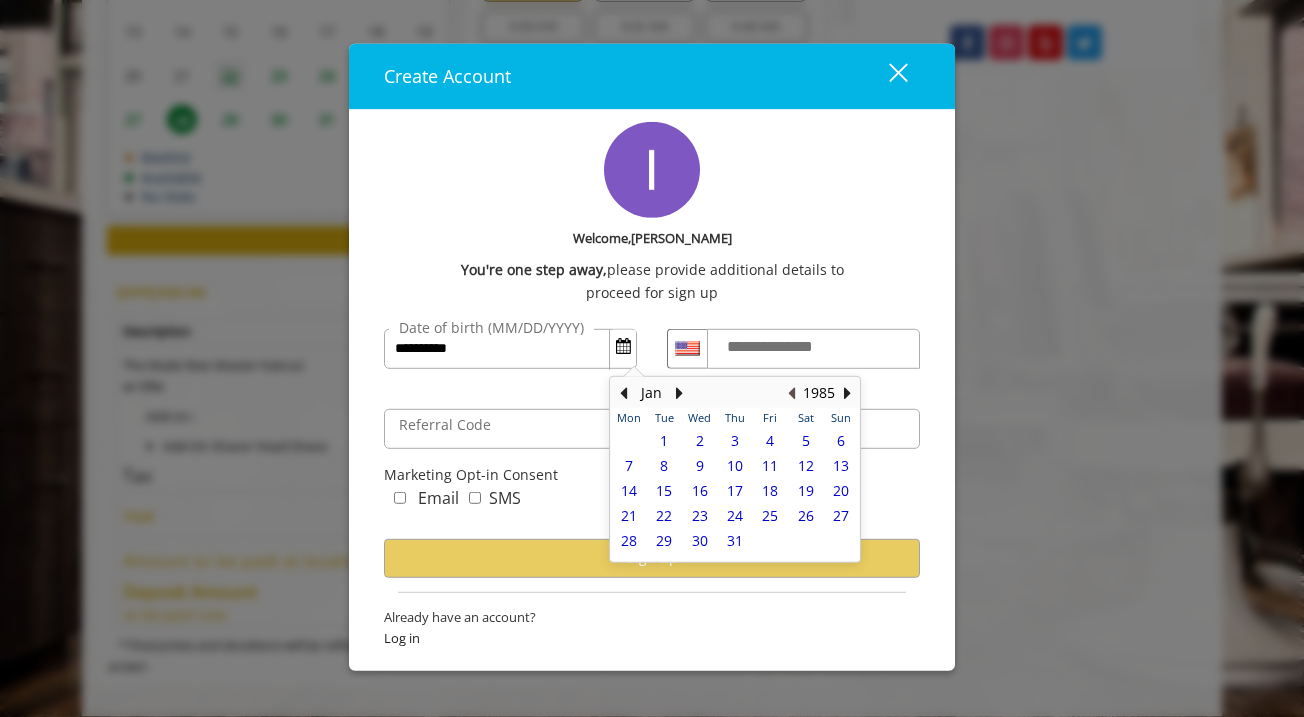 click at bounding box center [791, 393] 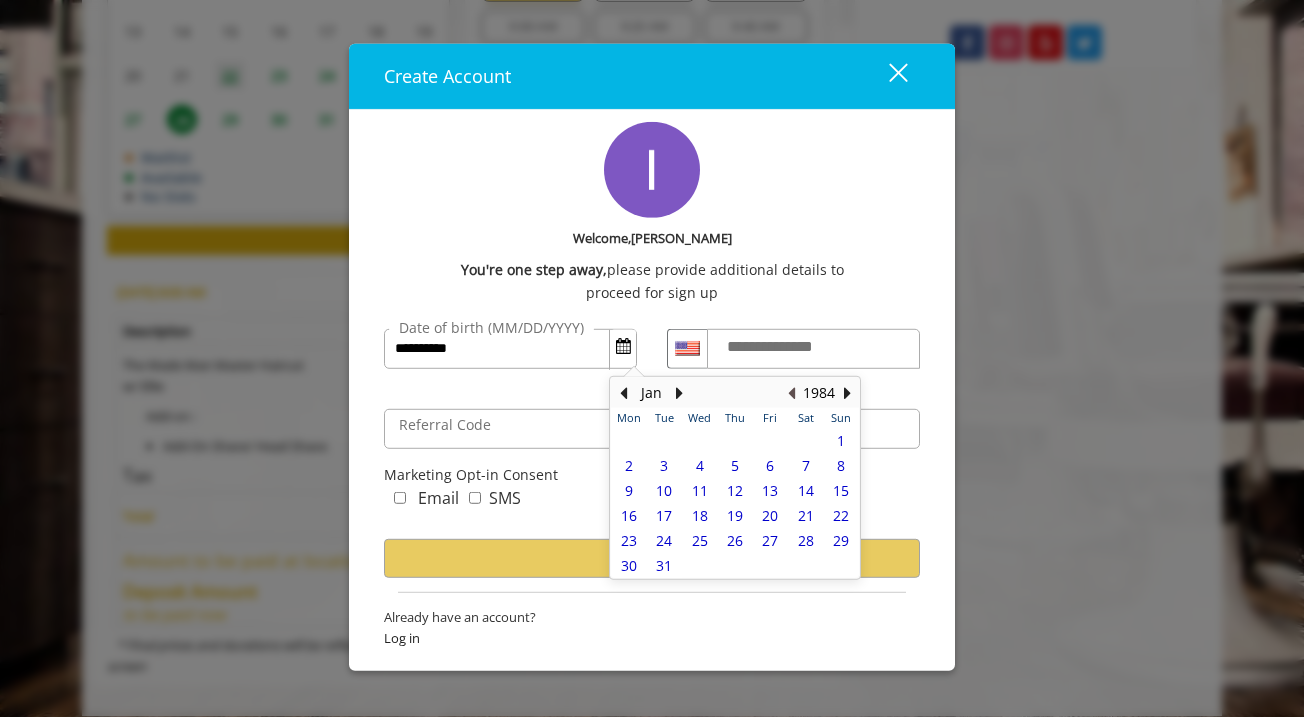 click at bounding box center (791, 393) 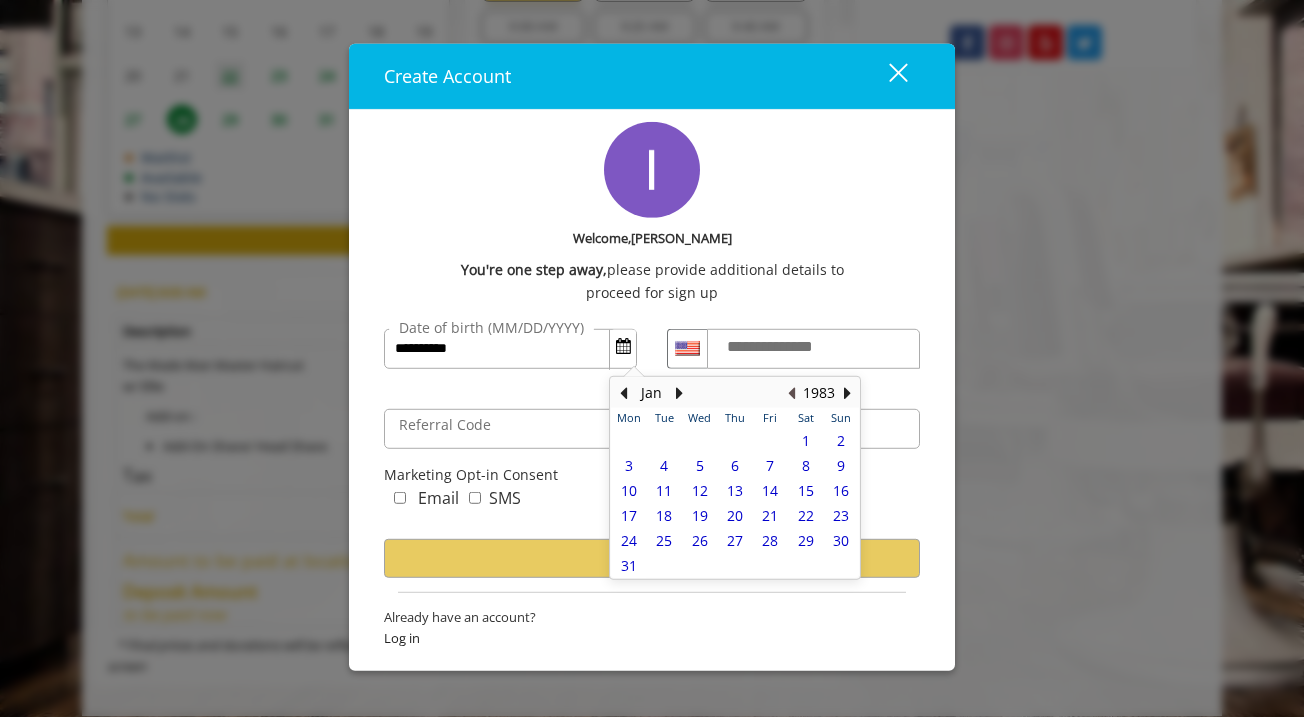 click at bounding box center (791, 393) 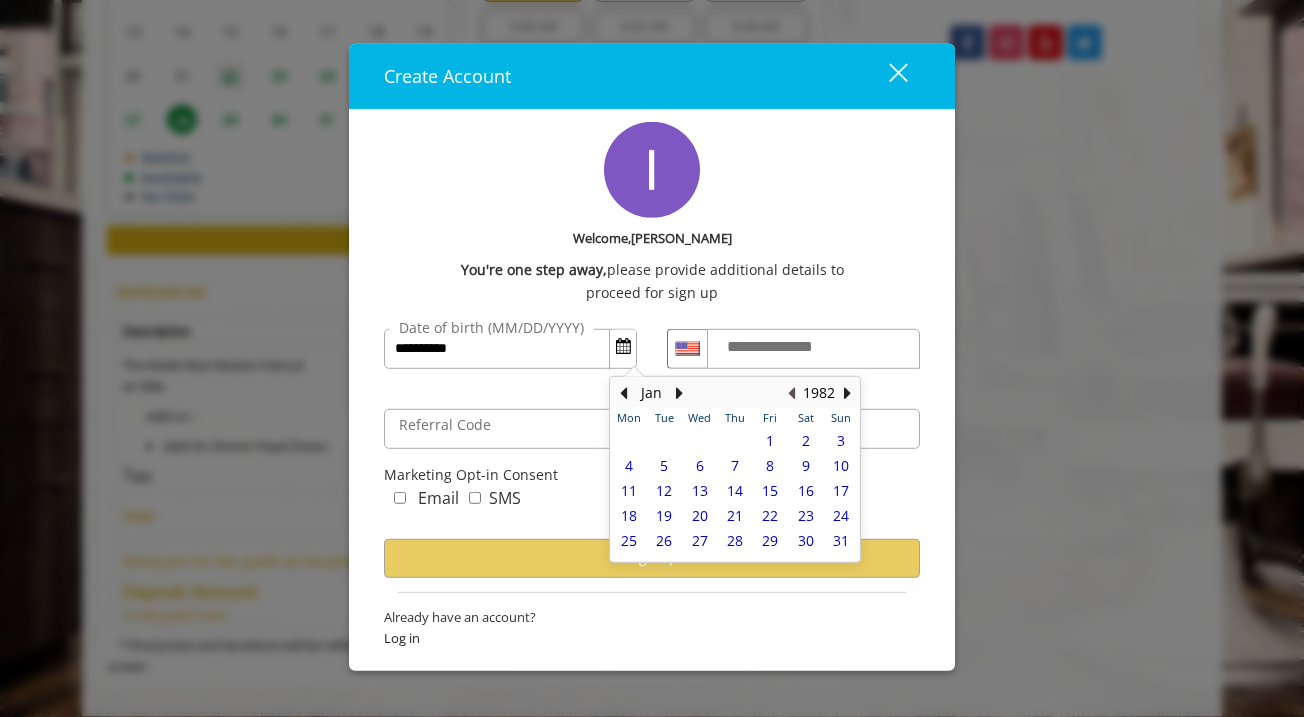 click at bounding box center (791, 393) 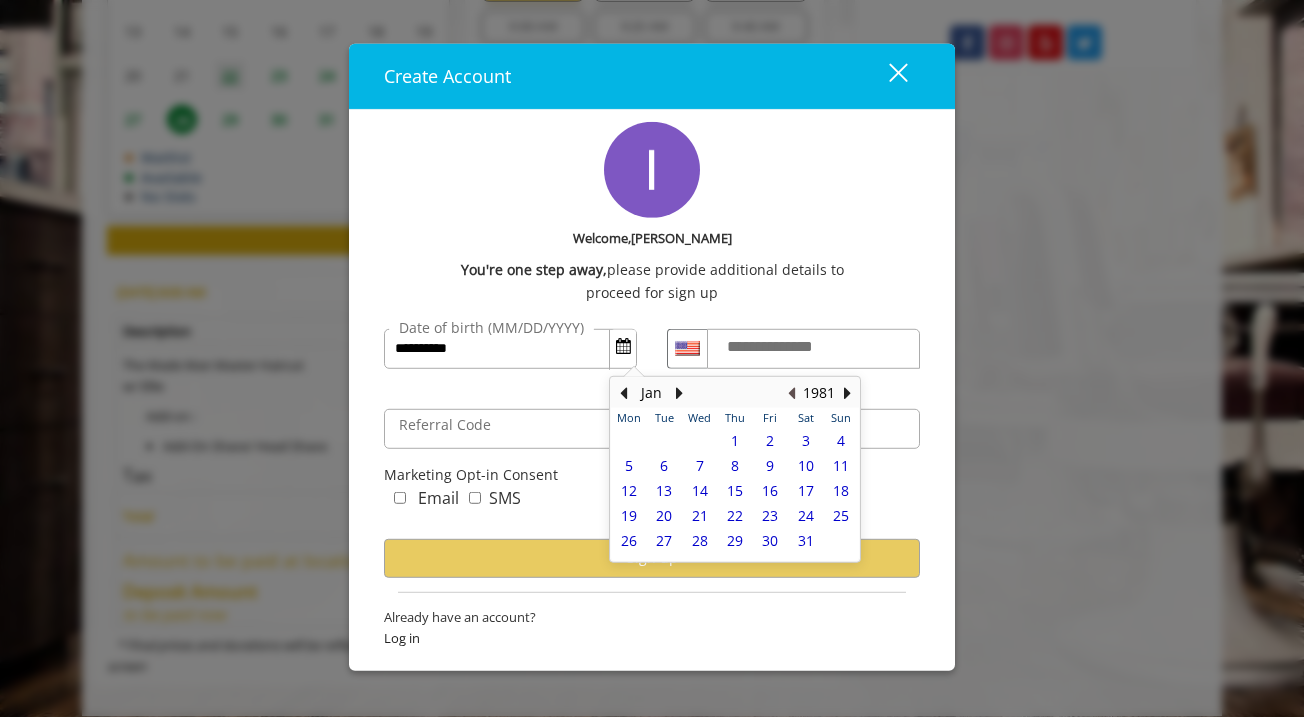 click at bounding box center (791, 393) 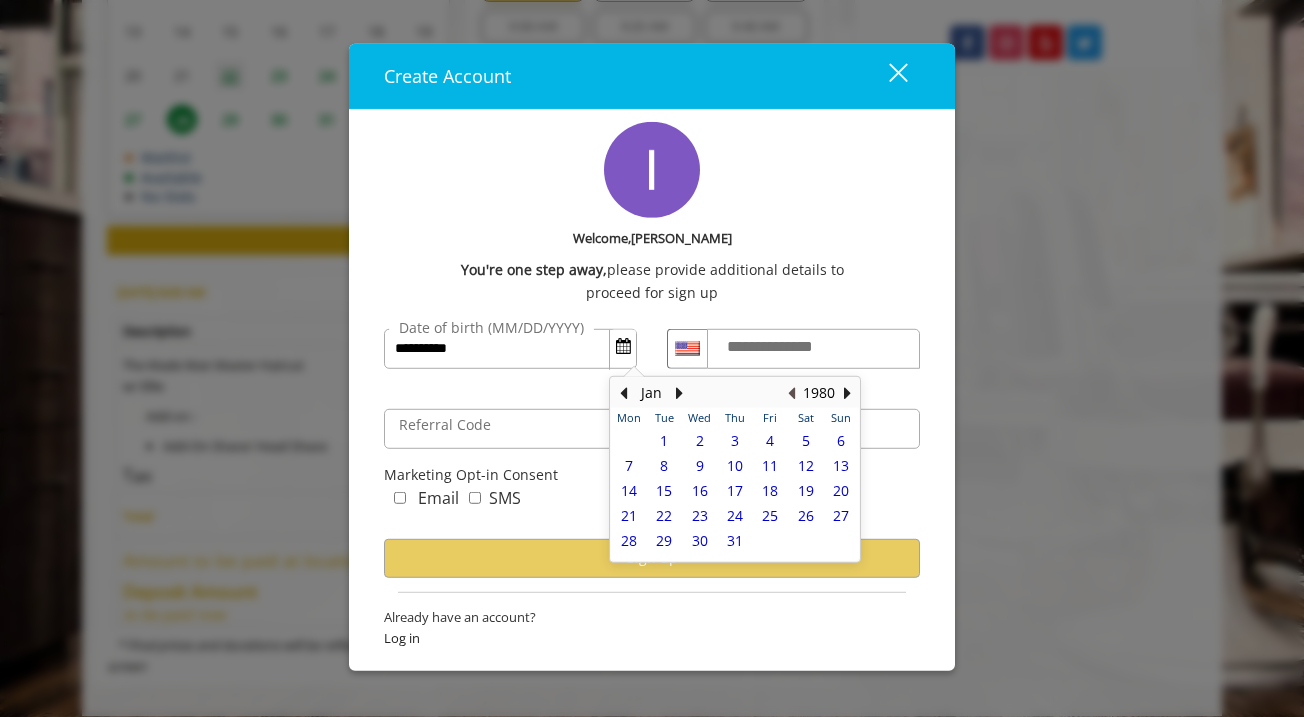 click at bounding box center (791, 393) 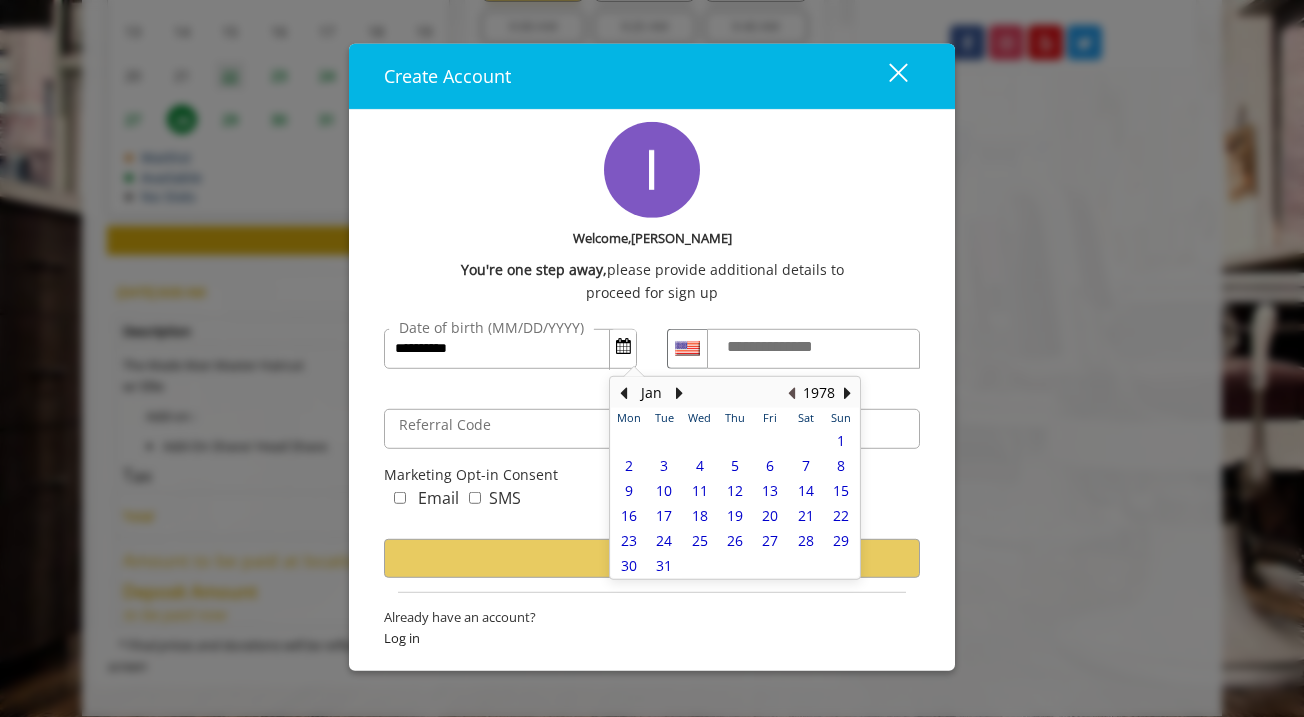 click at bounding box center [791, 393] 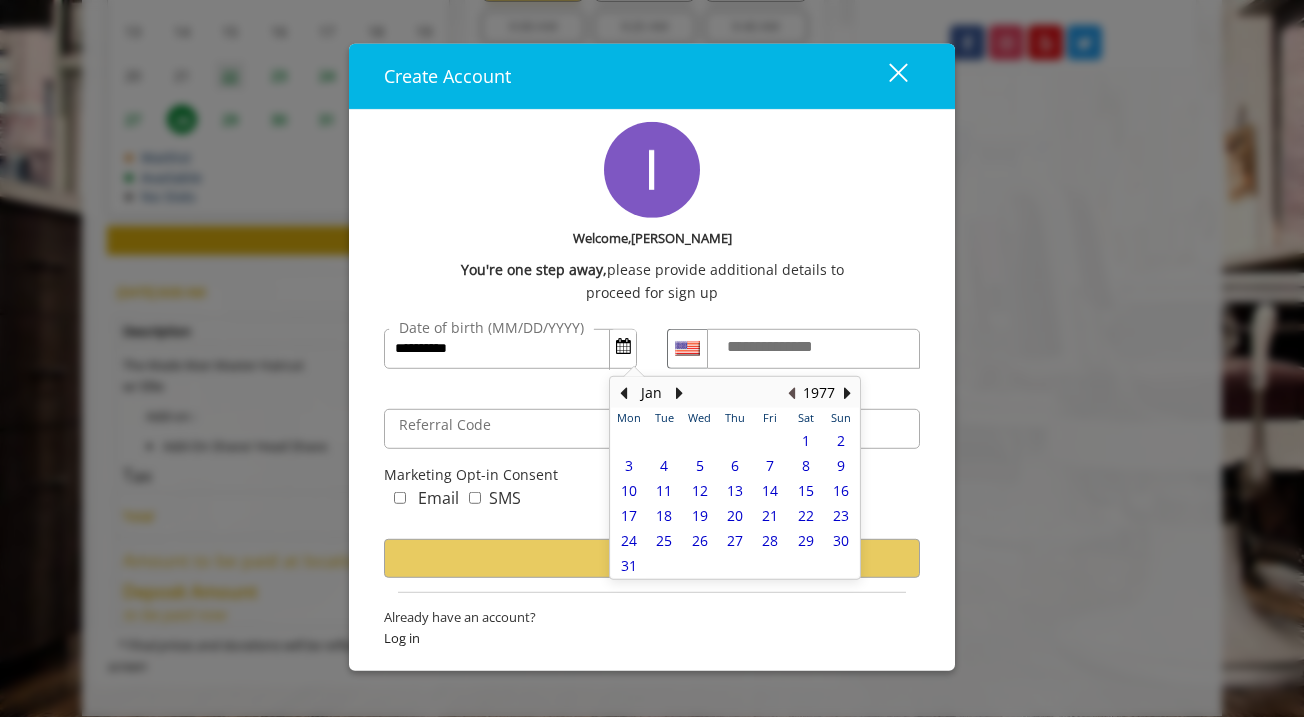 click at bounding box center [791, 393] 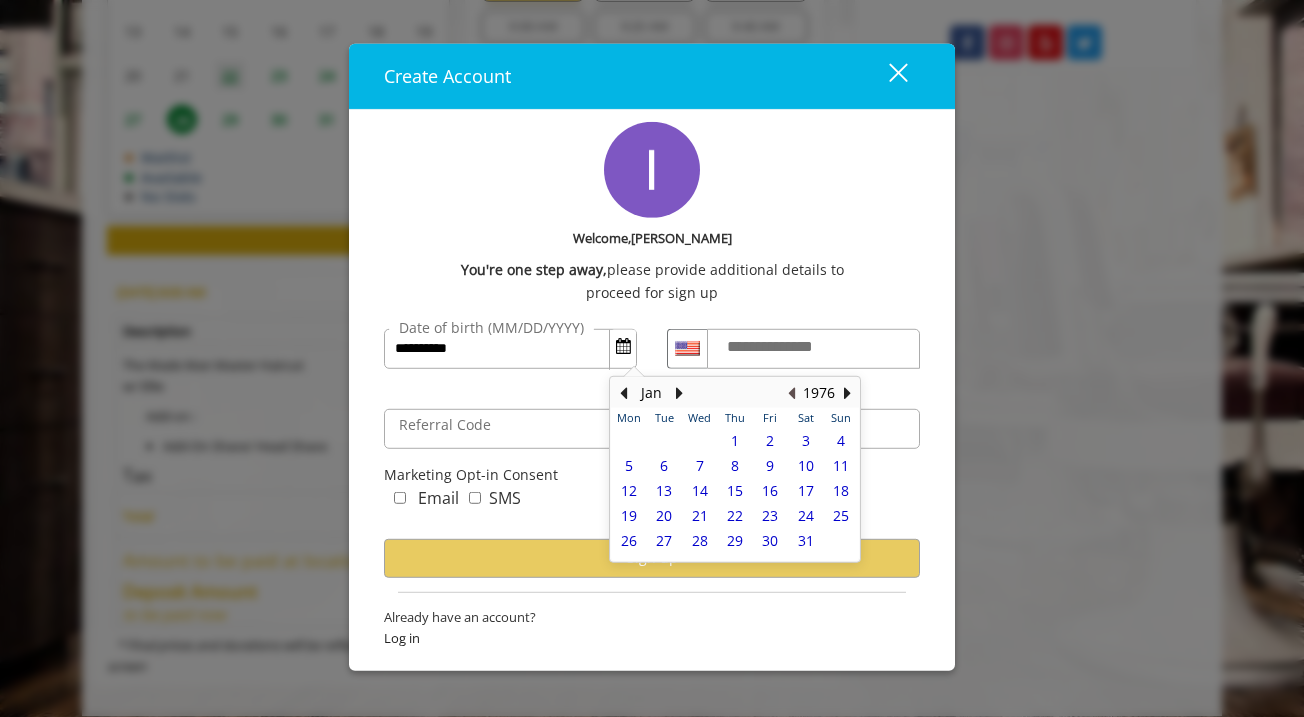 click at bounding box center (791, 393) 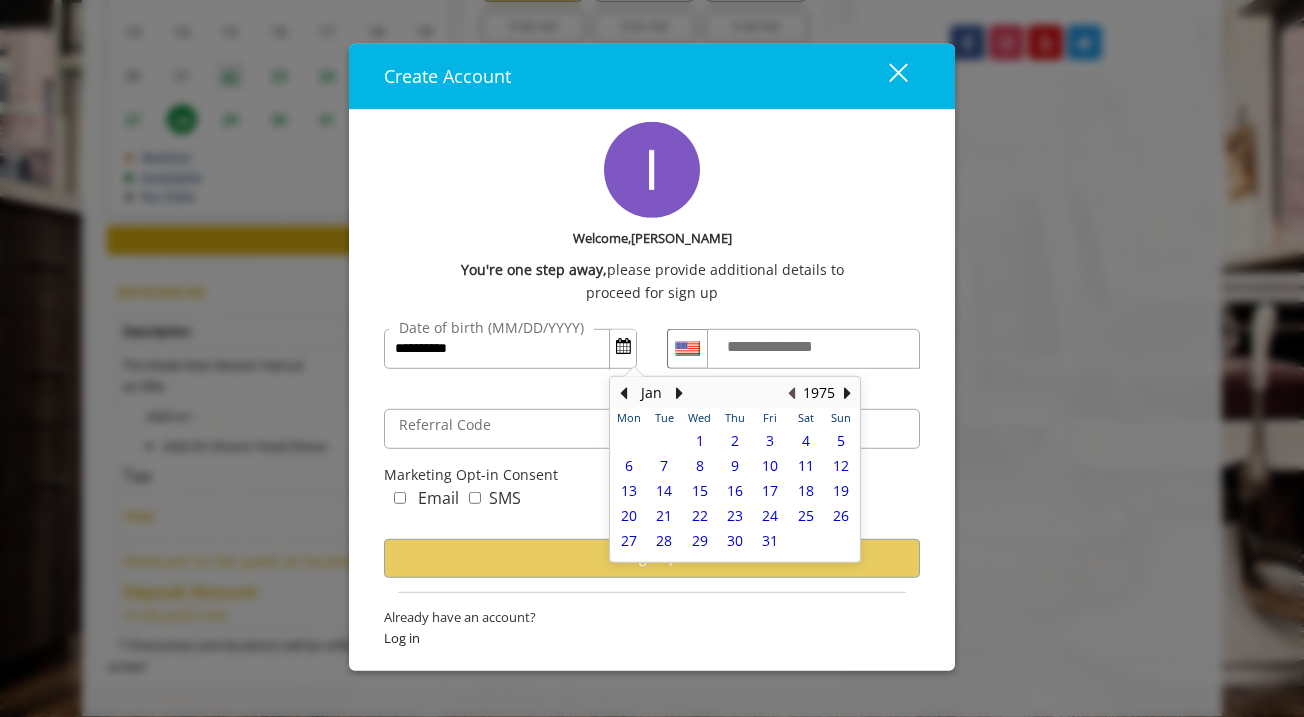 click at bounding box center [791, 393] 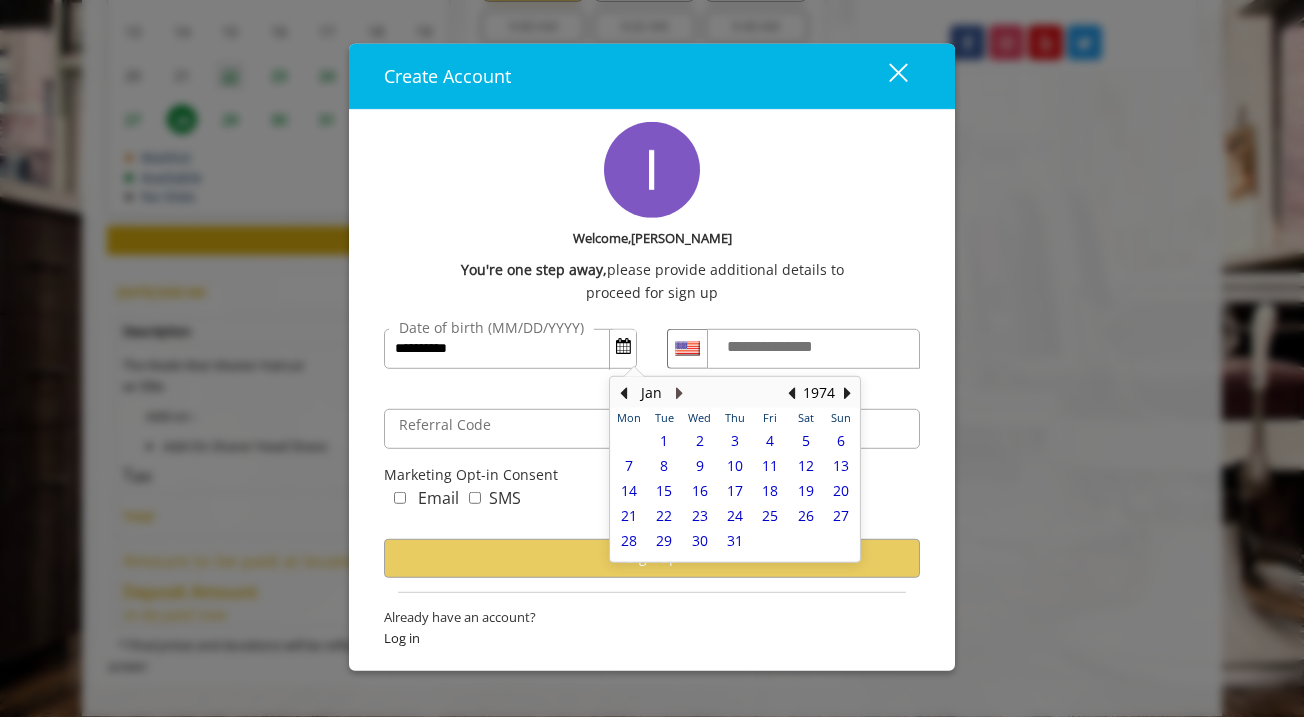 click at bounding box center [679, 393] 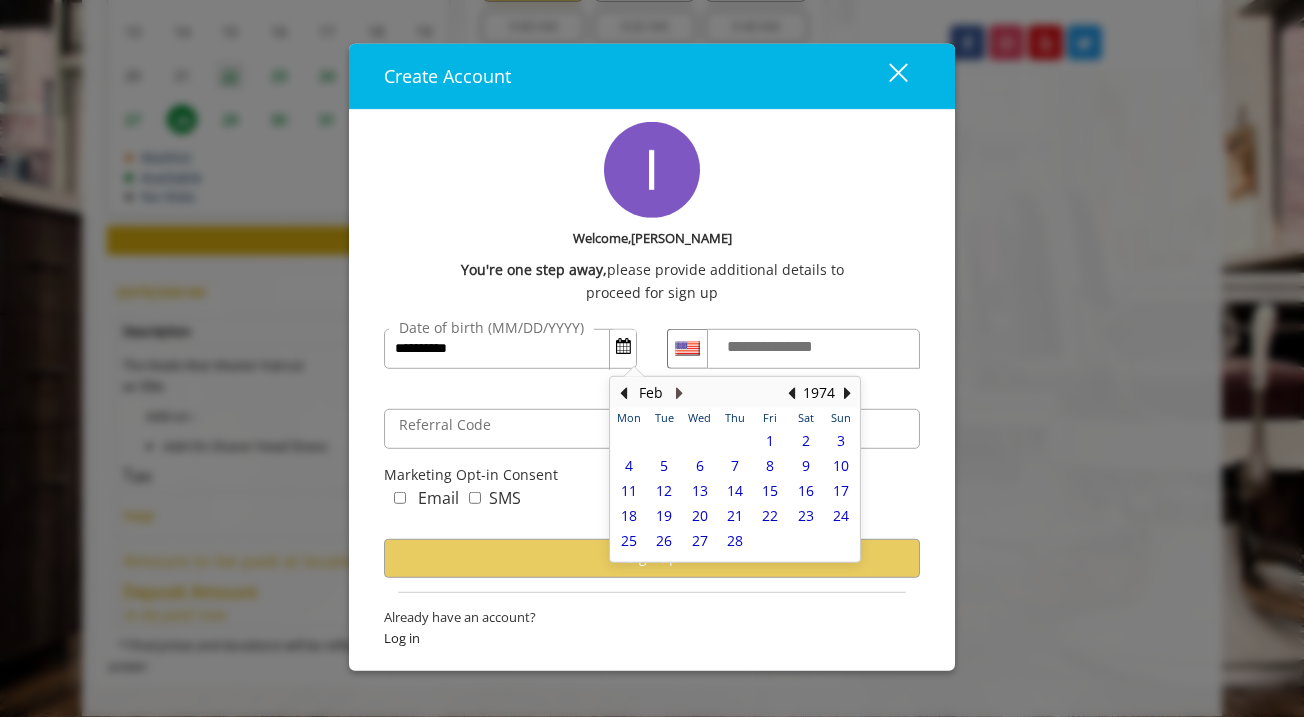 click at bounding box center (679, 393) 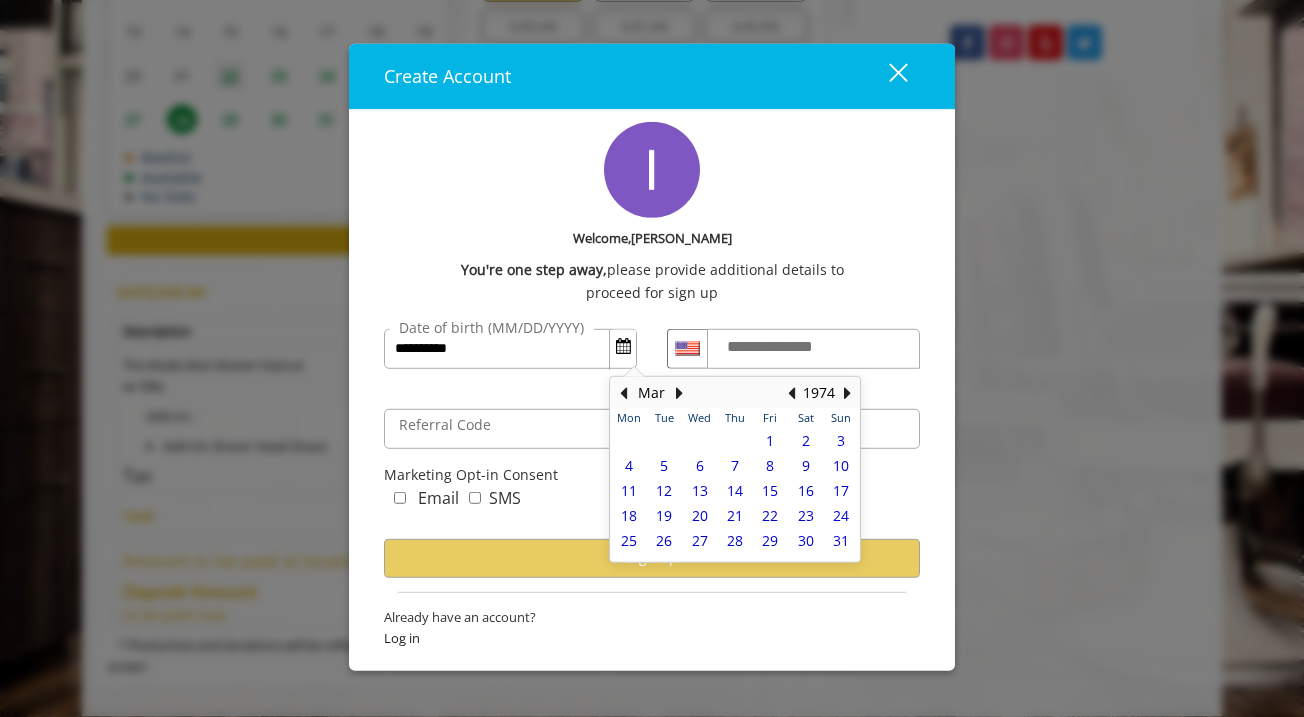 click on "14" at bounding box center (735, 490) 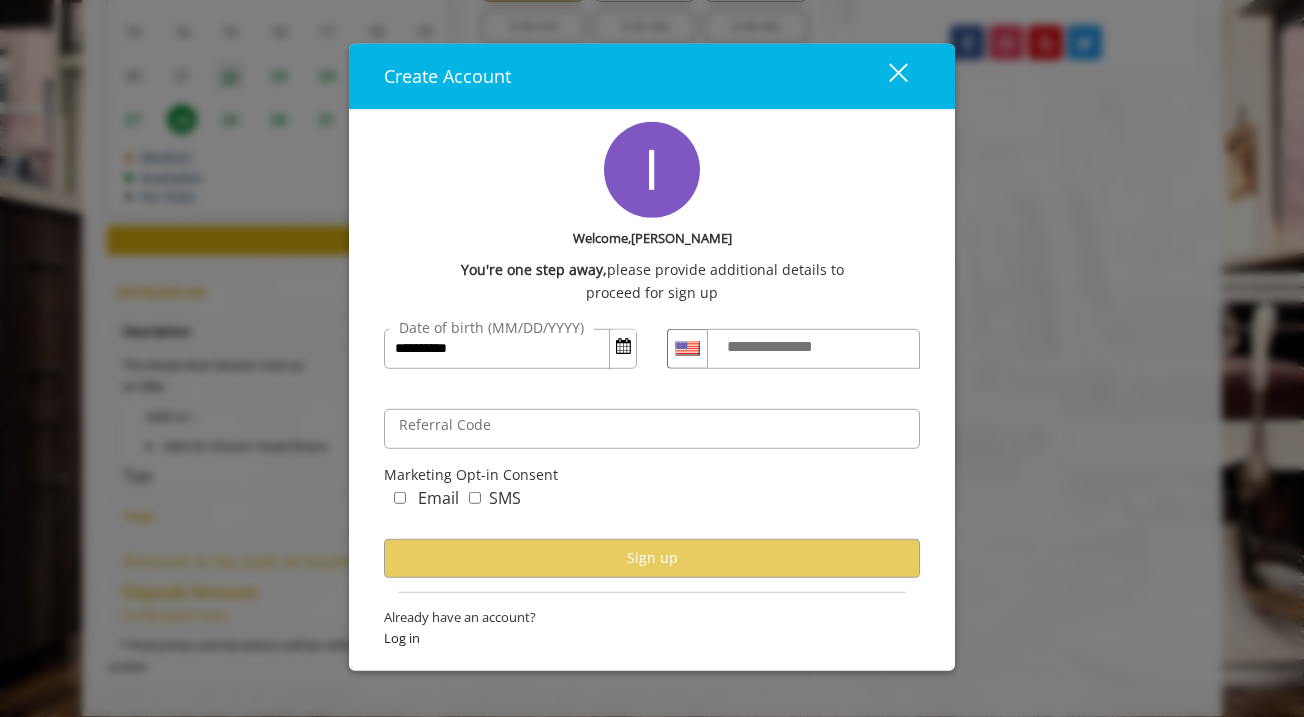 click on "**********" at bounding box center [789, 346] 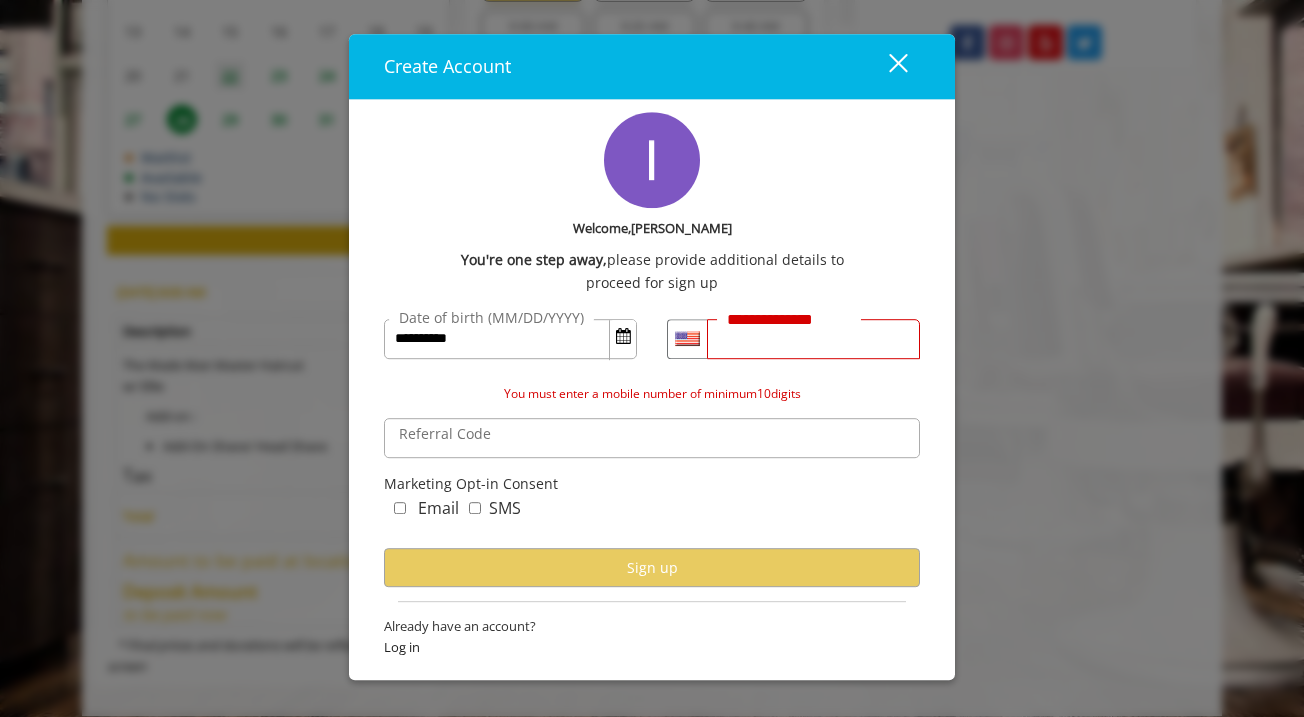 type on "**" 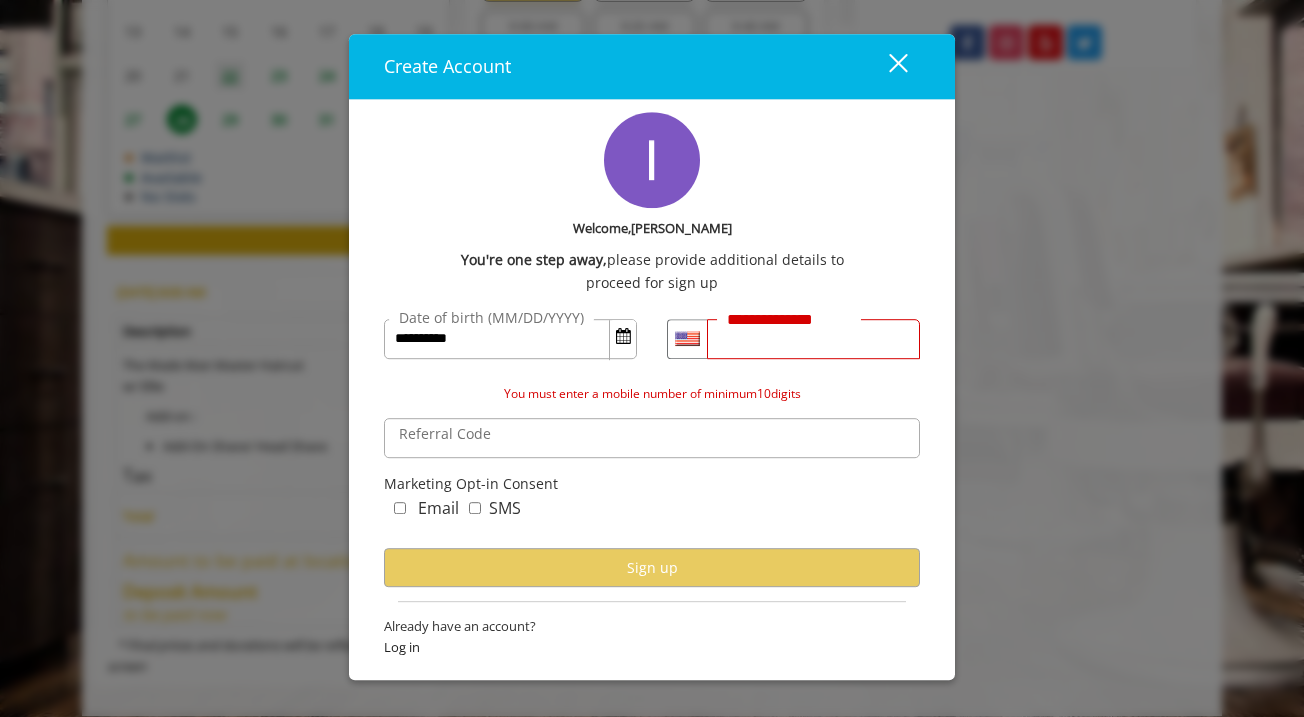 type on "**********" 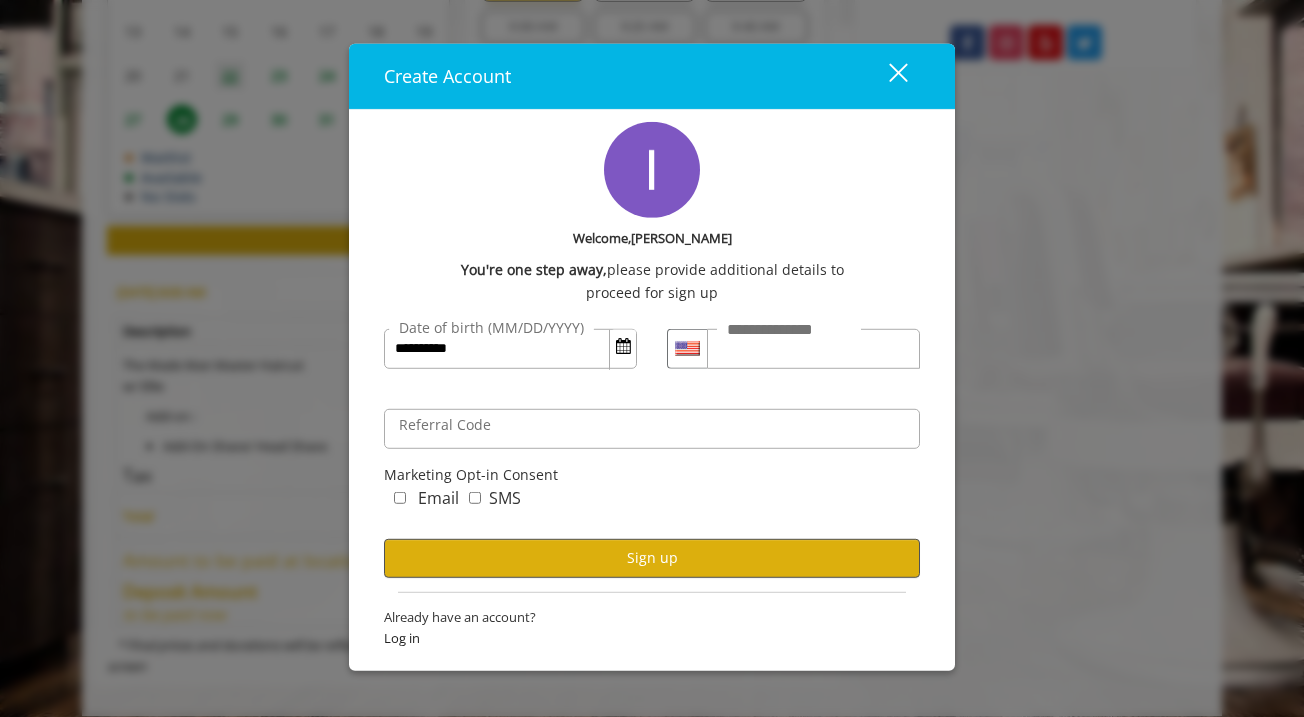 click on "Sign up" at bounding box center (652, 558) 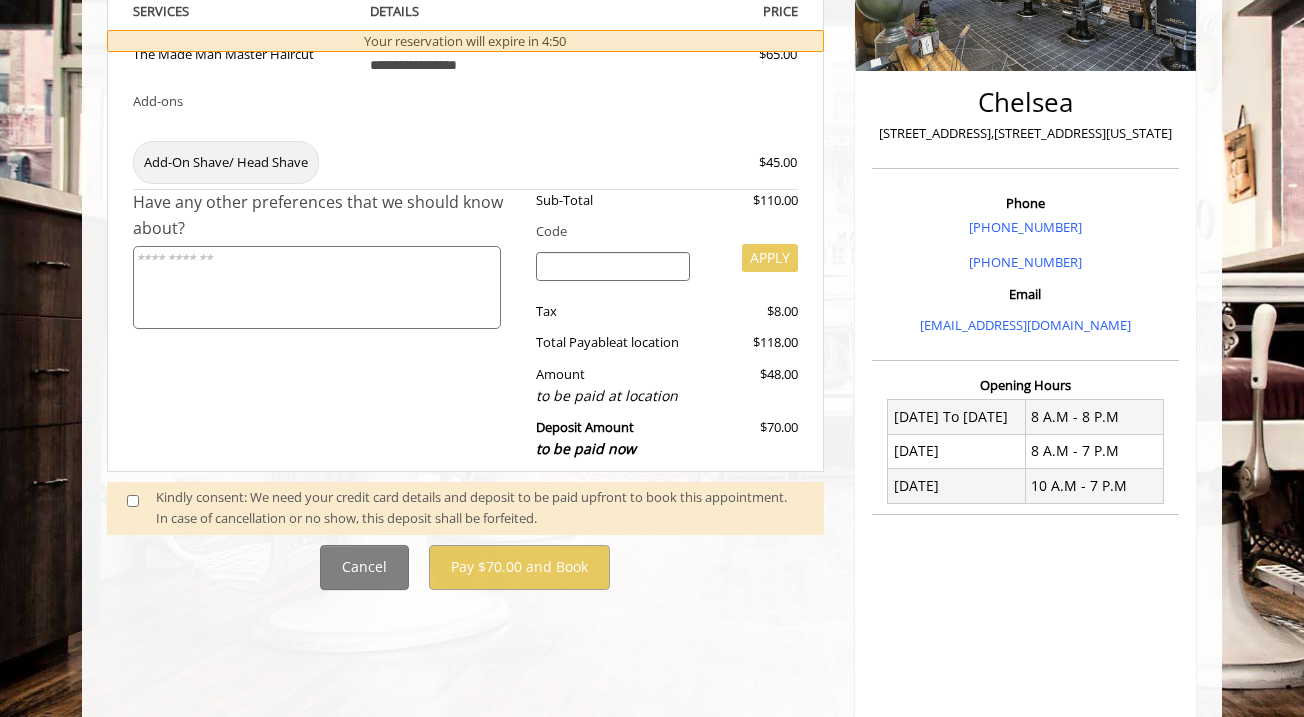 scroll, scrollTop: 406, scrollLeft: 0, axis: vertical 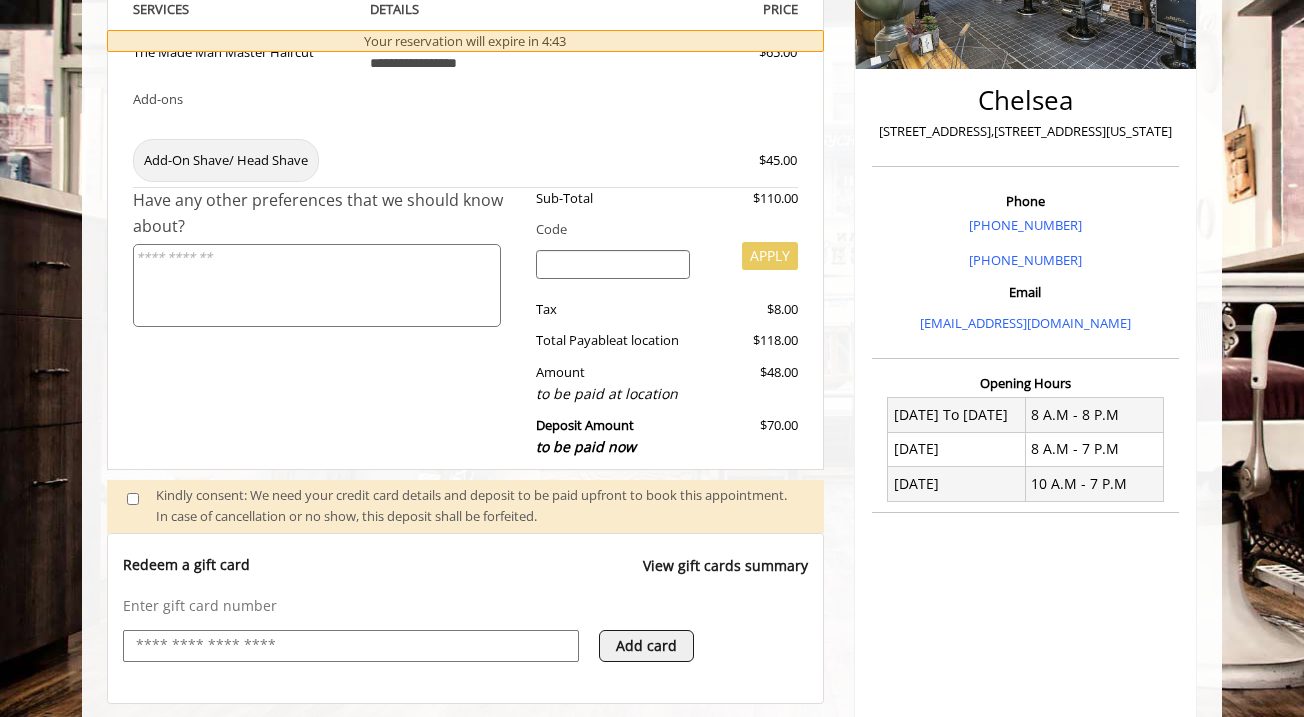 click on "Add card" at bounding box center [646, 646] 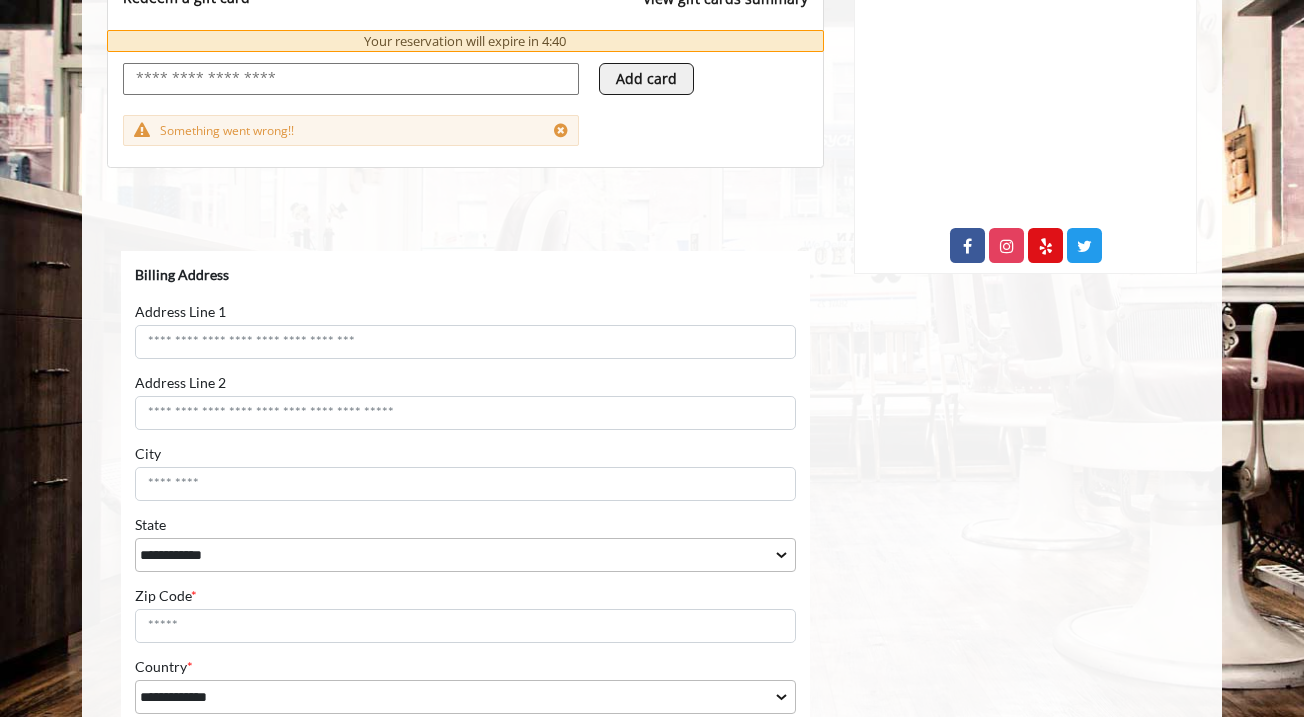 scroll, scrollTop: 1000, scrollLeft: 0, axis: vertical 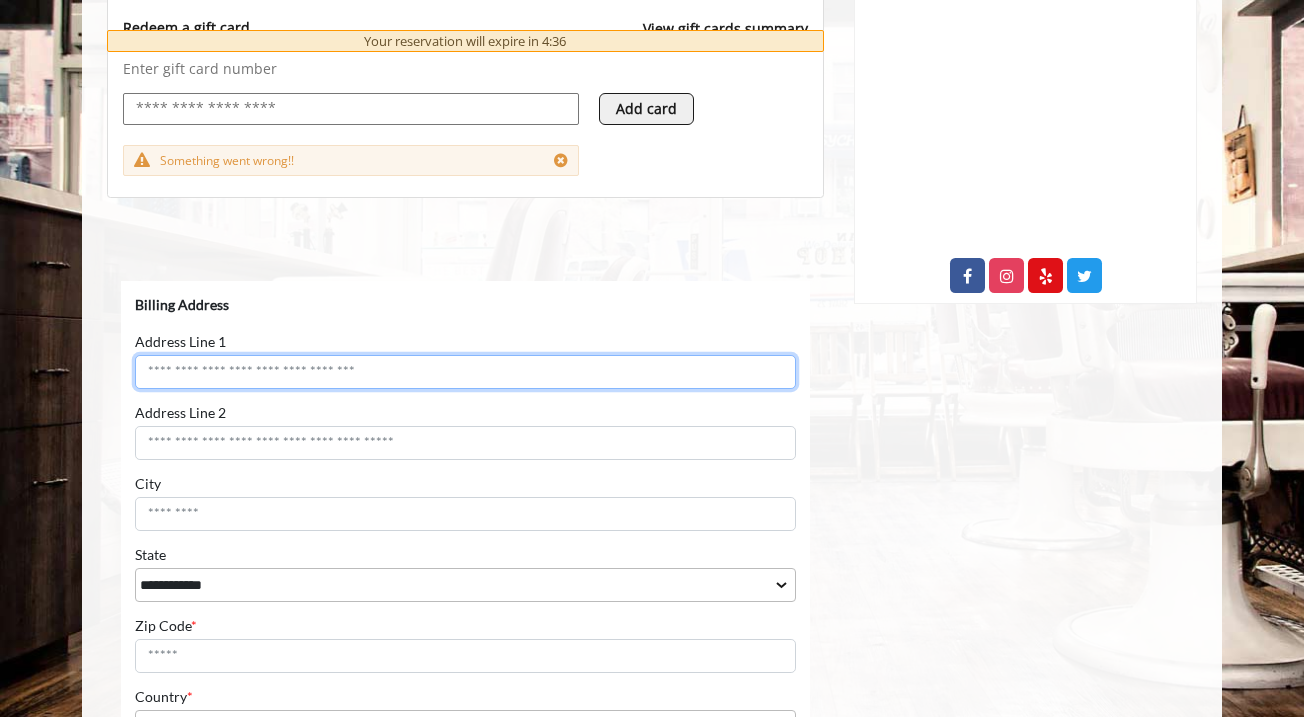 type on "**********" 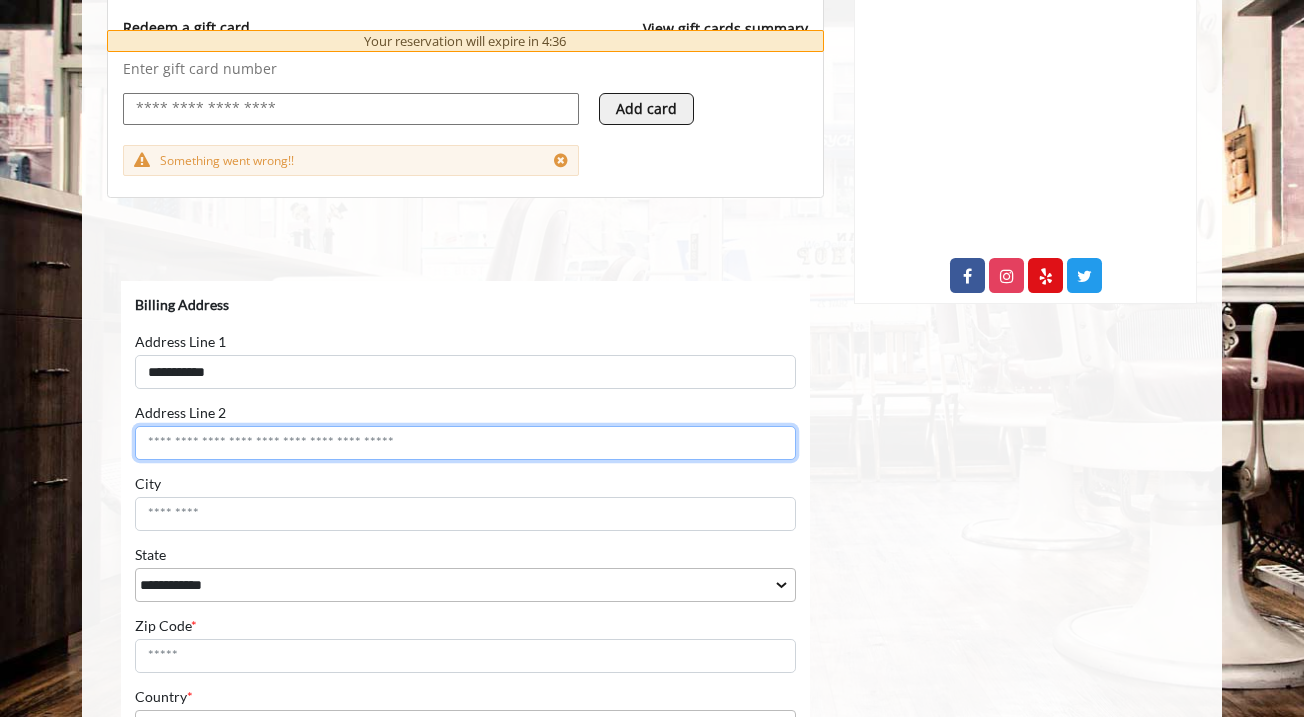 type on "**" 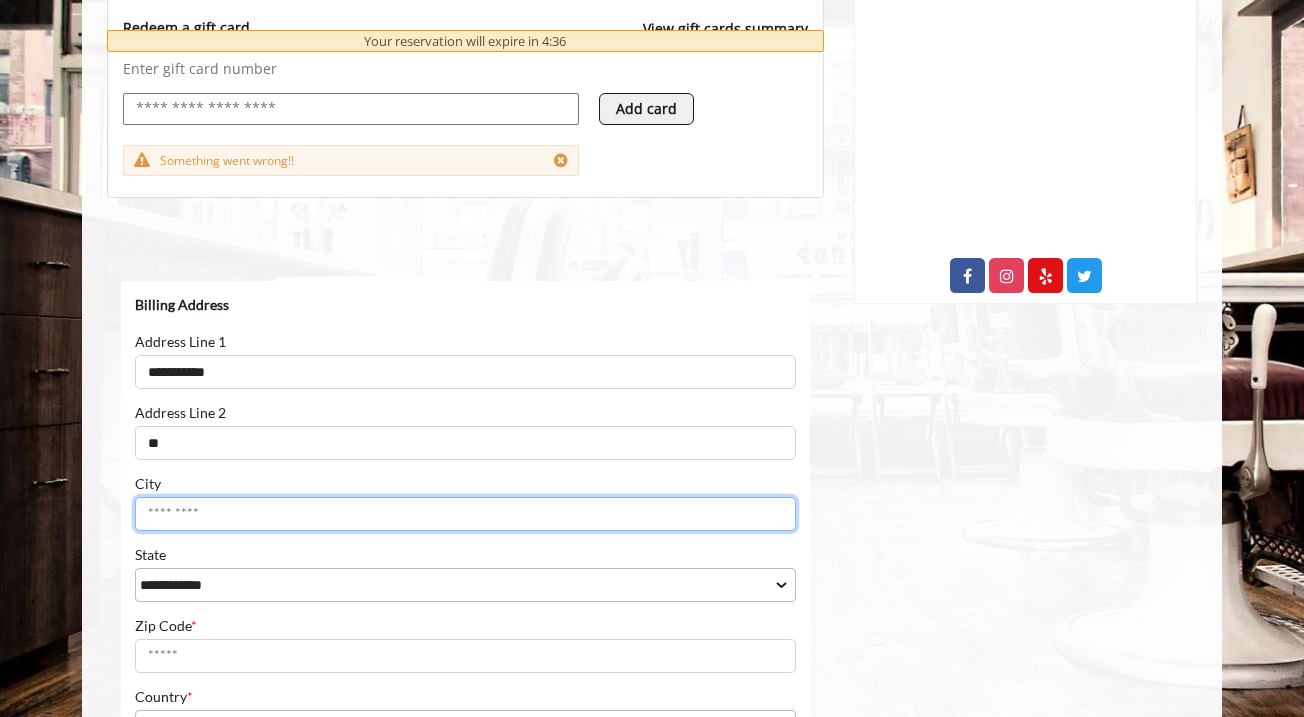 type on "********" 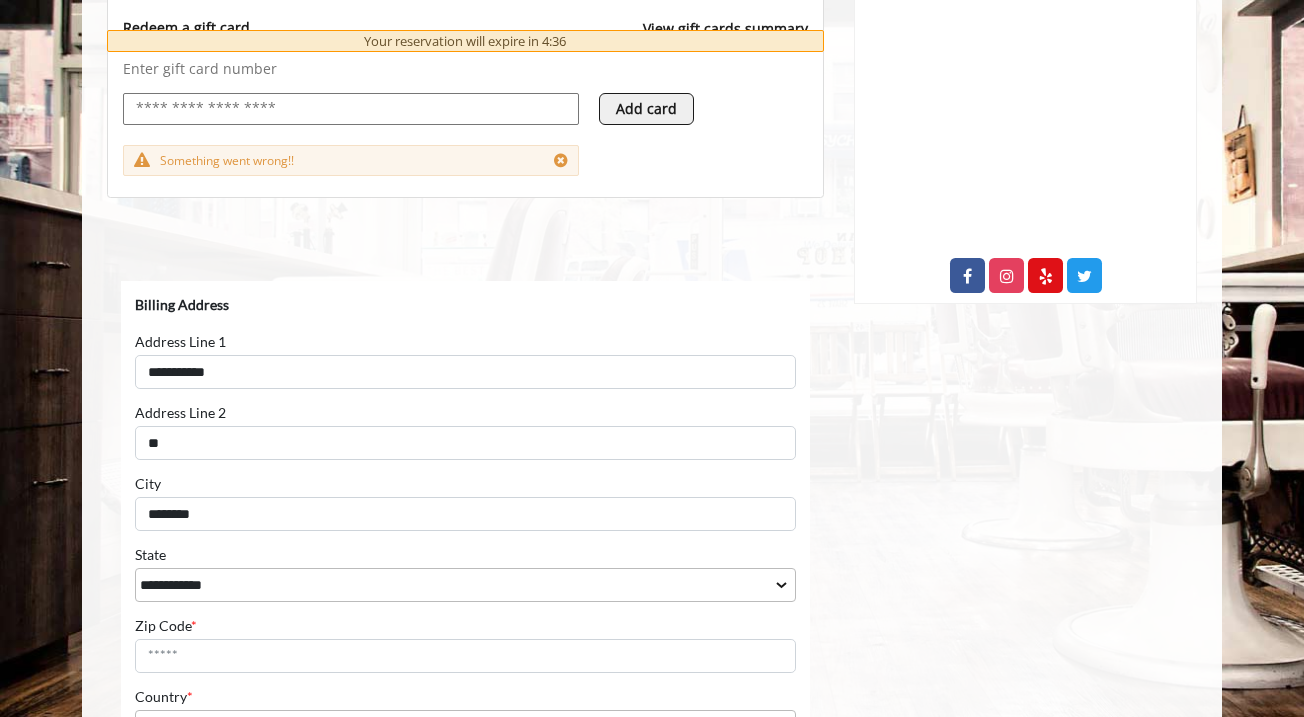 select on "**" 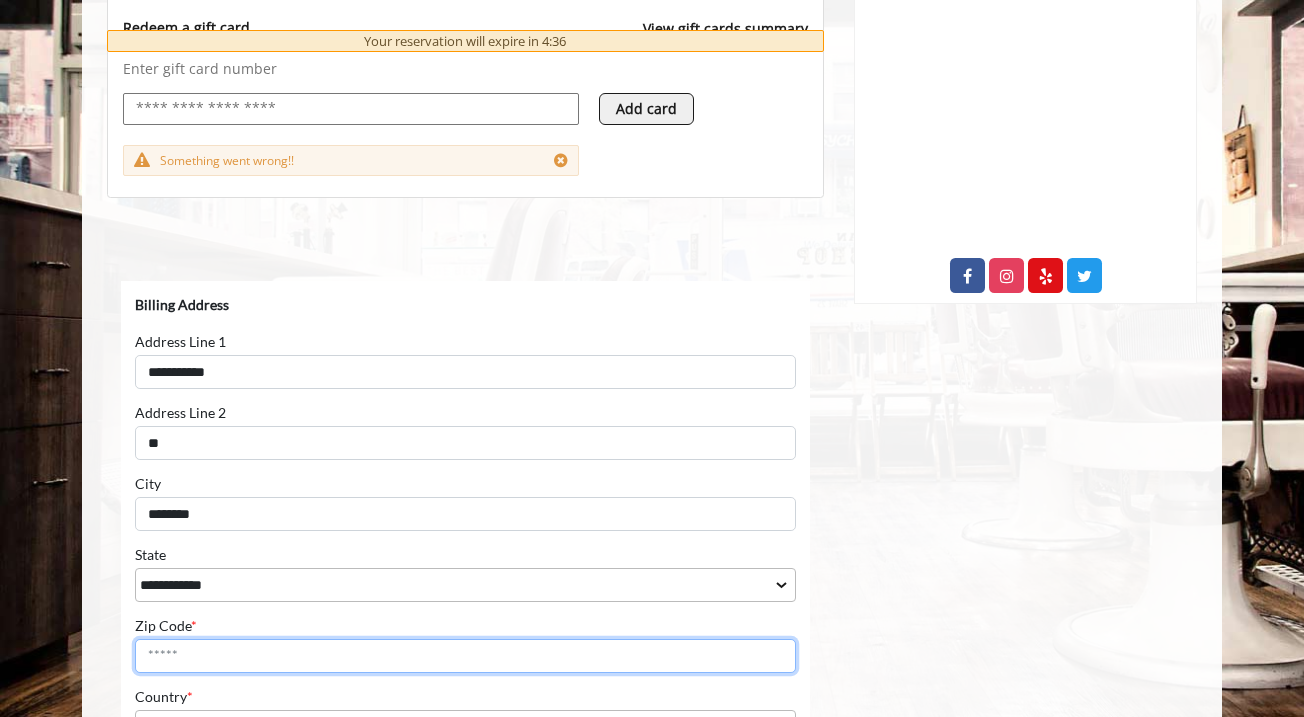 type on "*****" 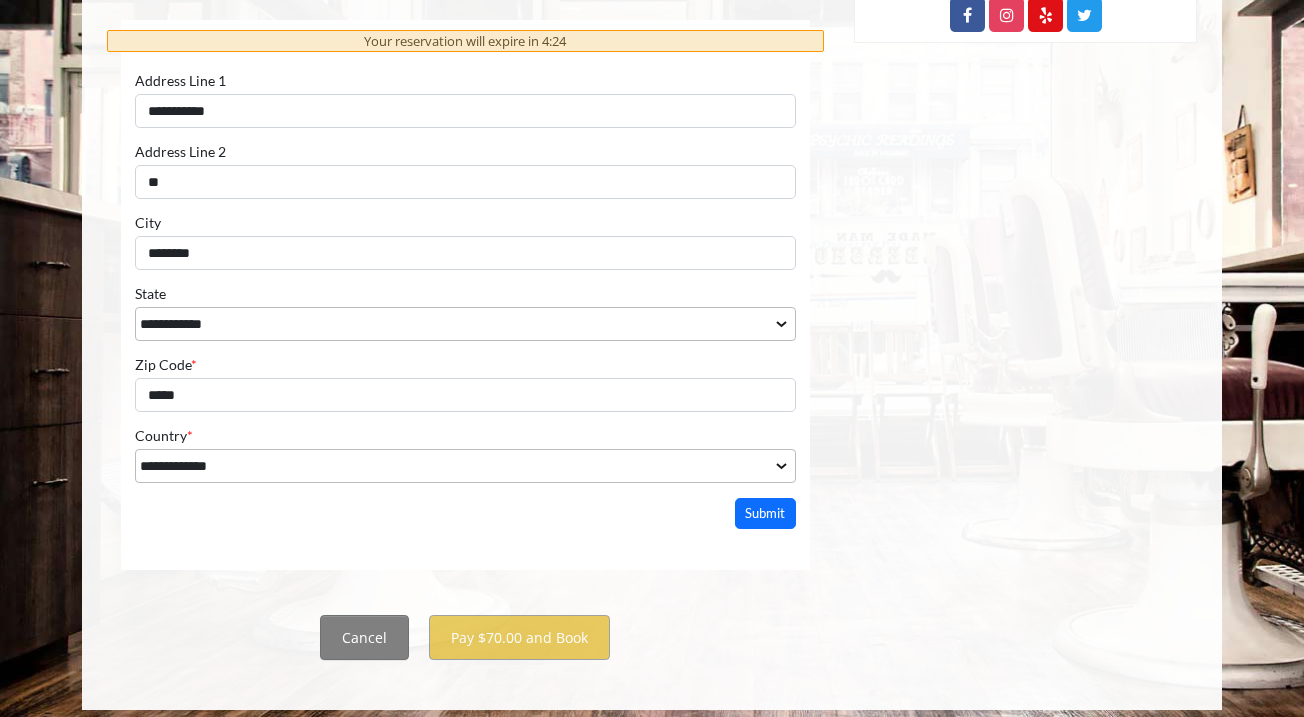 scroll, scrollTop: 1203, scrollLeft: 0, axis: vertical 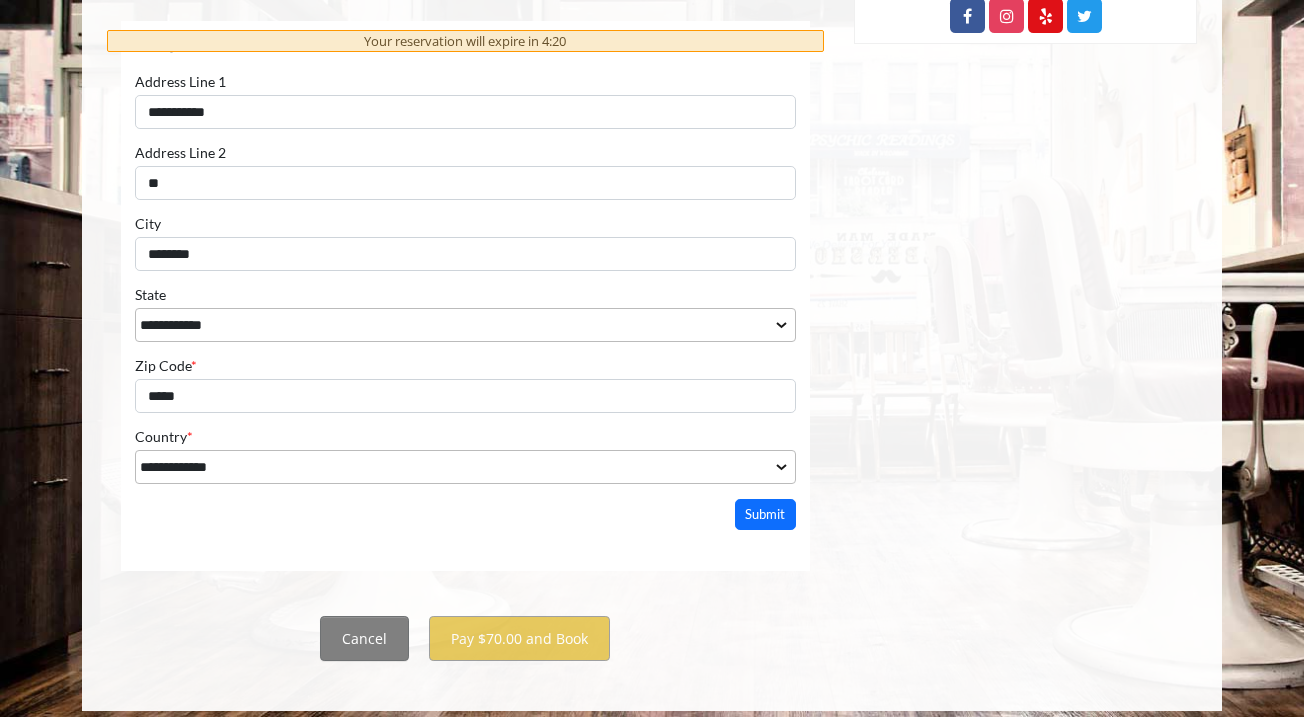 click on "**********" 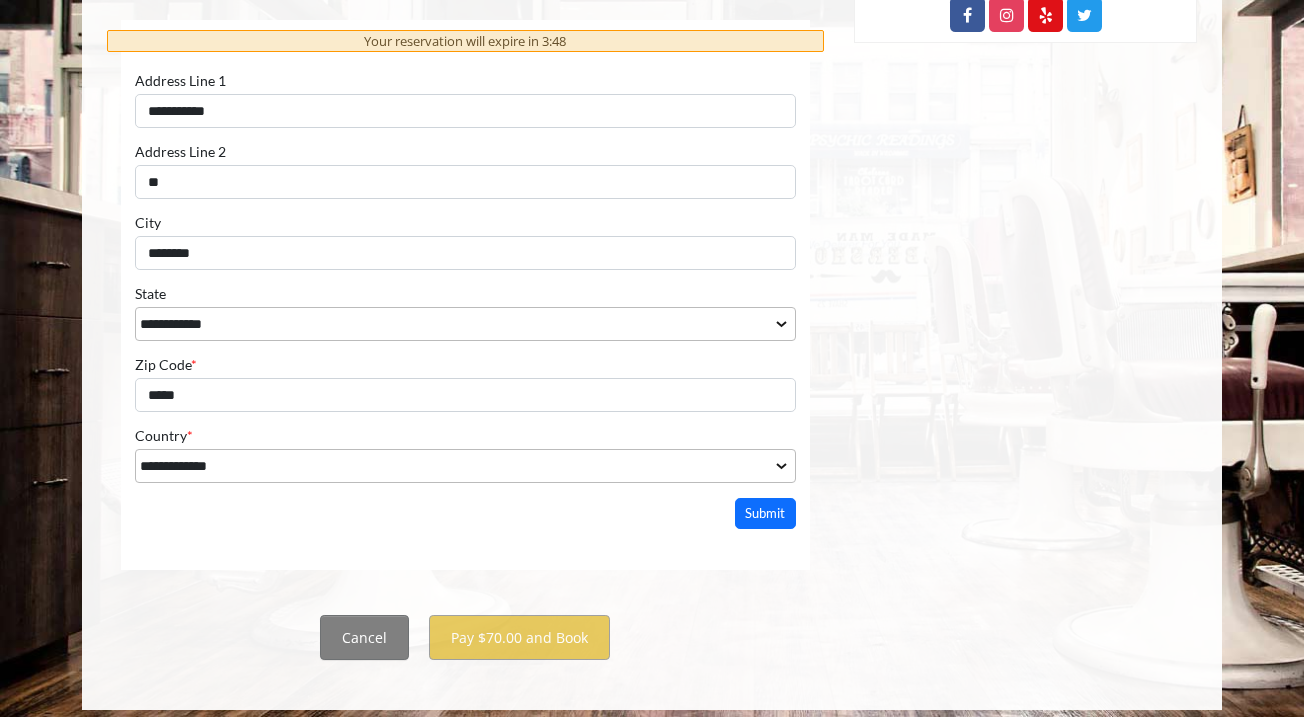 scroll, scrollTop: 1203, scrollLeft: 0, axis: vertical 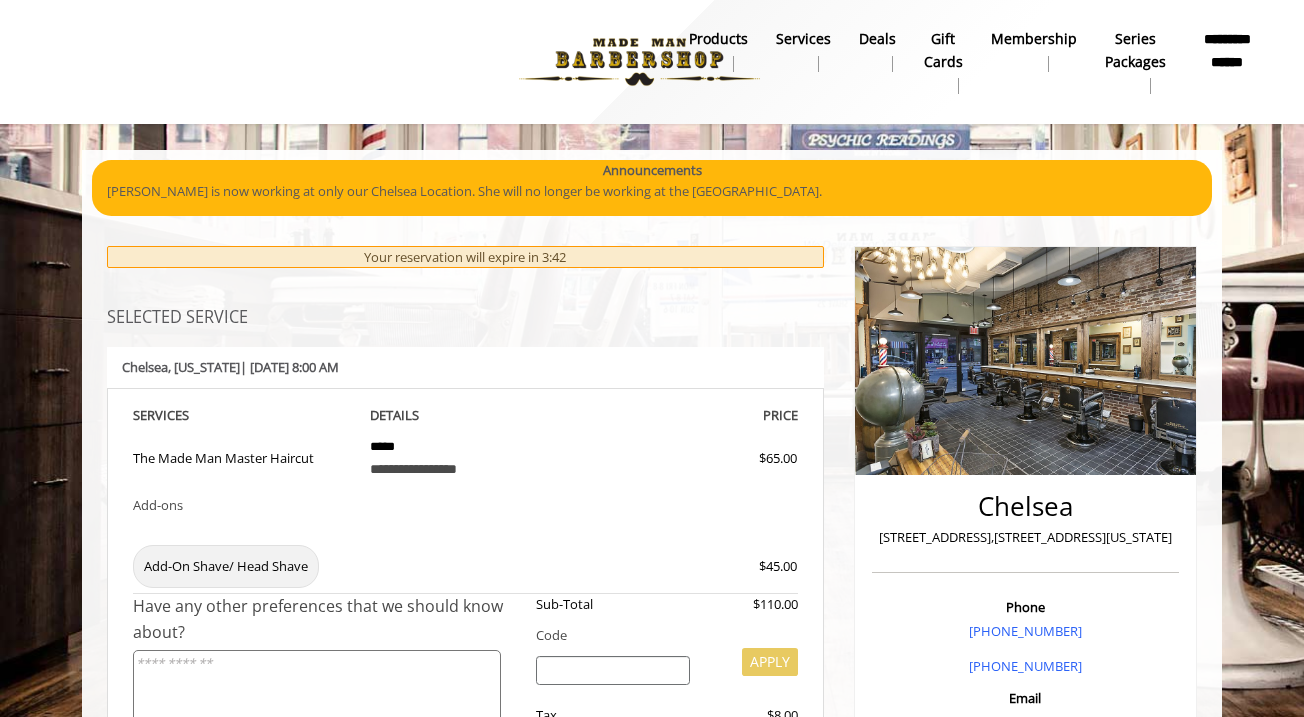 click on "**********" at bounding box center (465, 1478) 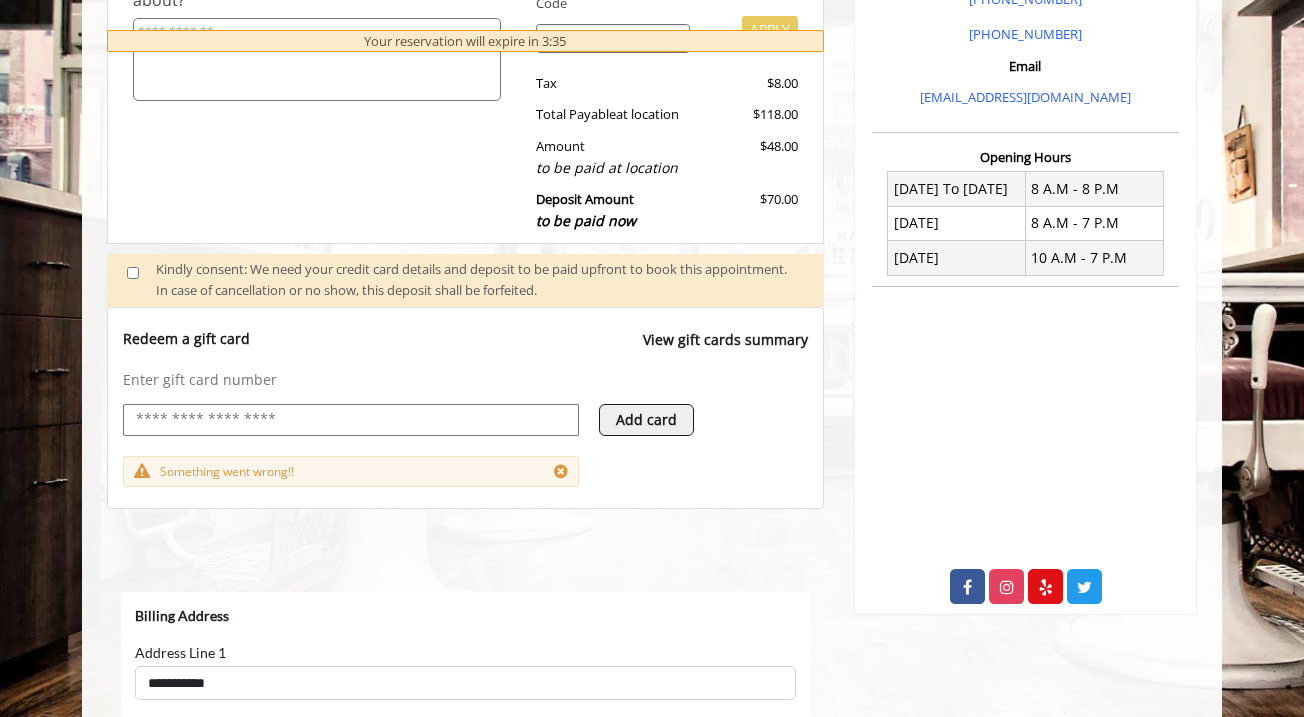 scroll, scrollTop: 657, scrollLeft: 0, axis: vertical 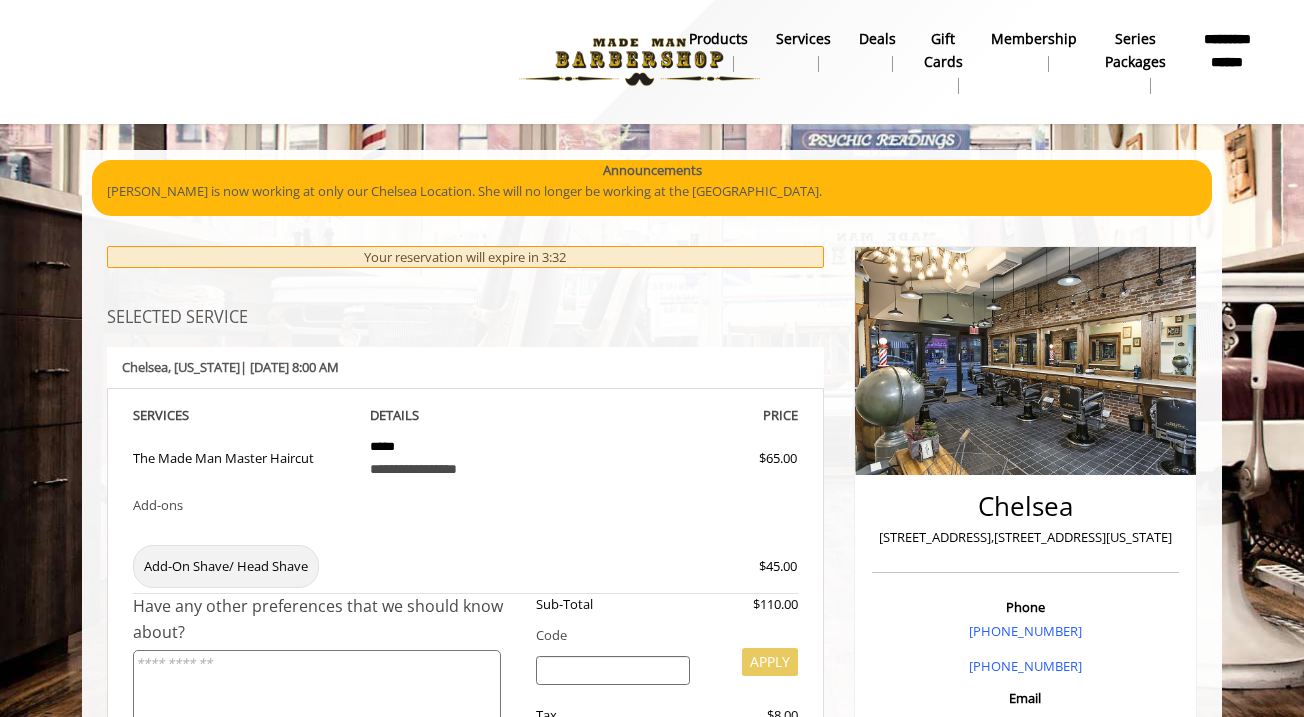 click on "**********" 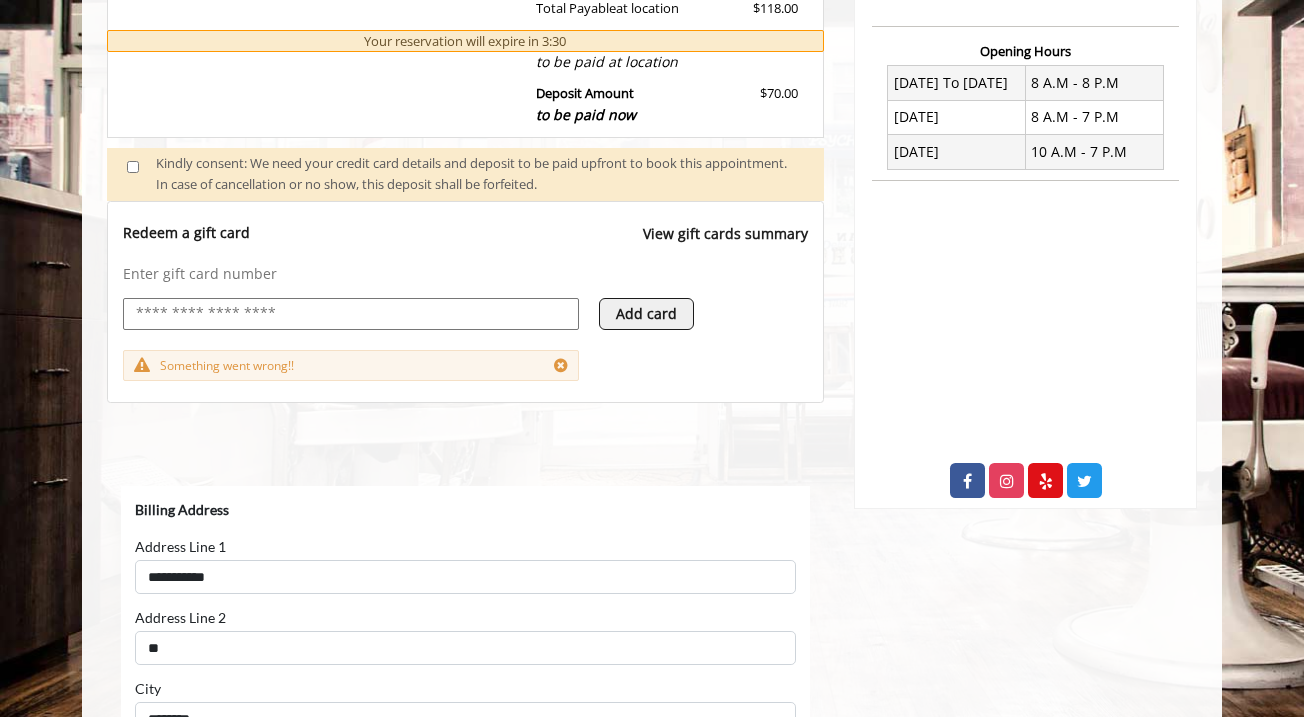 scroll, scrollTop: 752, scrollLeft: 0, axis: vertical 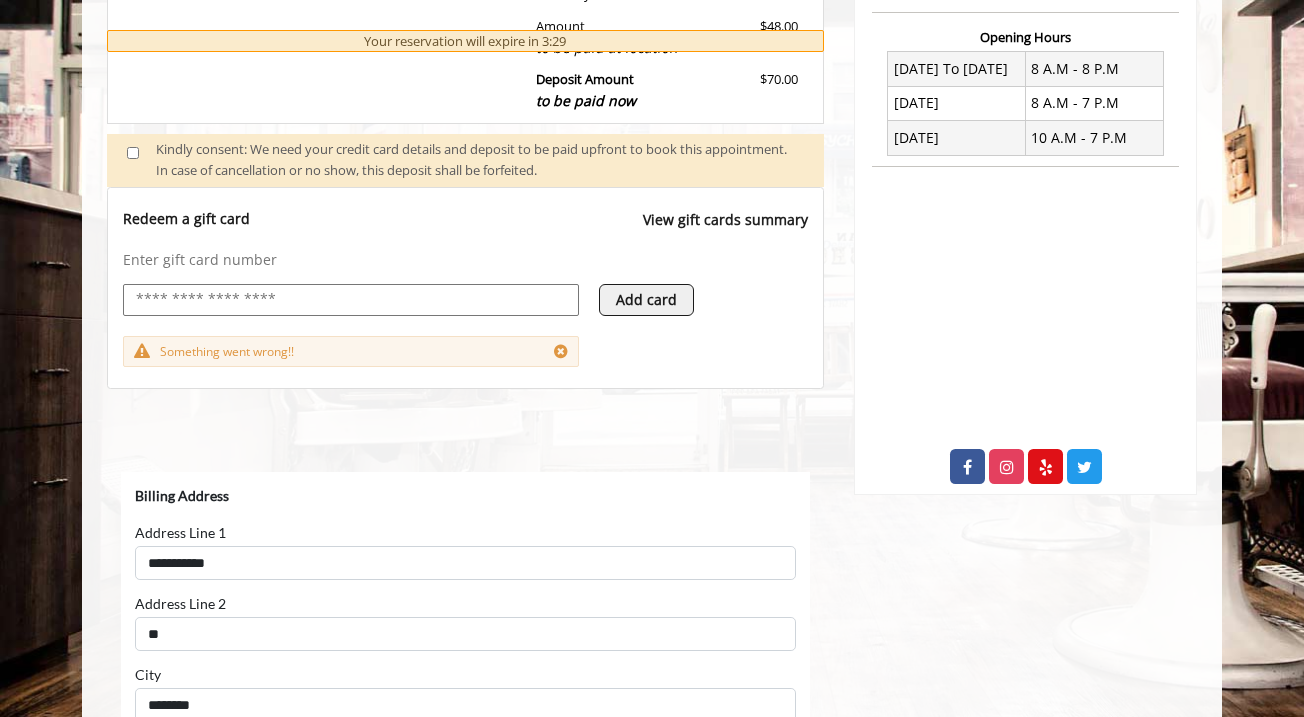 click on "Add card" at bounding box center (646, 300) 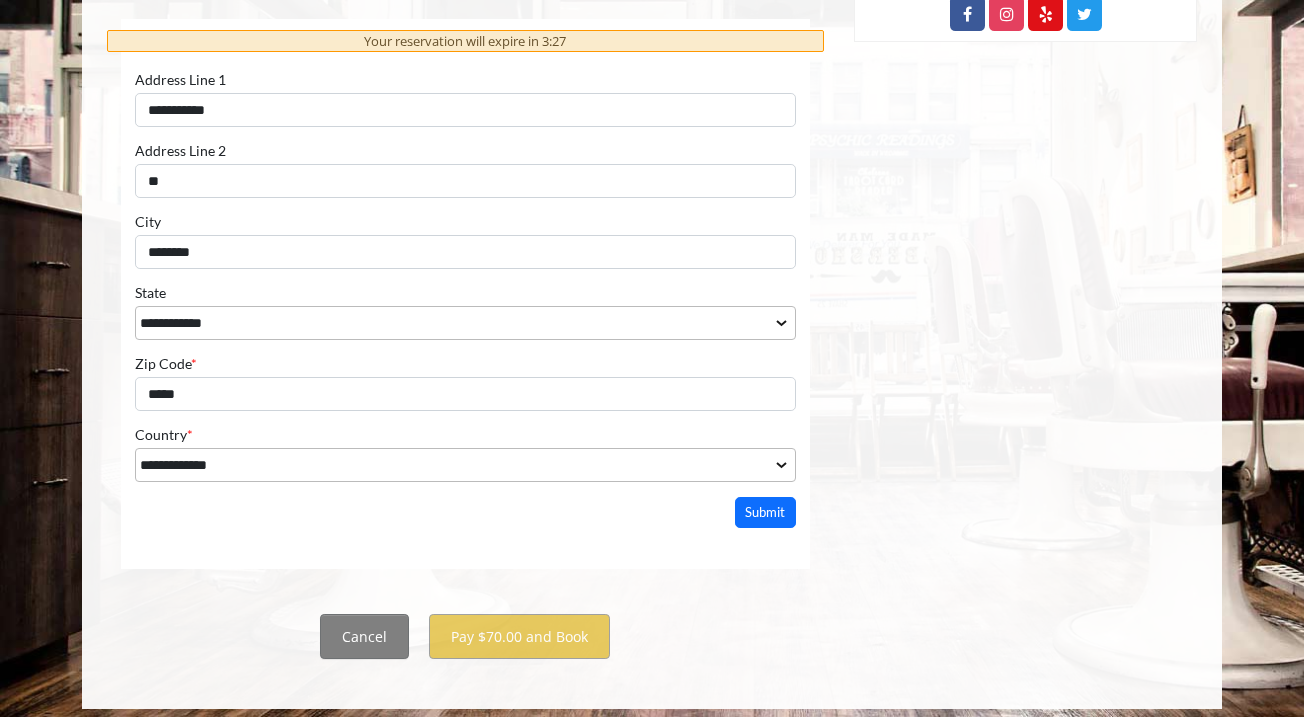 scroll, scrollTop: 1203, scrollLeft: 0, axis: vertical 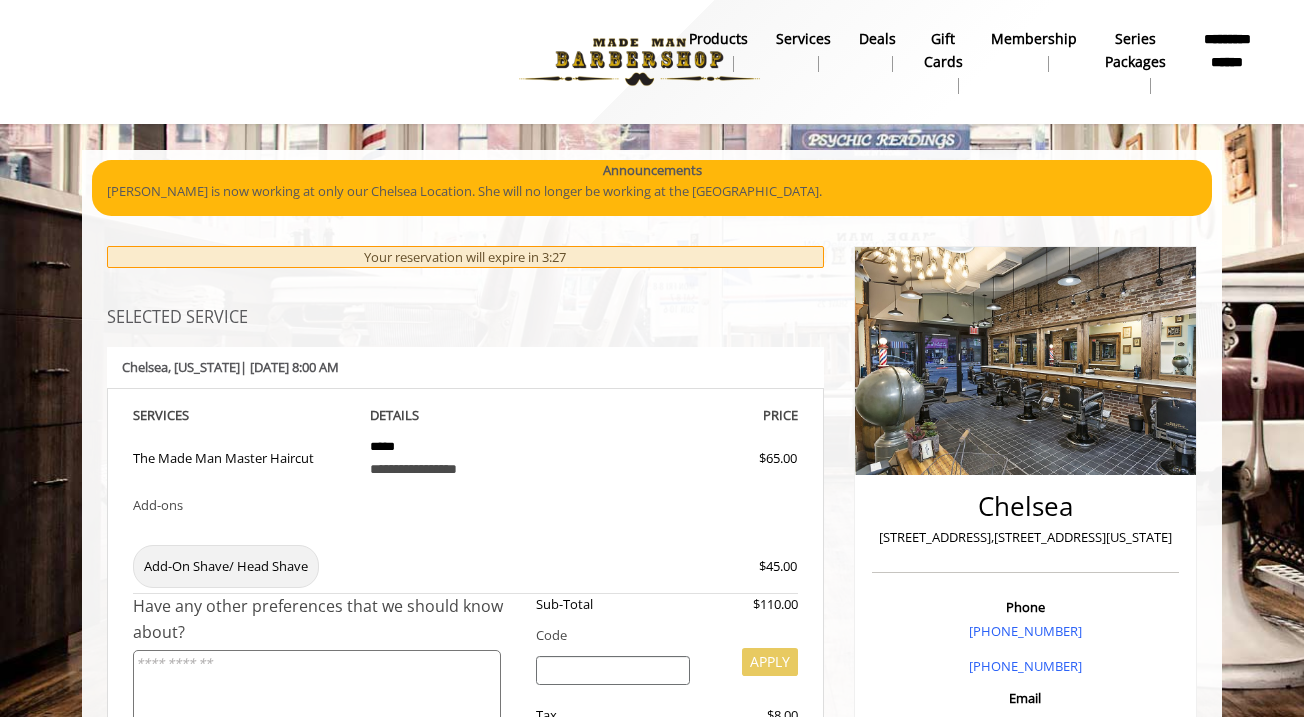 click on "**********" at bounding box center (465, 1478) 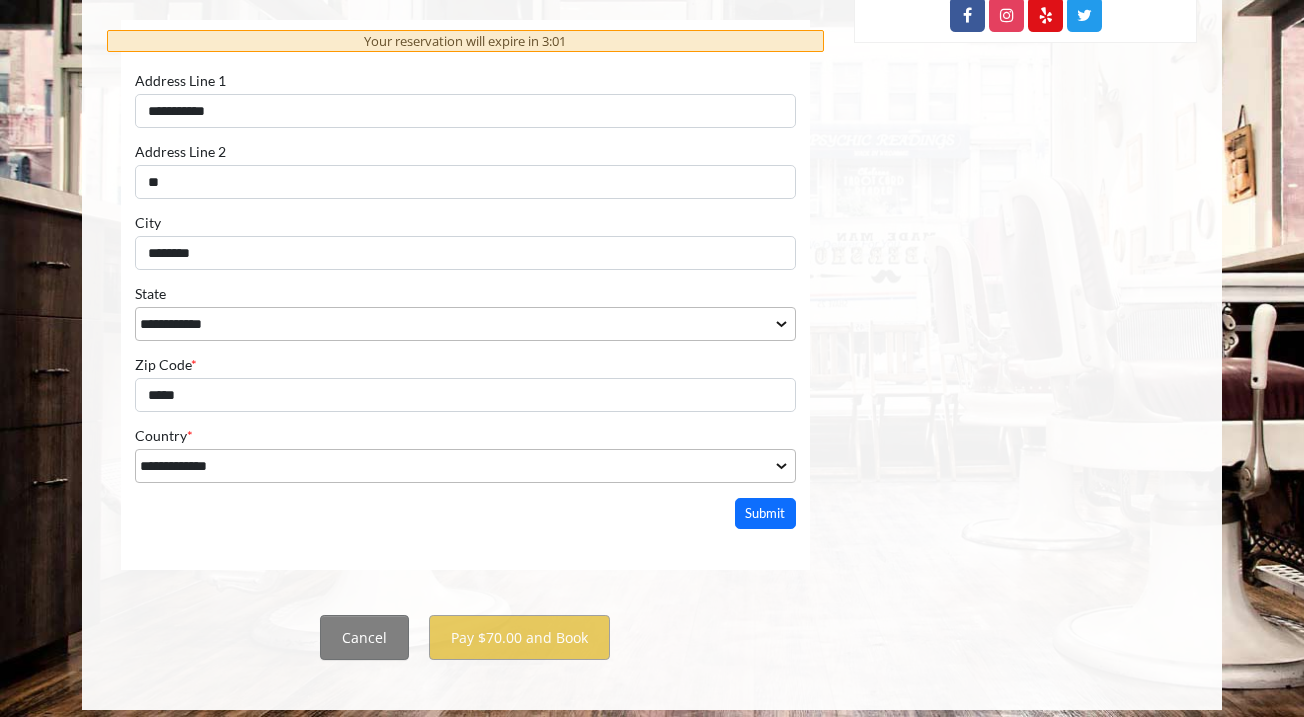scroll, scrollTop: 1203, scrollLeft: 0, axis: vertical 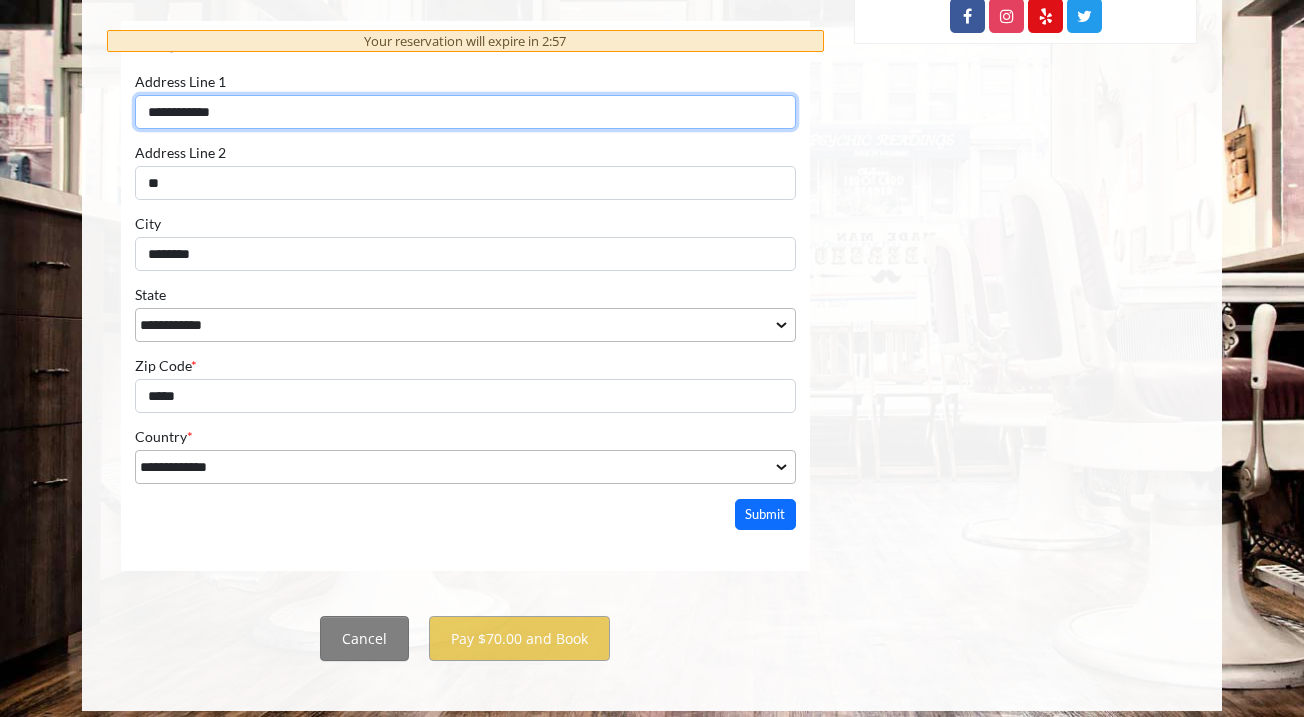 type on "**********" 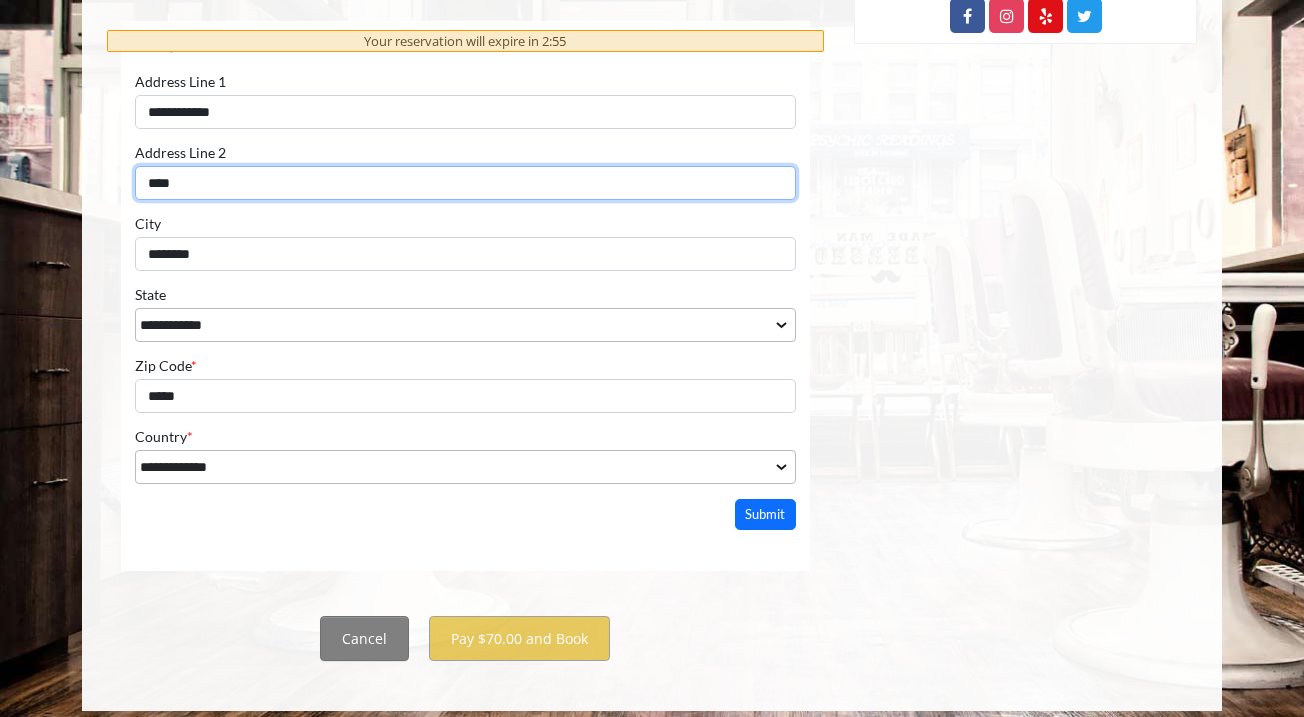 type on "**" 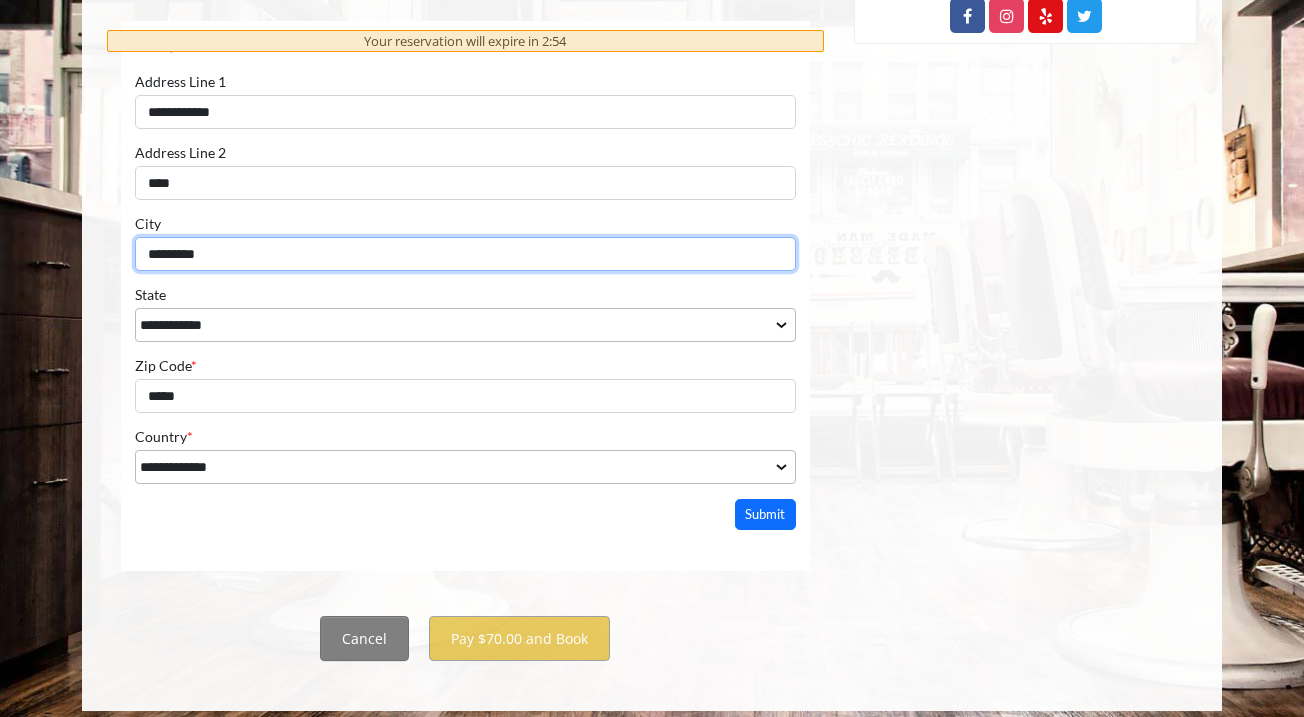 type on "********" 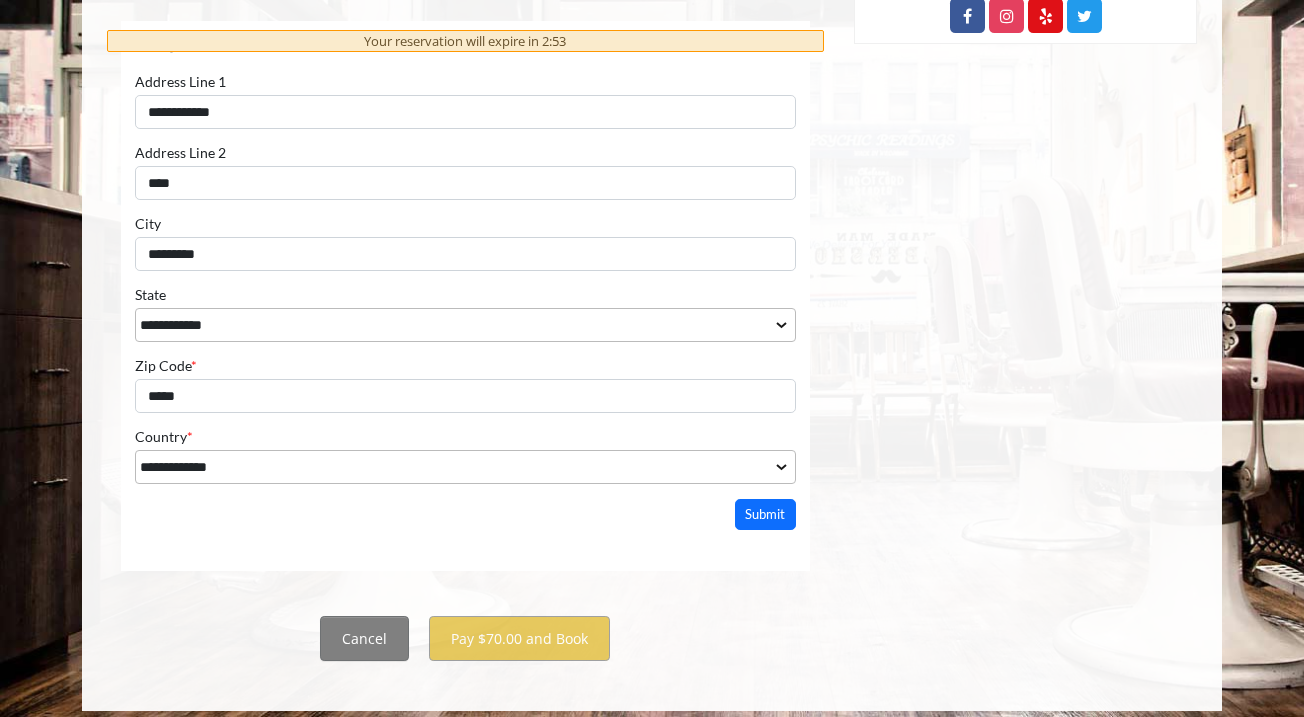 click on "Zip Code  *
*****
Zip Code  can't be empty" at bounding box center (465, 385) 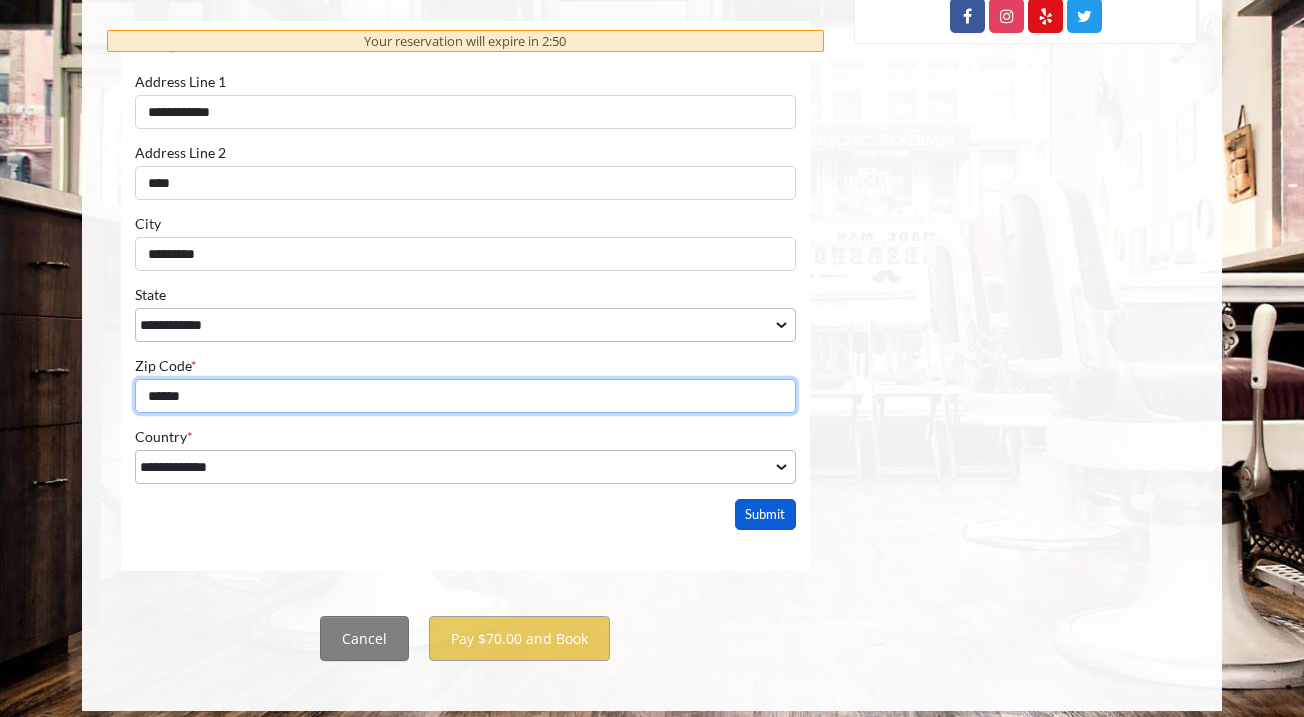 type on "*****" 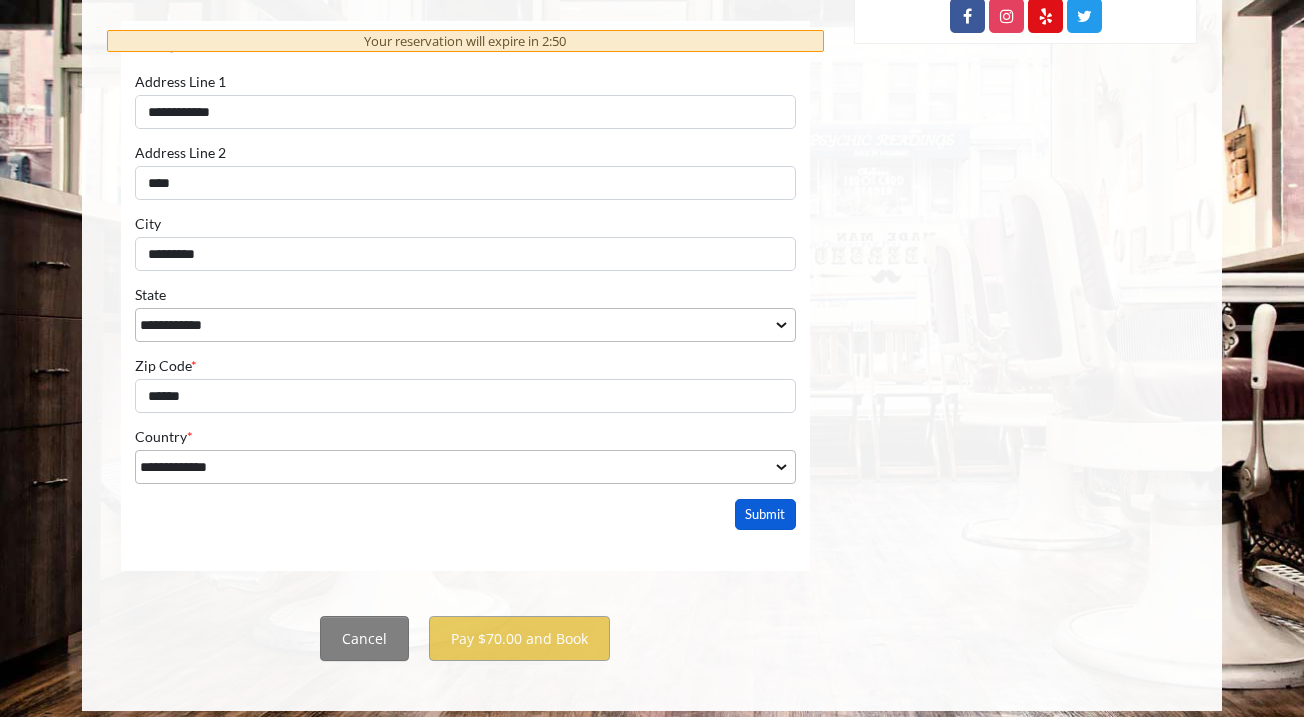 click on "Submit" at bounding box center [766, 514] 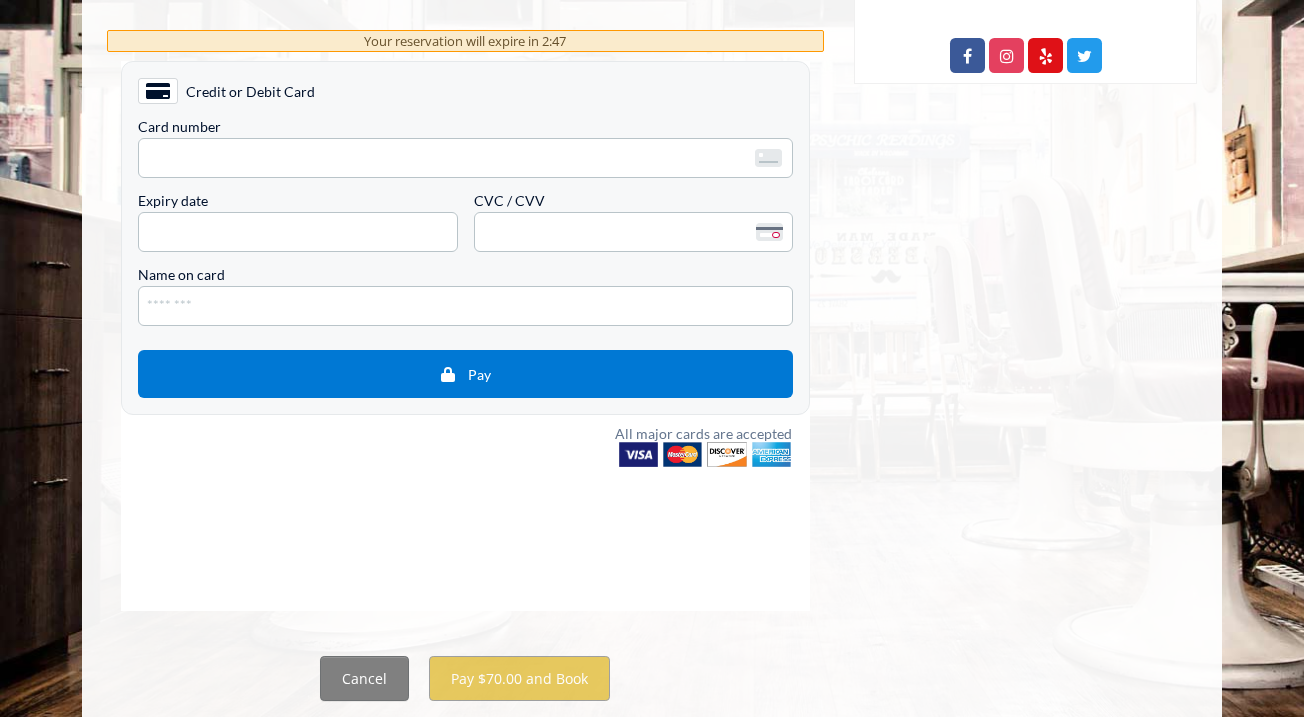 scroll, scrollTop: 1159, scrollLeft: 0, axis: vertical 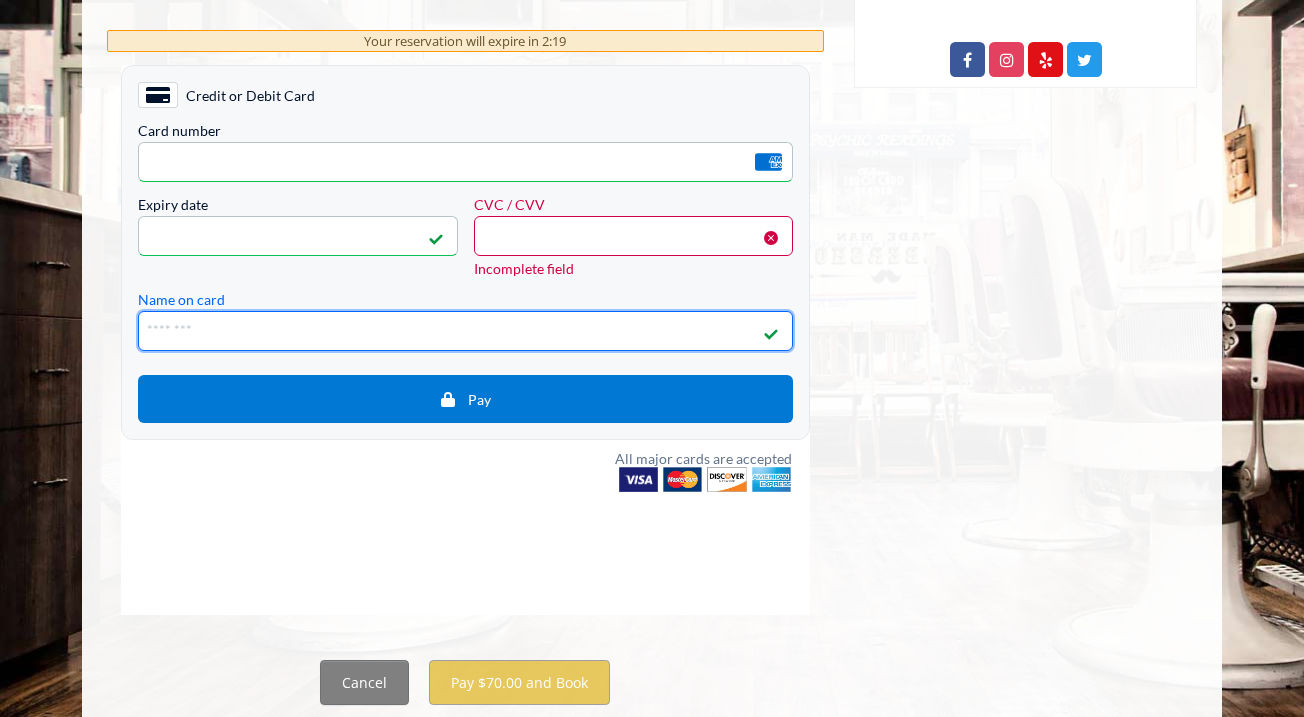 click on "Name on card" at bounding box center [465, 331] 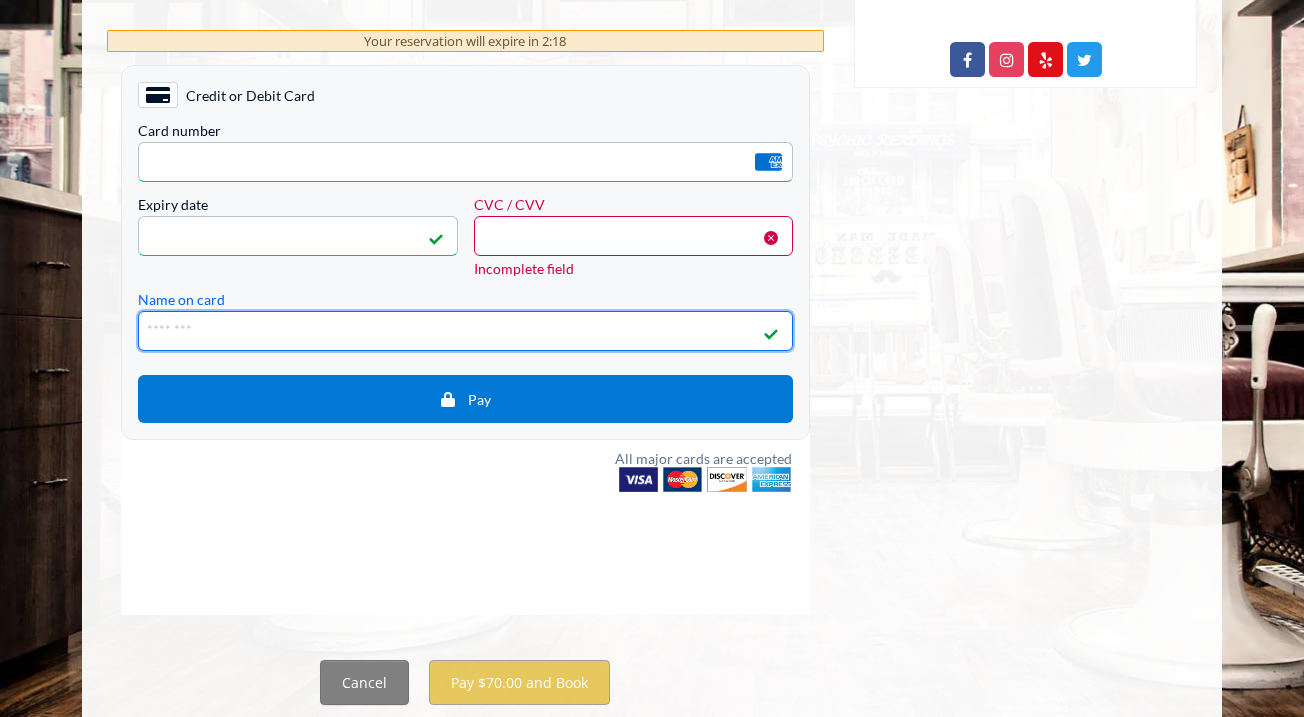 type on "**********" 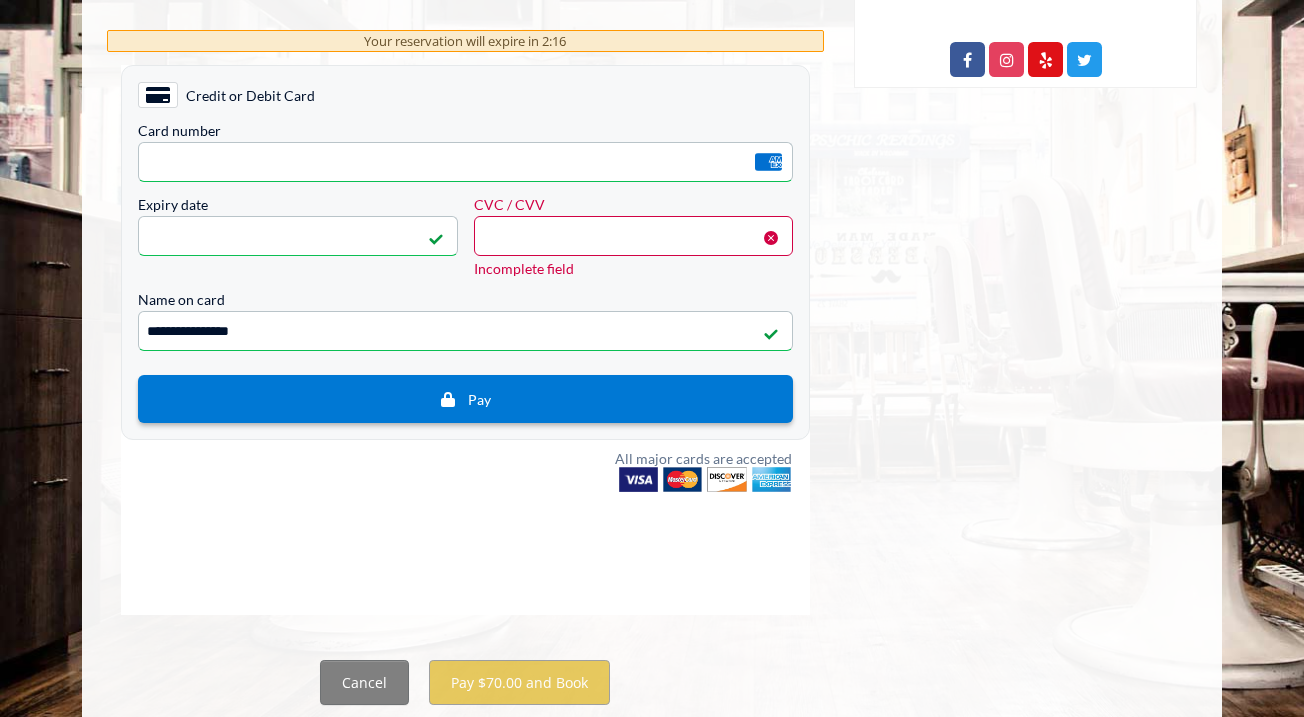 click on "Pay" at bounding box center [465, 399] 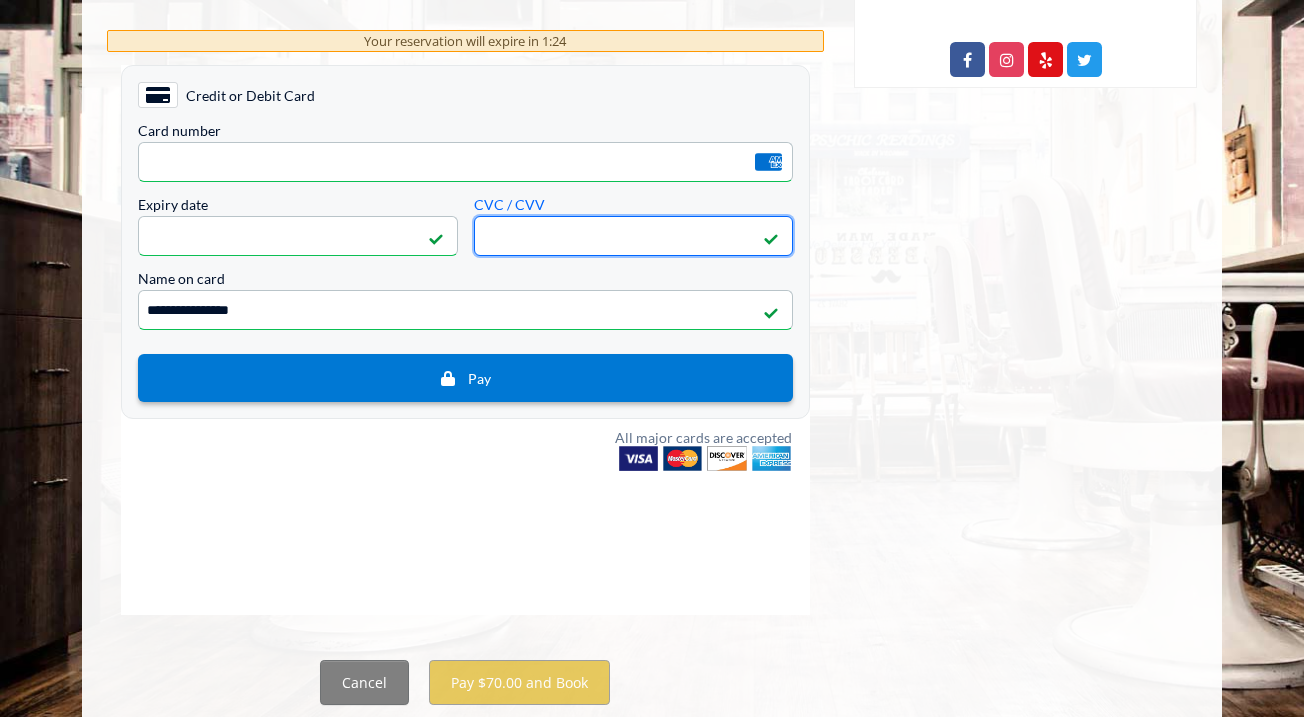 click on "Pay" at bounding box center (465, 378) 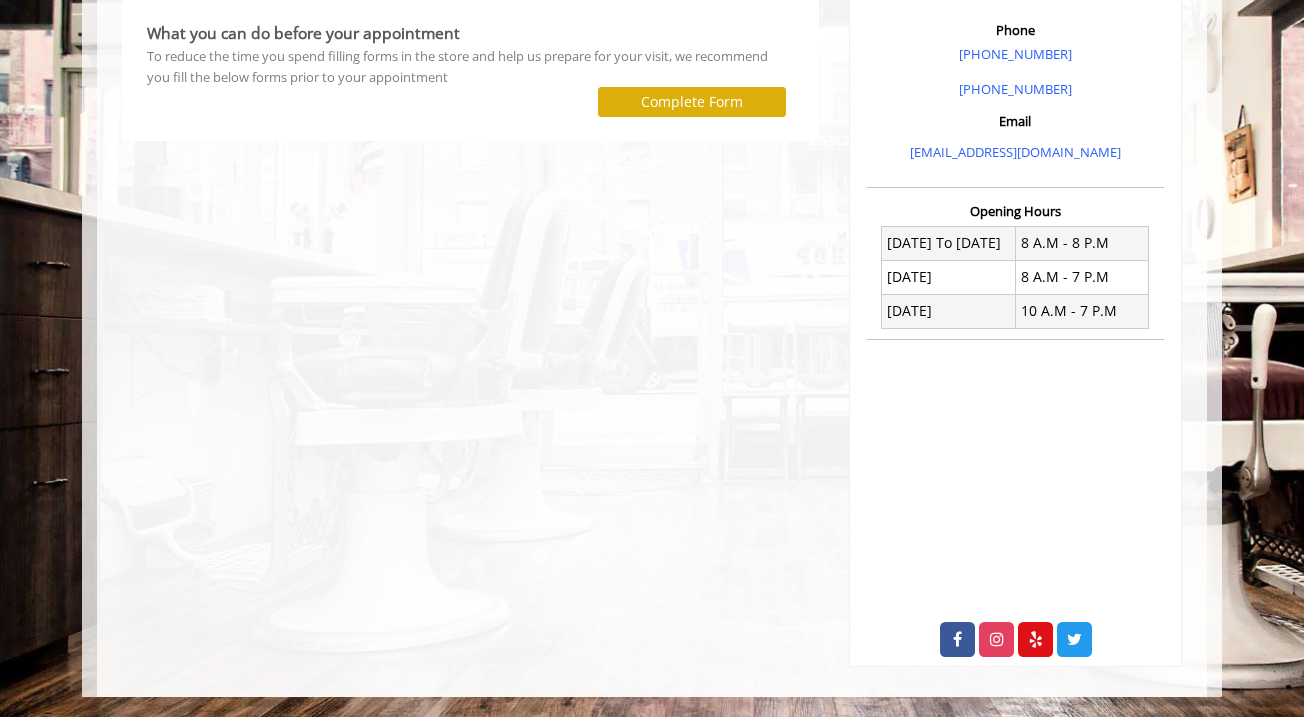scroll, scrollTop: 0, scrollLeft: 0, axis: both 